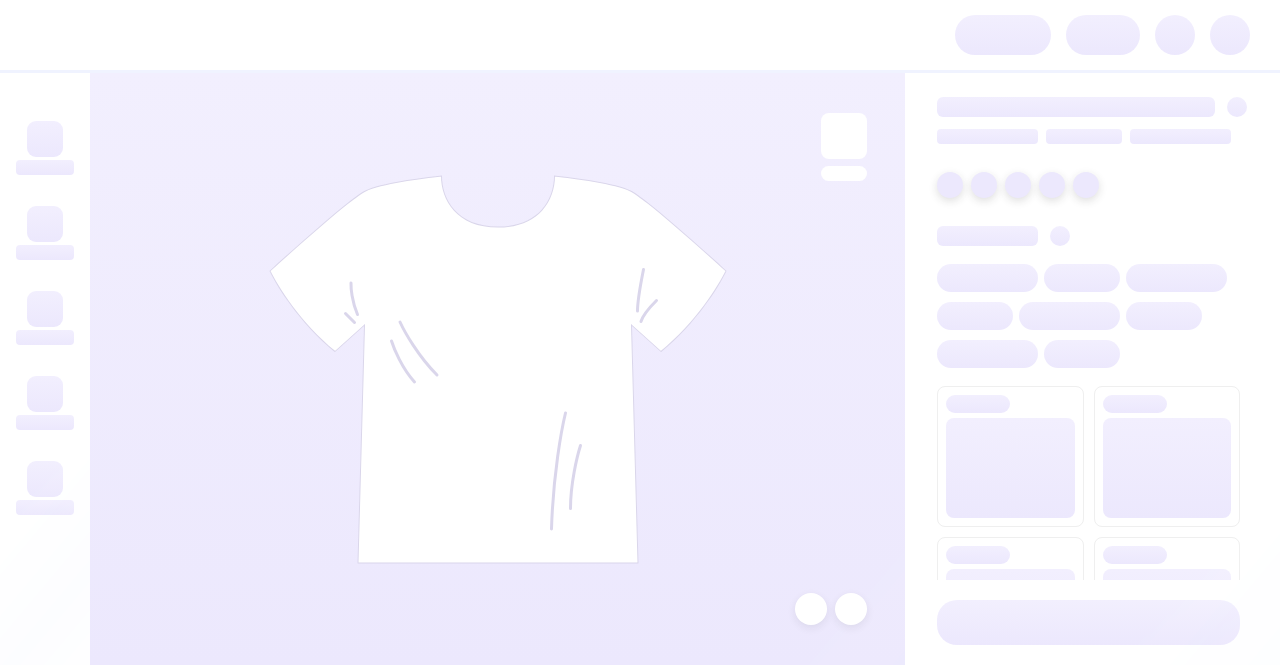 scroll, scrollTop: 0, scrollLeft: 0, axis: both 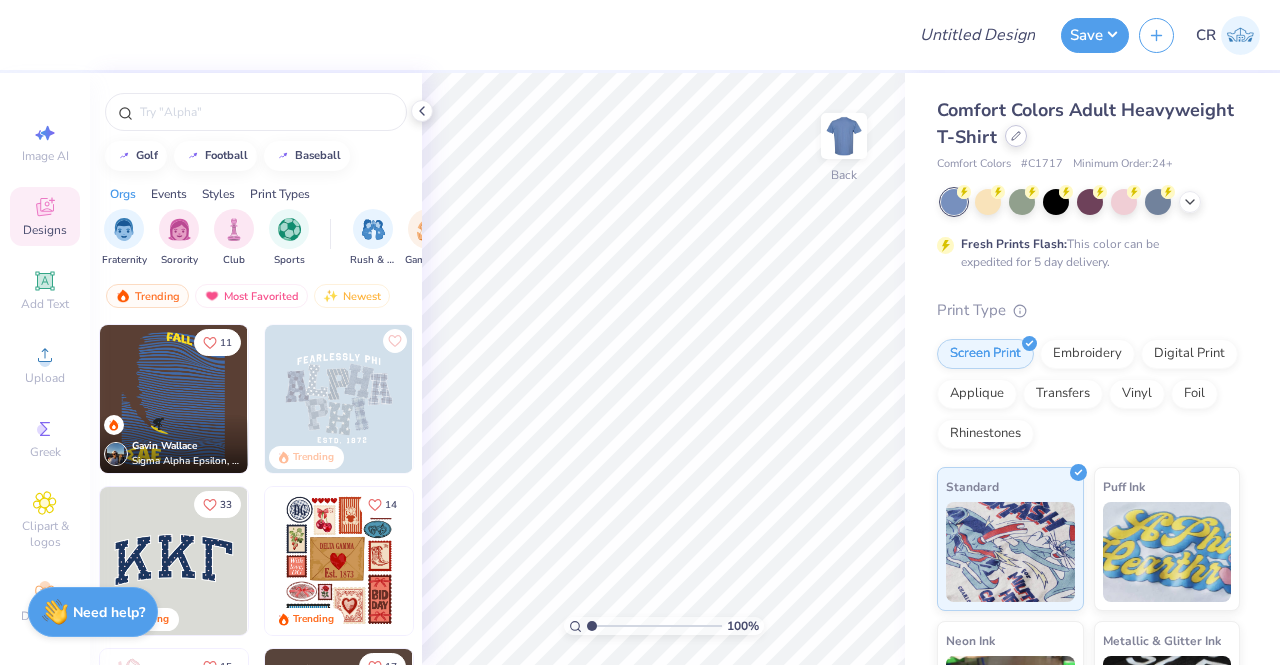 click at bounding box center (1016, 136) 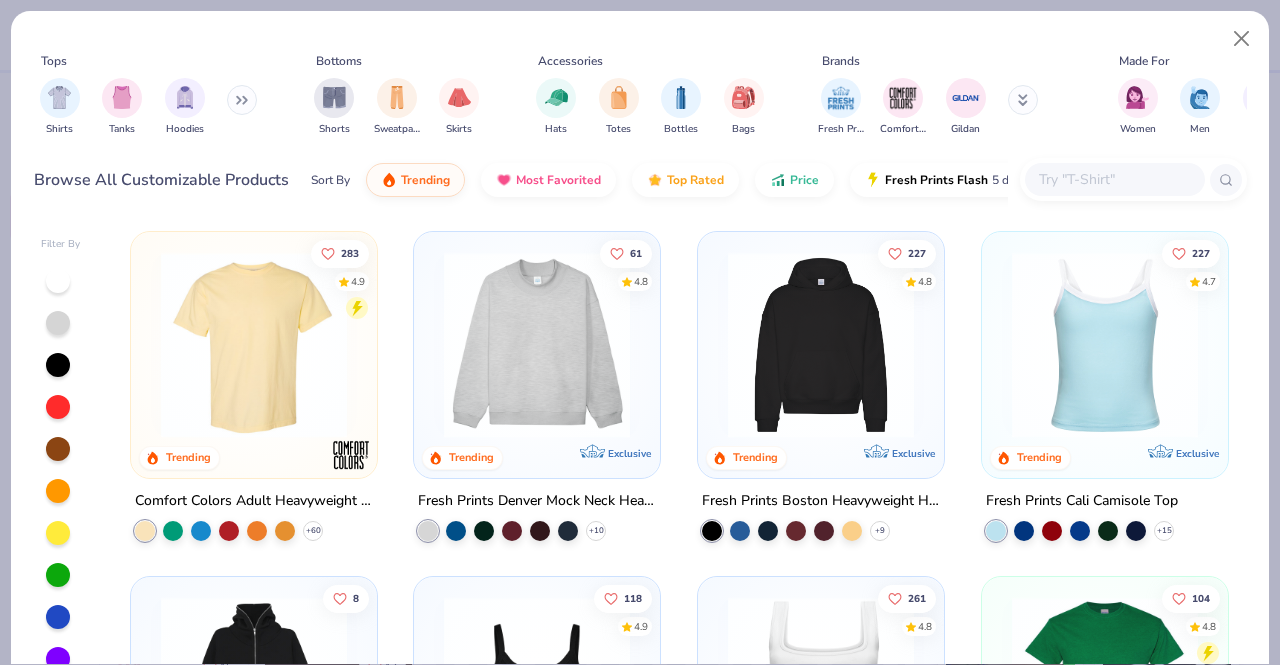 click on "Shirts Tanks Hoodies" at bounding box center [149, 107] 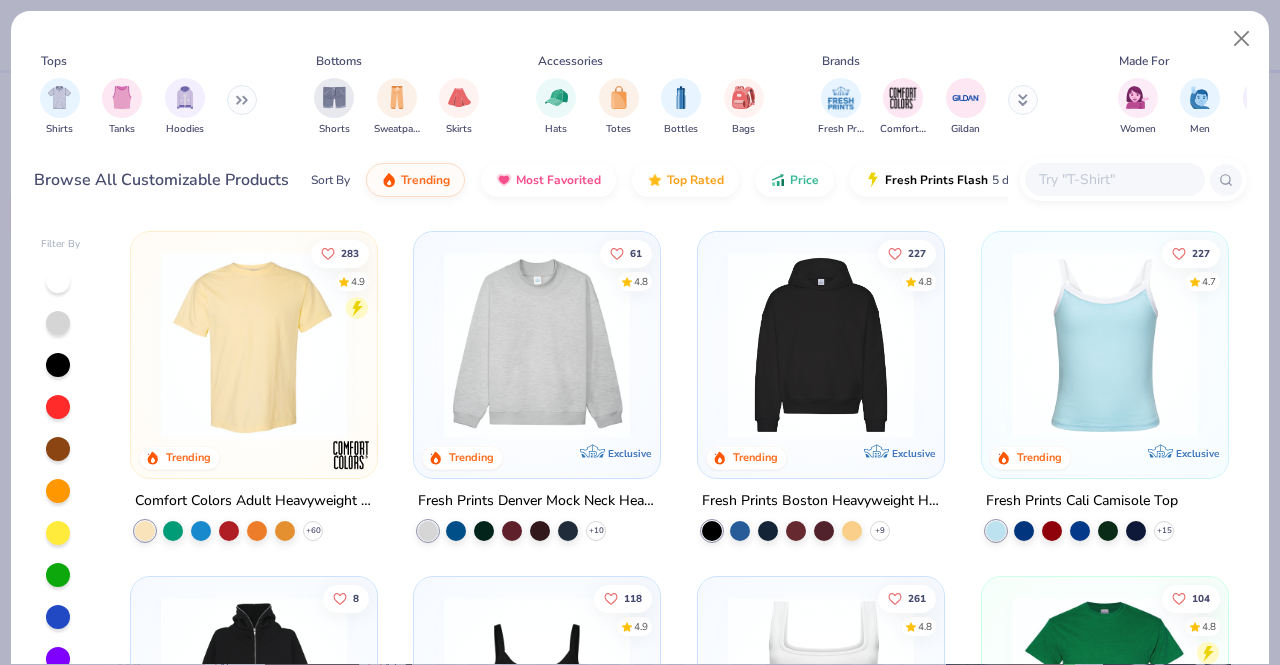 click at bounding box center [242, 100] 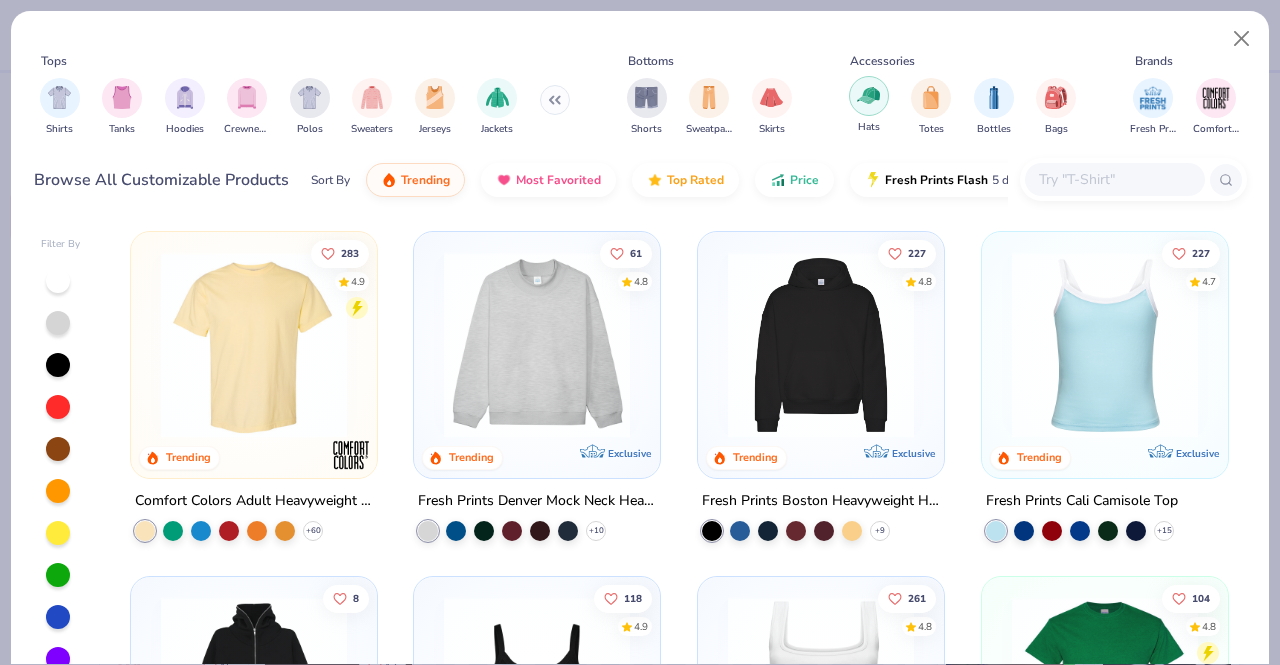 click at bounding box center [869, 96] 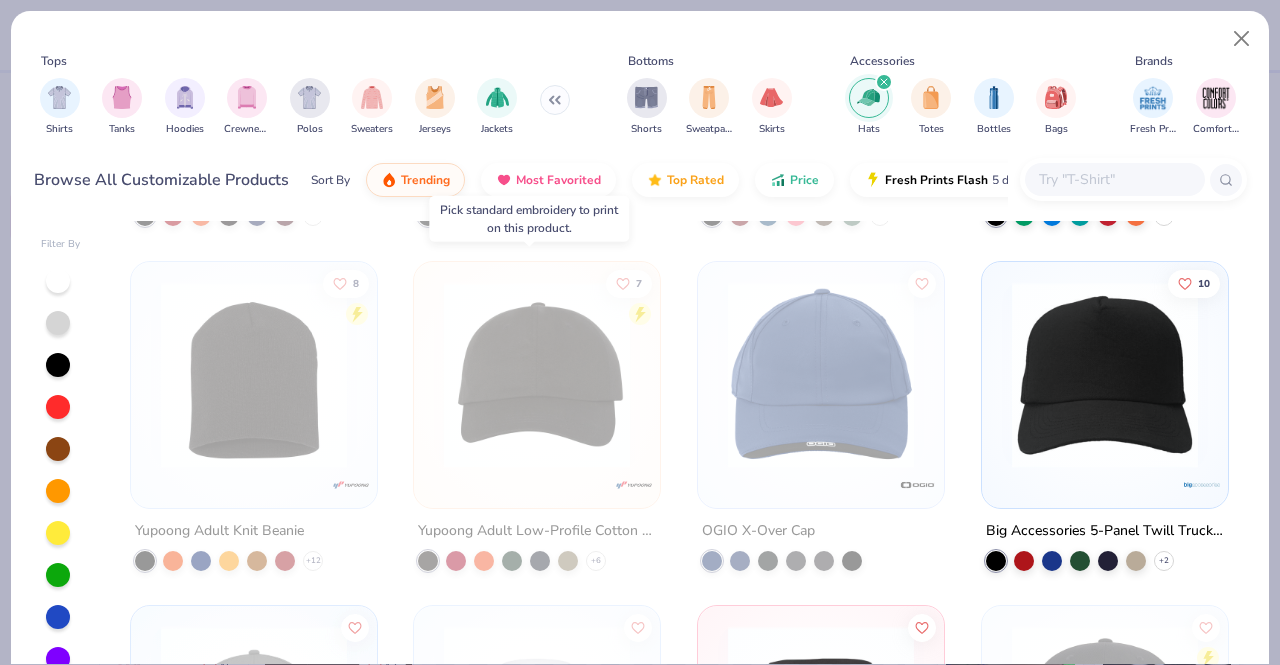 scroll, scrollTop: 2045, scrollLeft: 0, axis: vertical 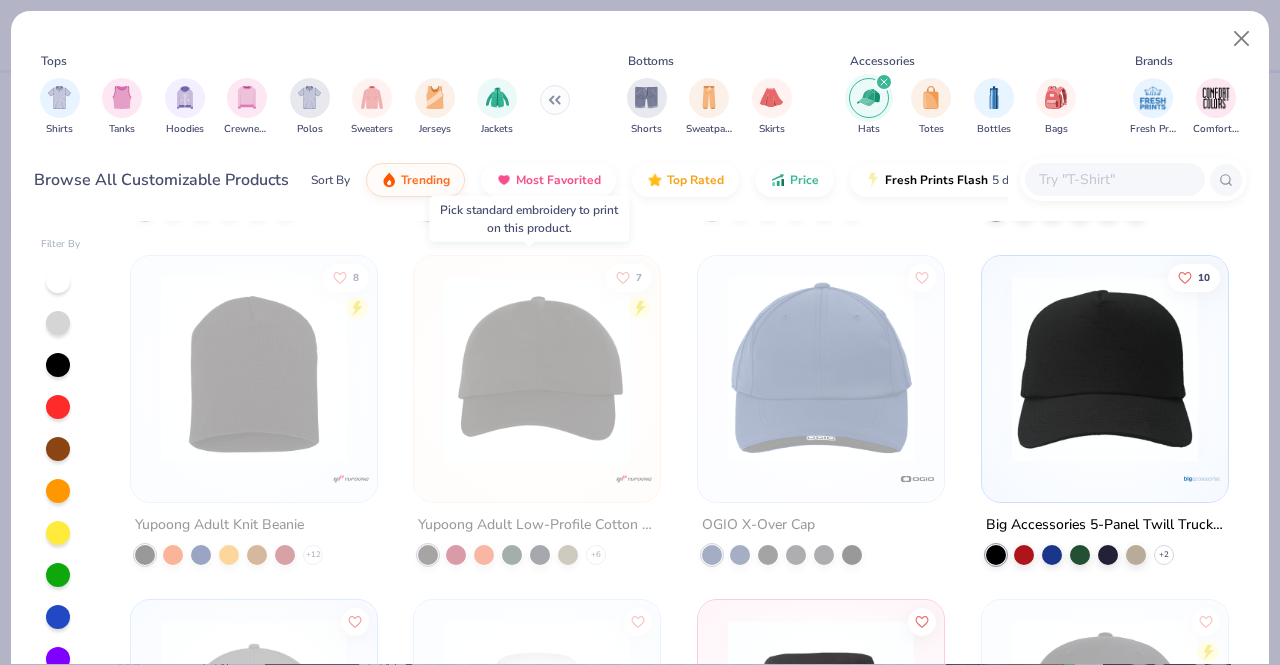click at bounding box center (537, 368) 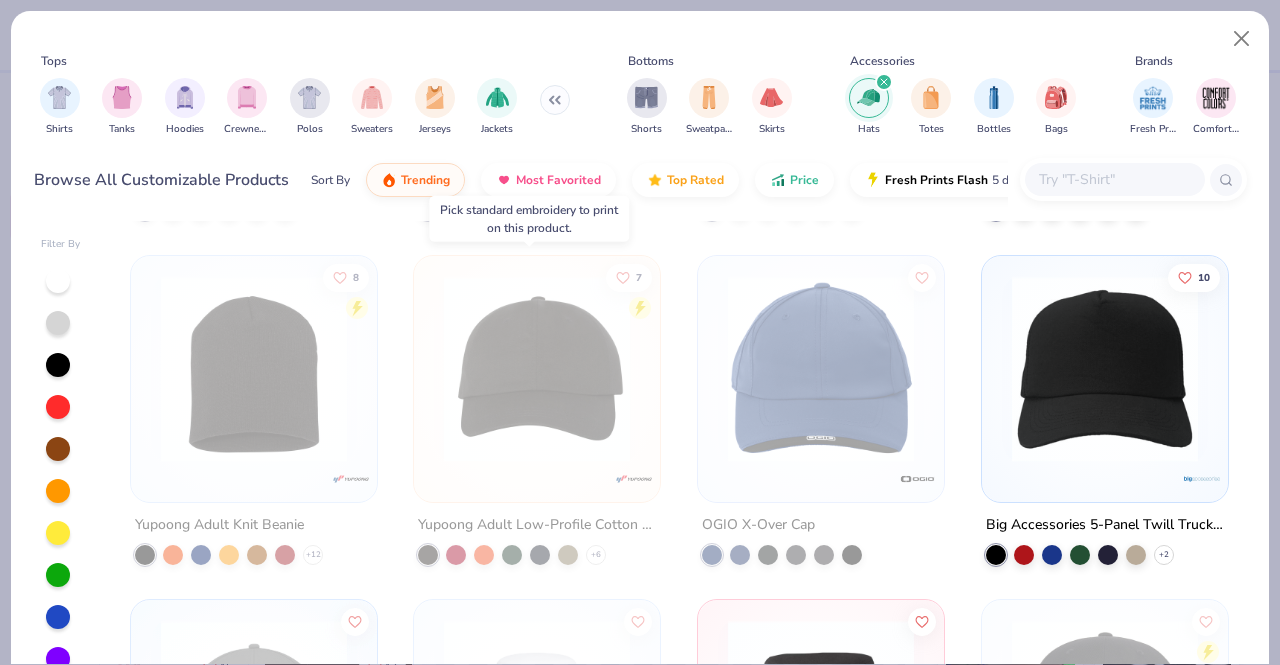 click at bounding box center (537, 368) 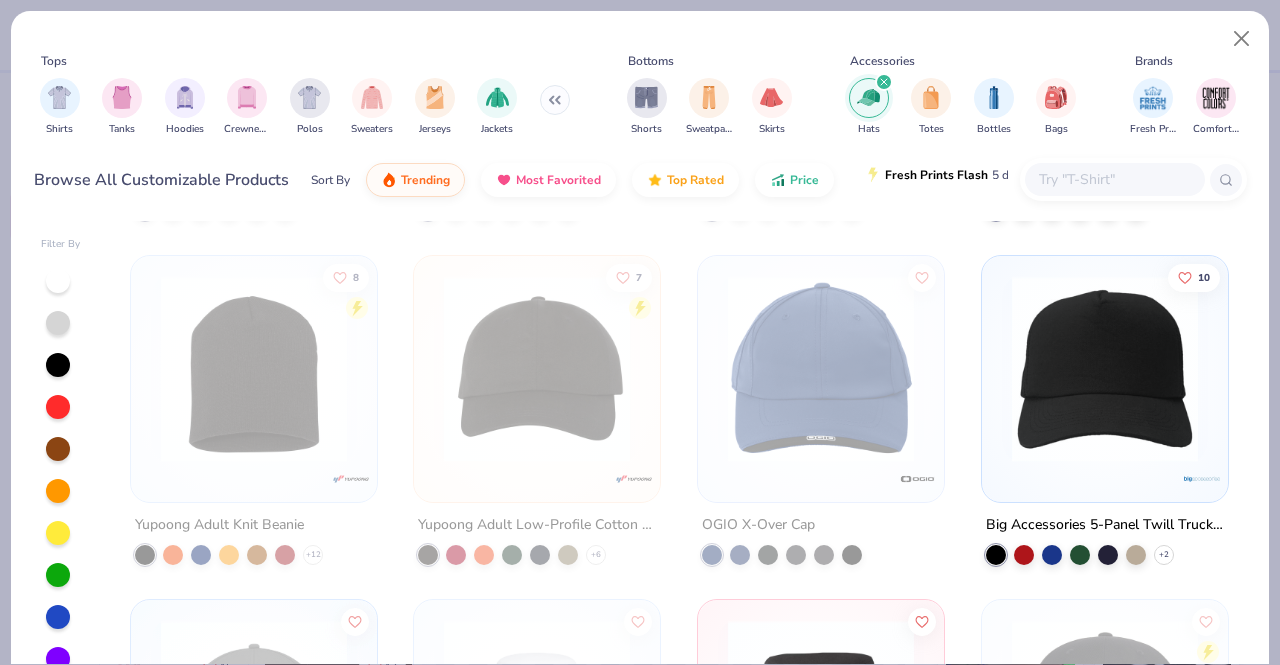 click on "Fresh Prints Flash" at bounding box center (936, 175) 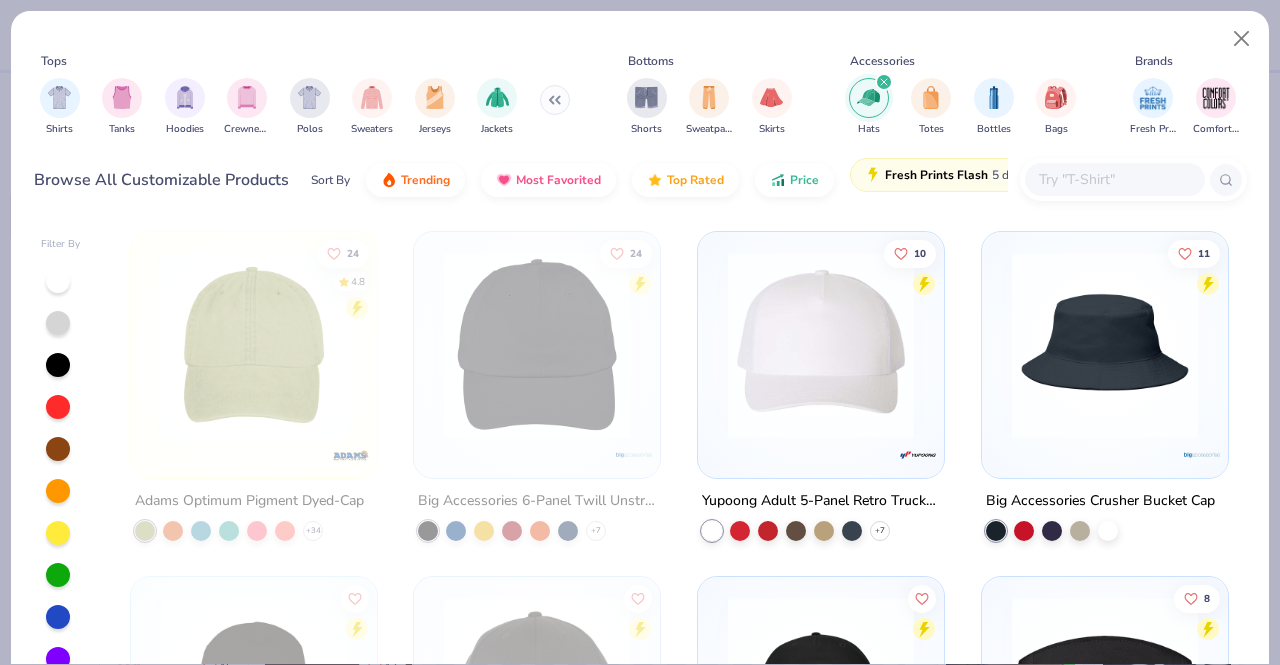 click on "Fresh Prints Flash" at bounding box center [936, 175] 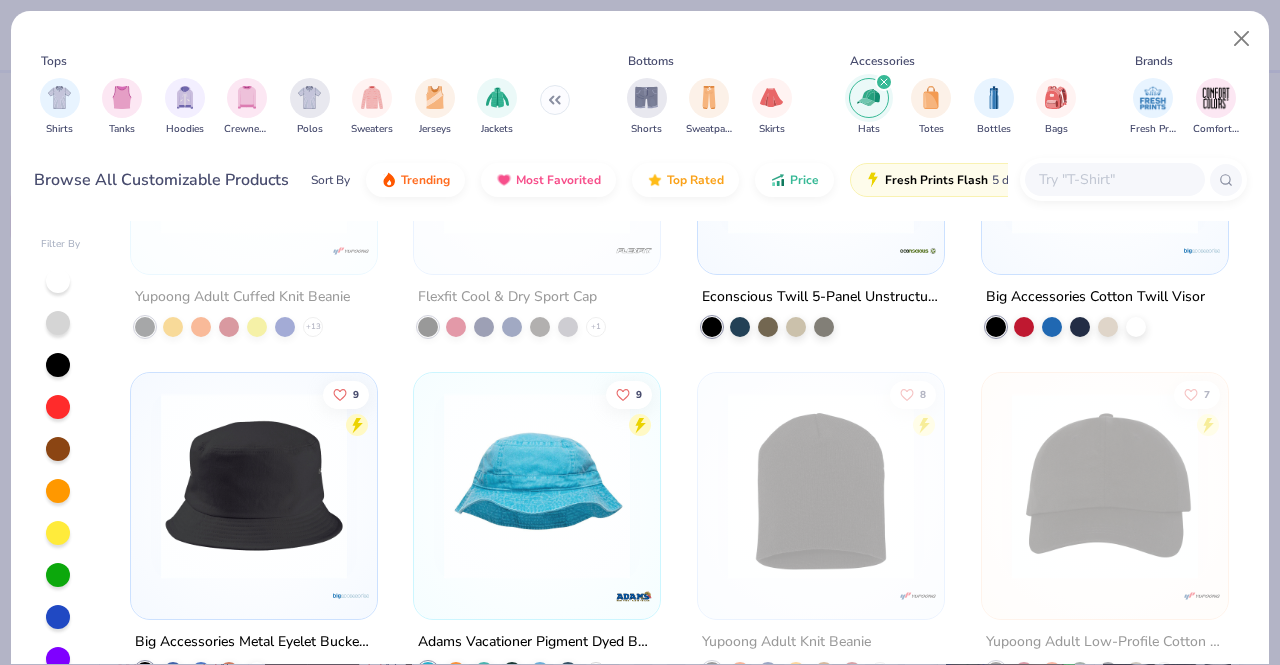 scroll, scrollTop: 550, scrollLeft: 0, axis: vertical 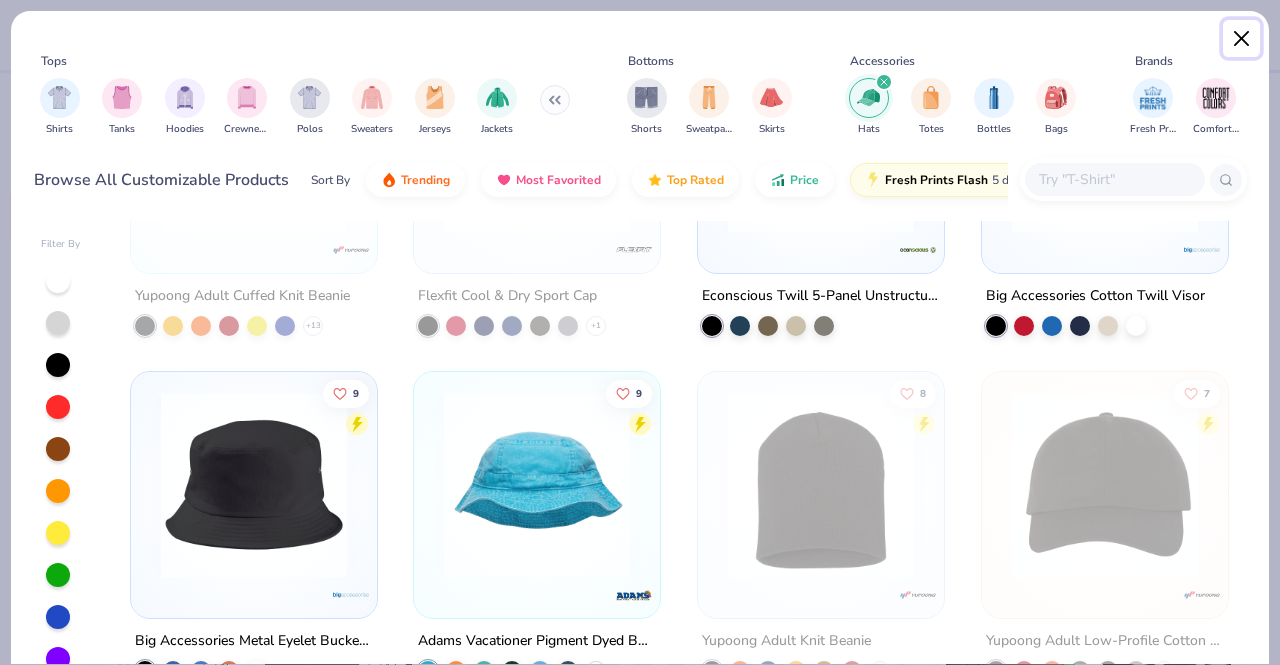 click at bounding box center [1242, 39] 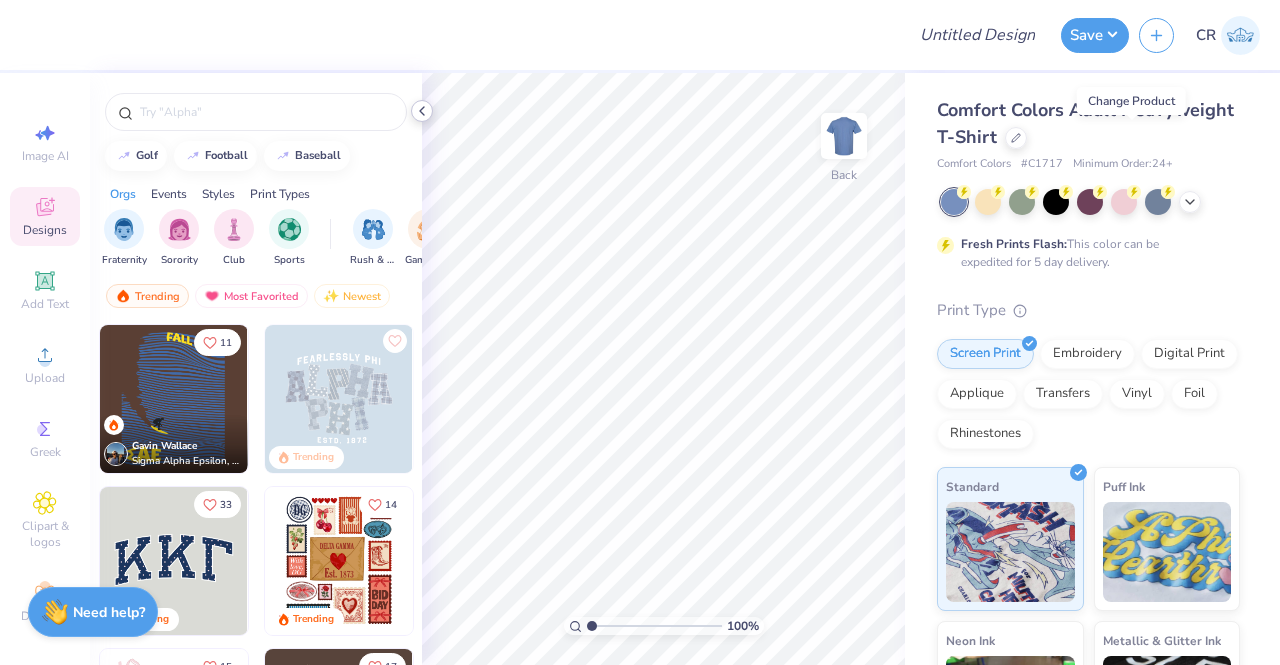 click 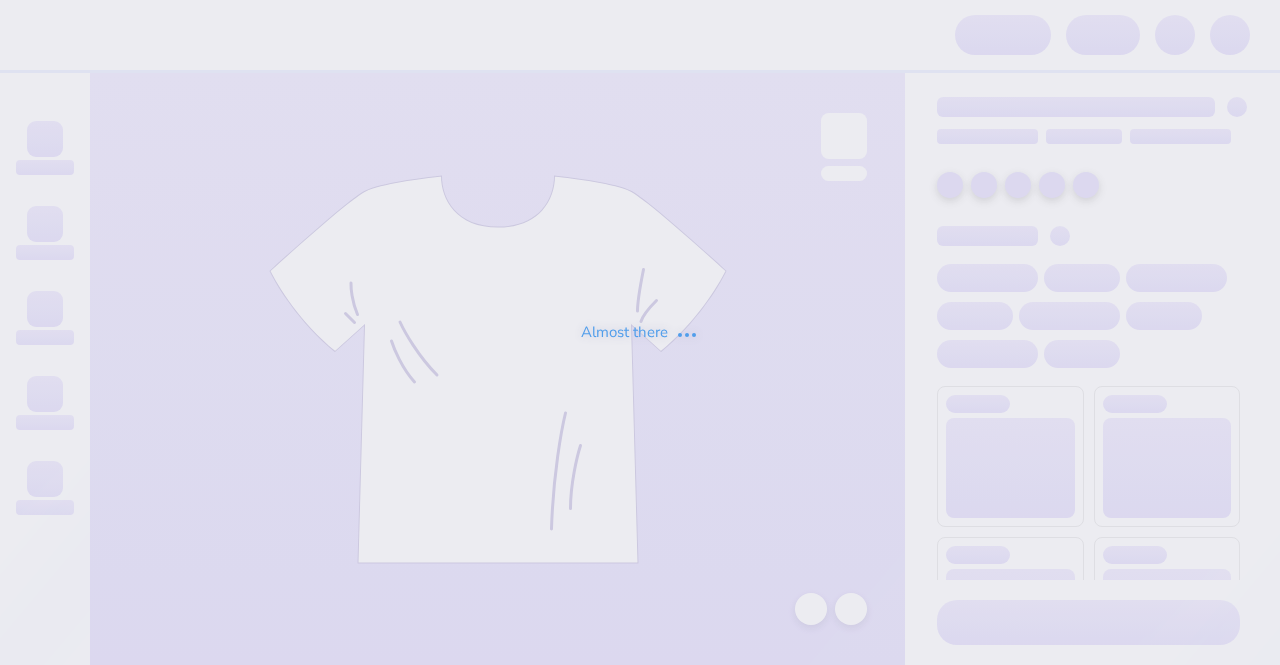 scroll, scrollTop: 0, scrollLeft: 0, axis: both 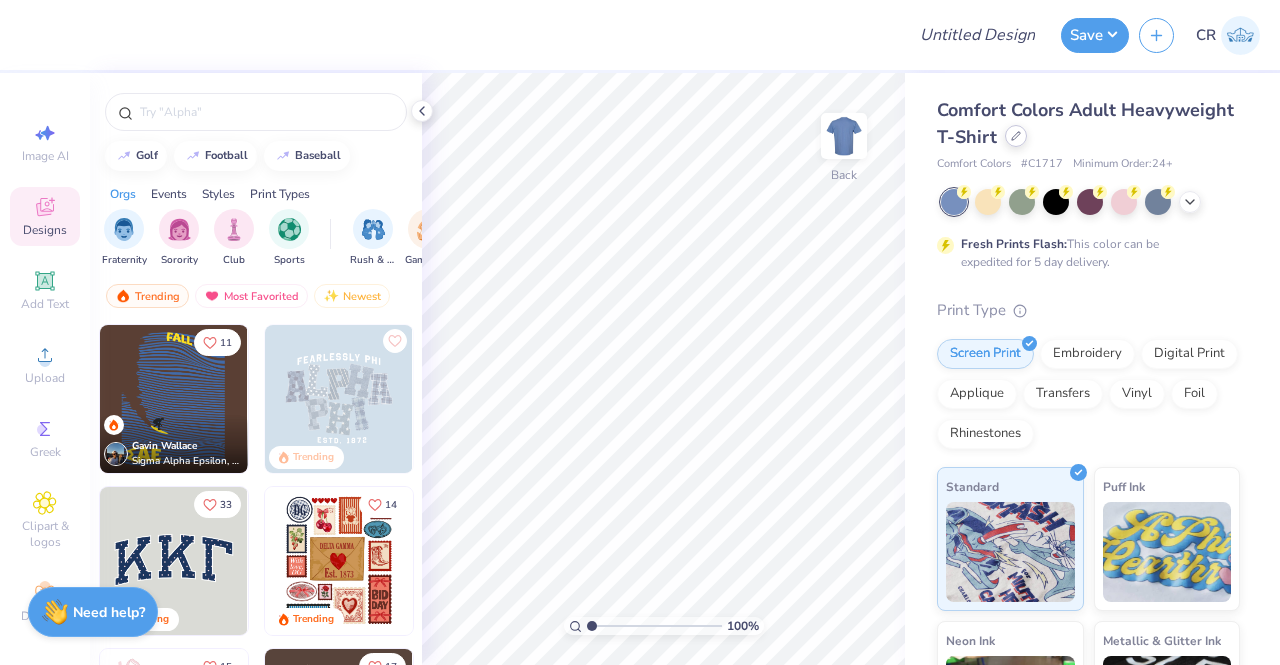 click at bounding box center (1016, 136) 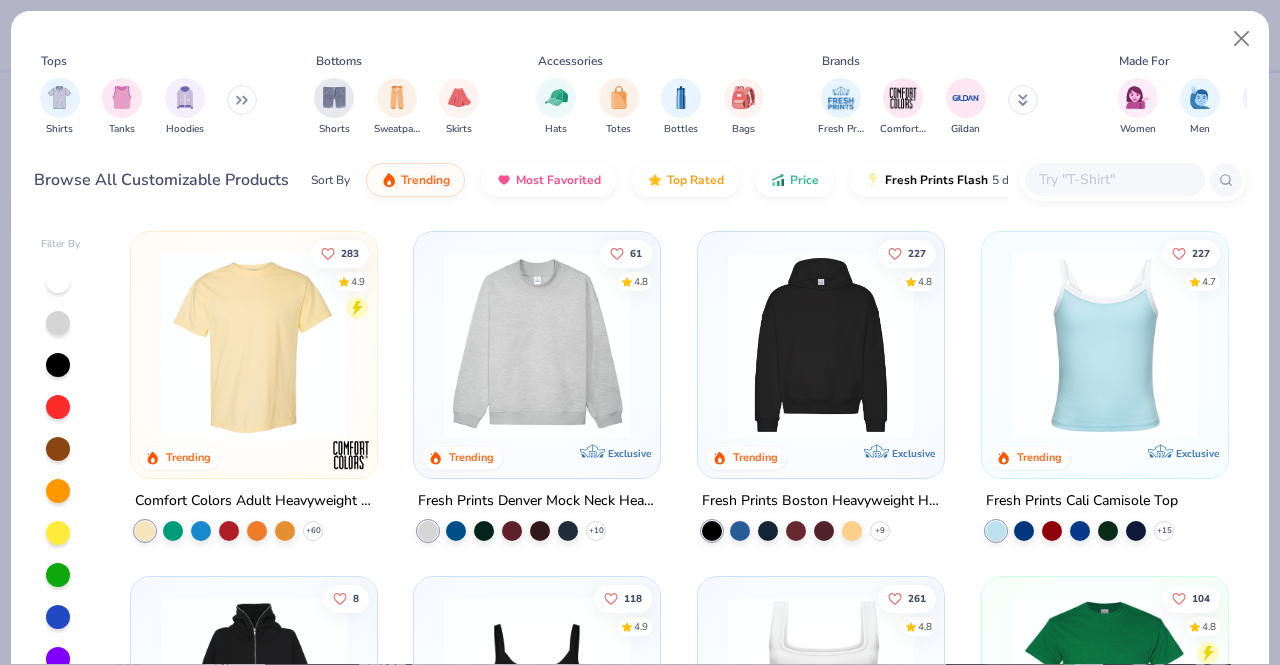 click at bounding box center [1114, 179] 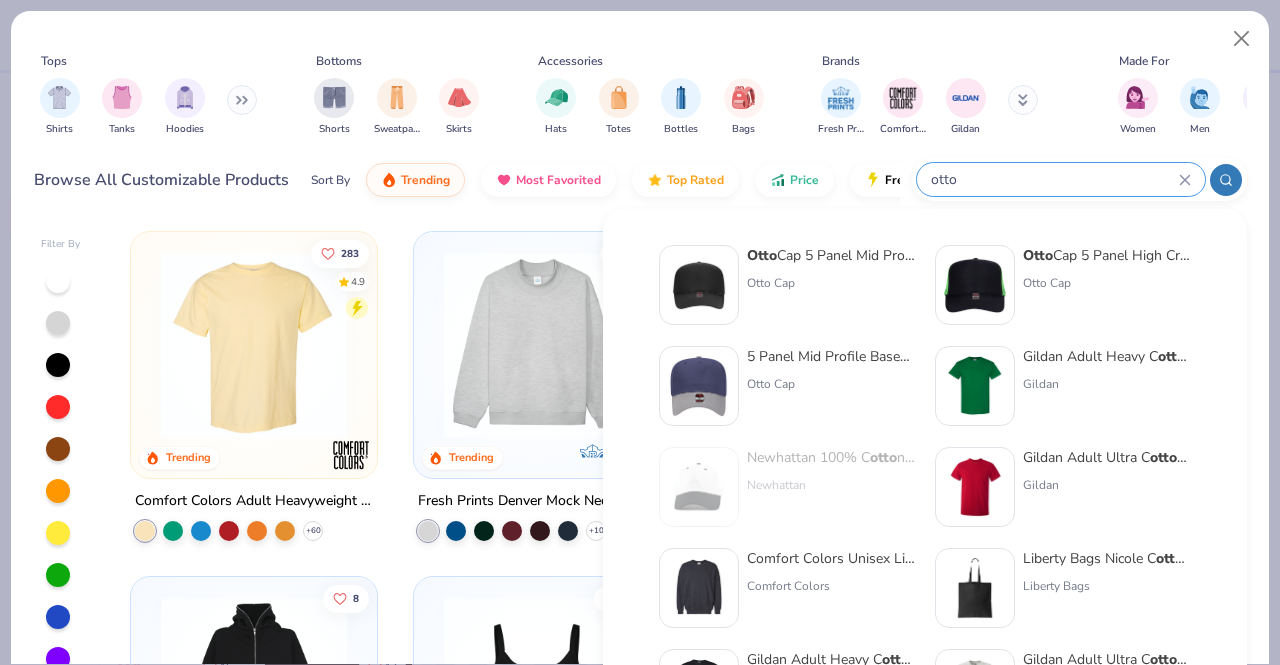 type on "otto" 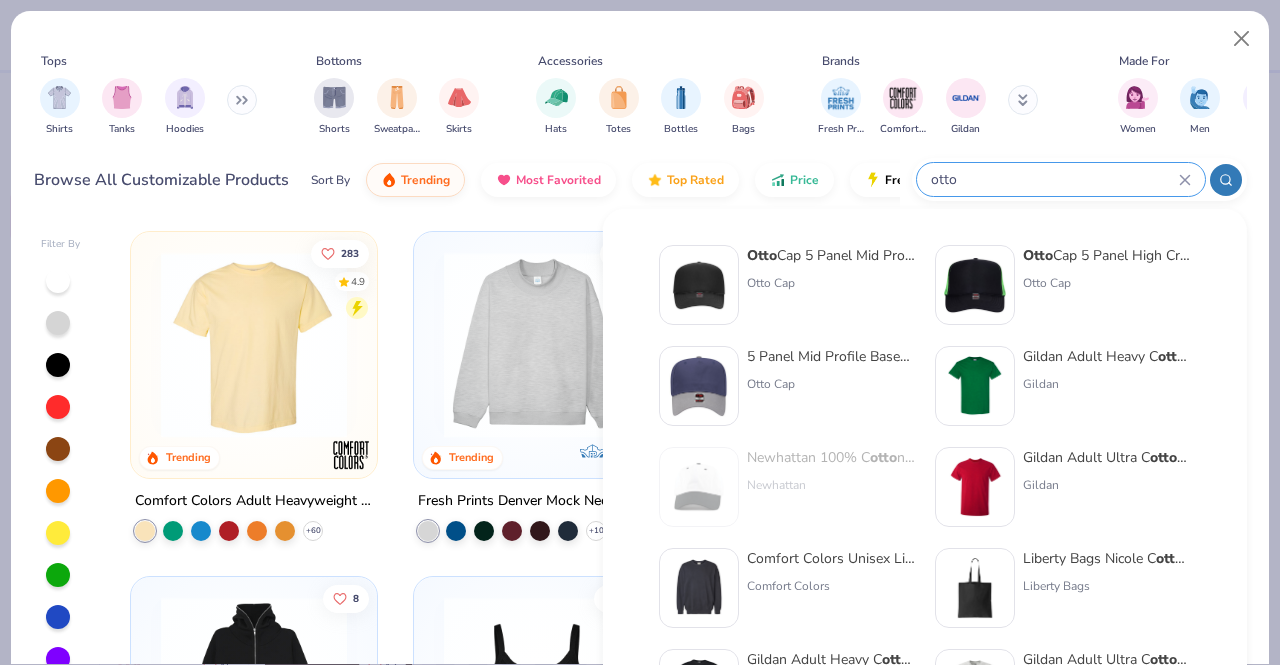 click on "Otto  Cap 5 Panel Mid Profile Mesh Back Trucker Hat" at bounding box center (831, 255) 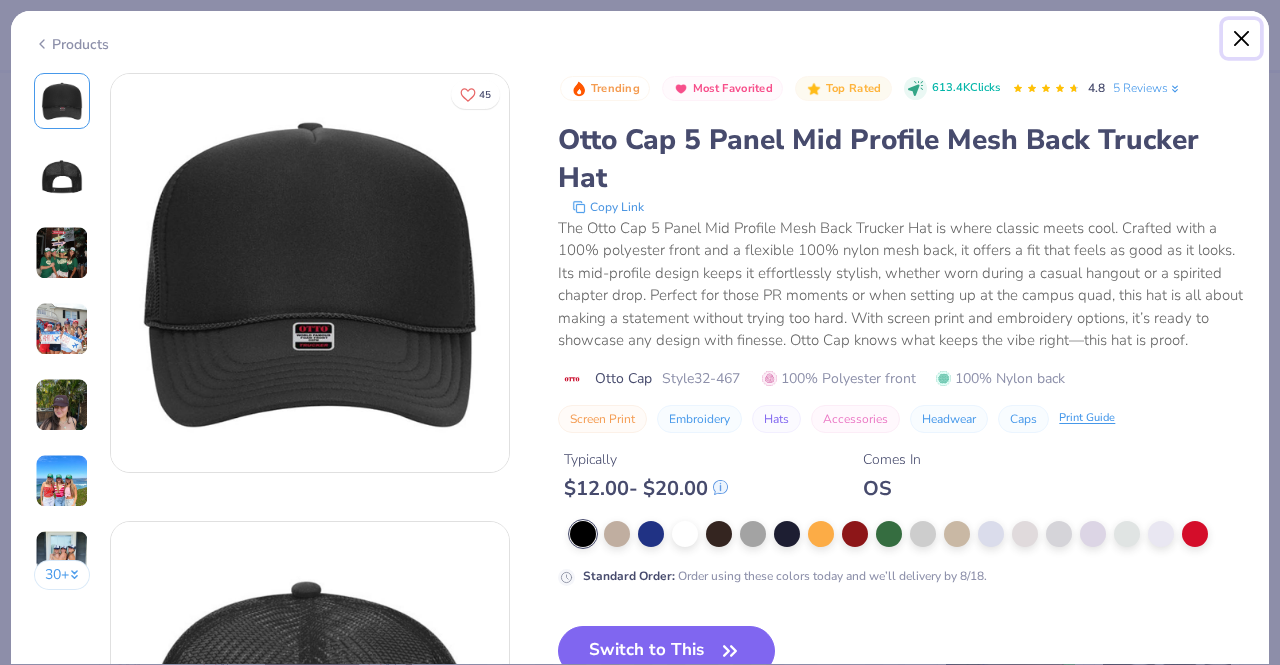 click at bounding box center [1242, 39] 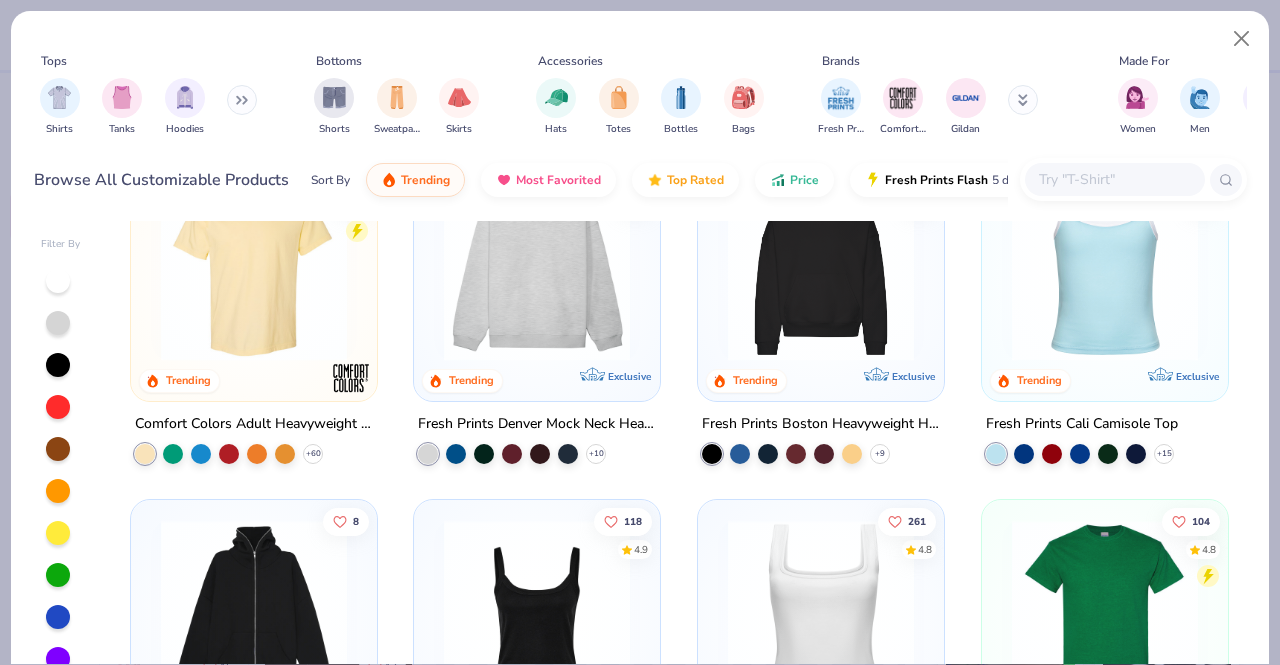 scroll, scrollTop: 0, scrollLeft: 0, axis: both 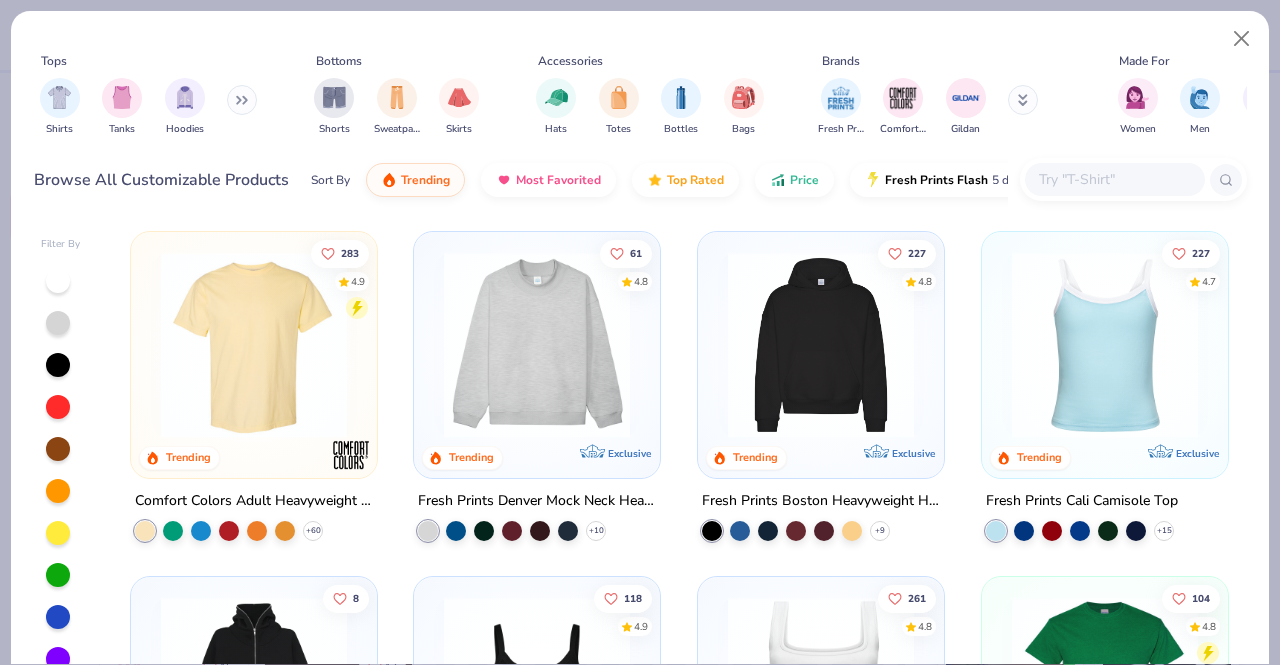 click at bounding box center (1114, 179) 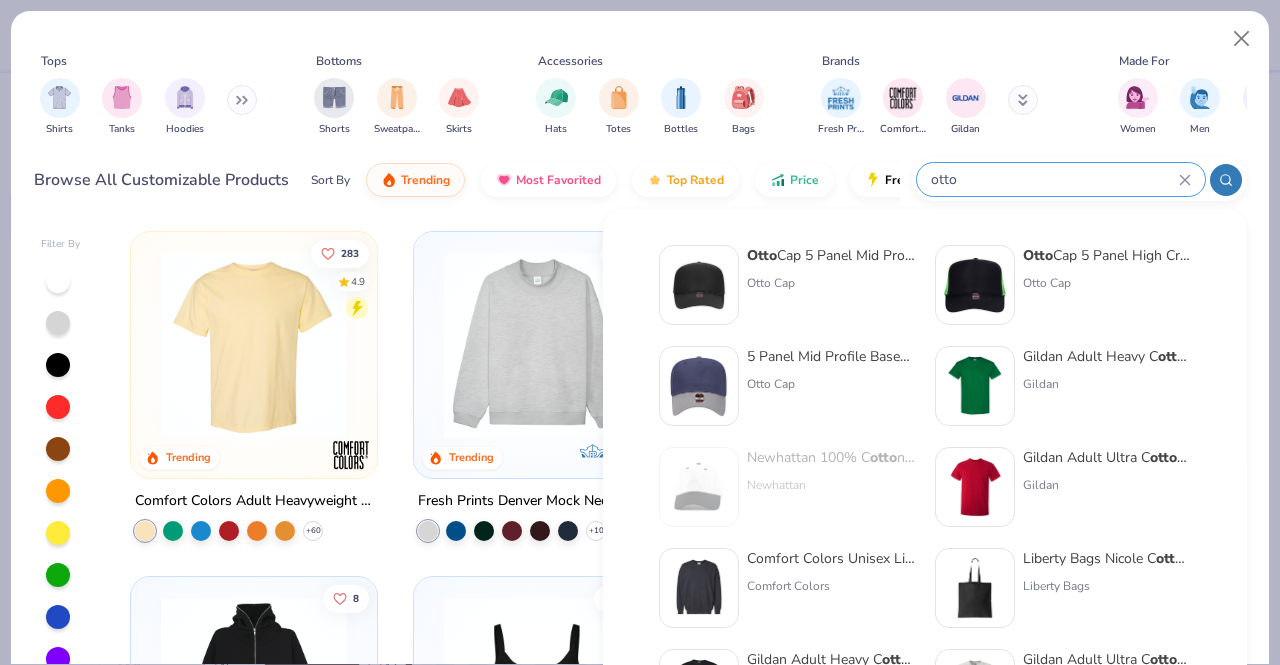 type on "otto" 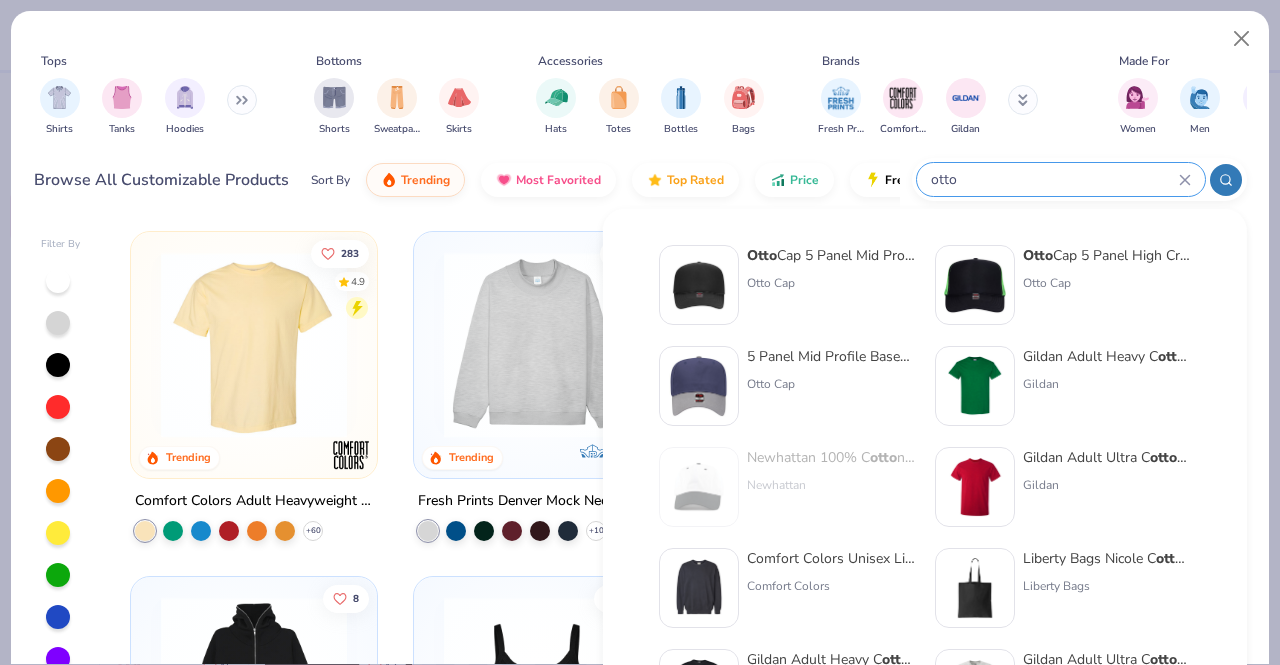 click at bounding box center [699, 386] 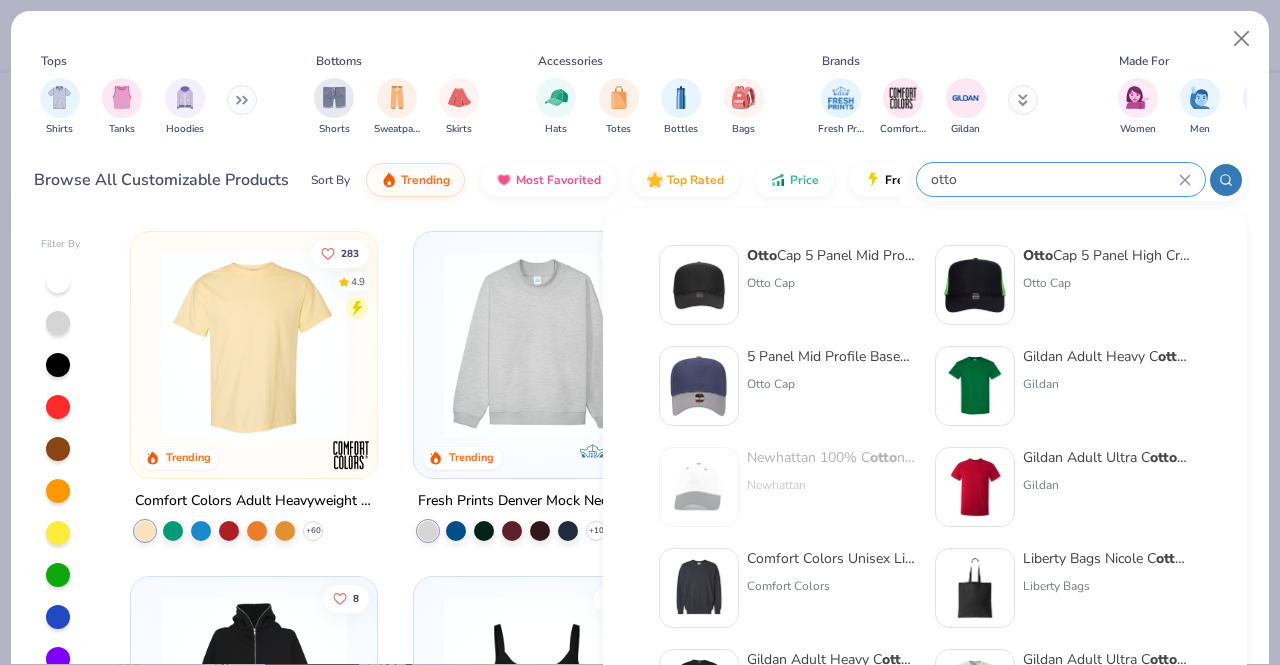 type 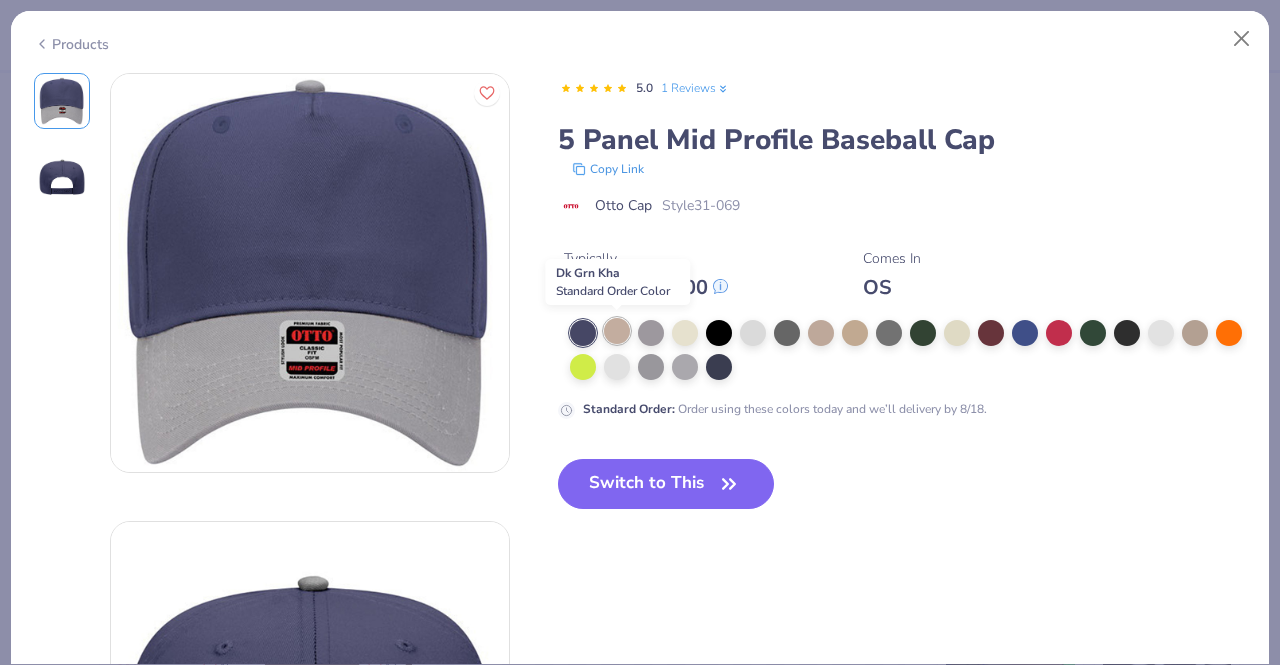 click at bounding box center [617, 331] 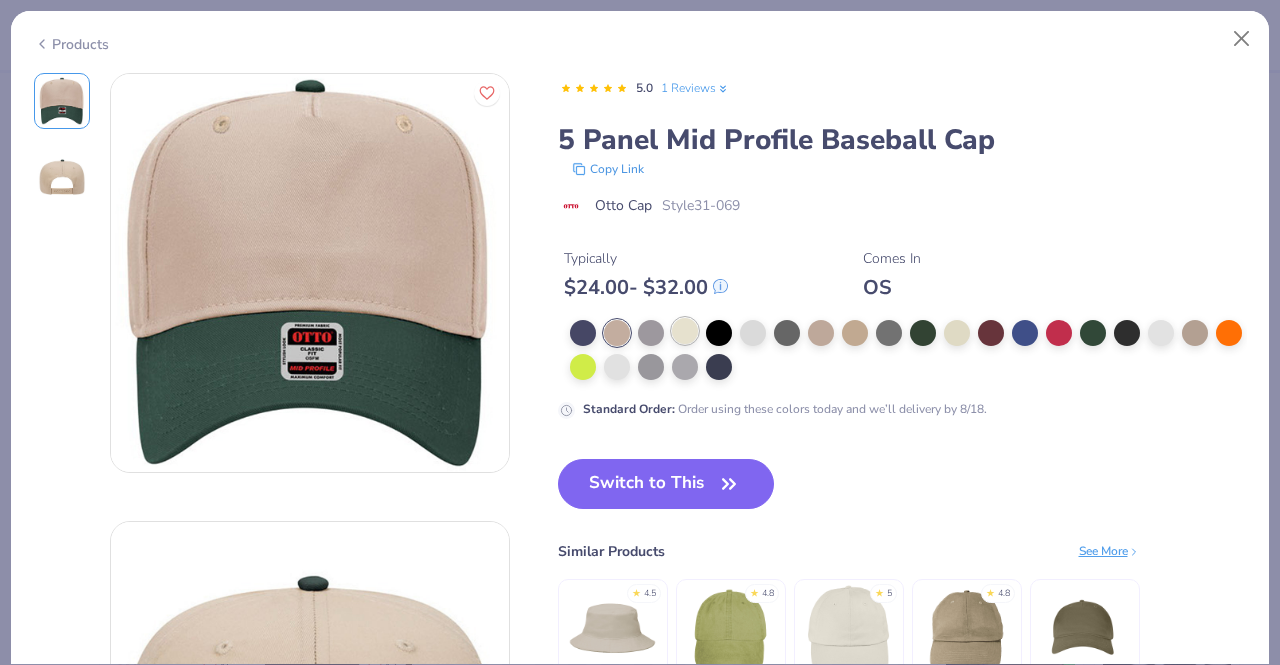 click at bounding box center [685, 331] 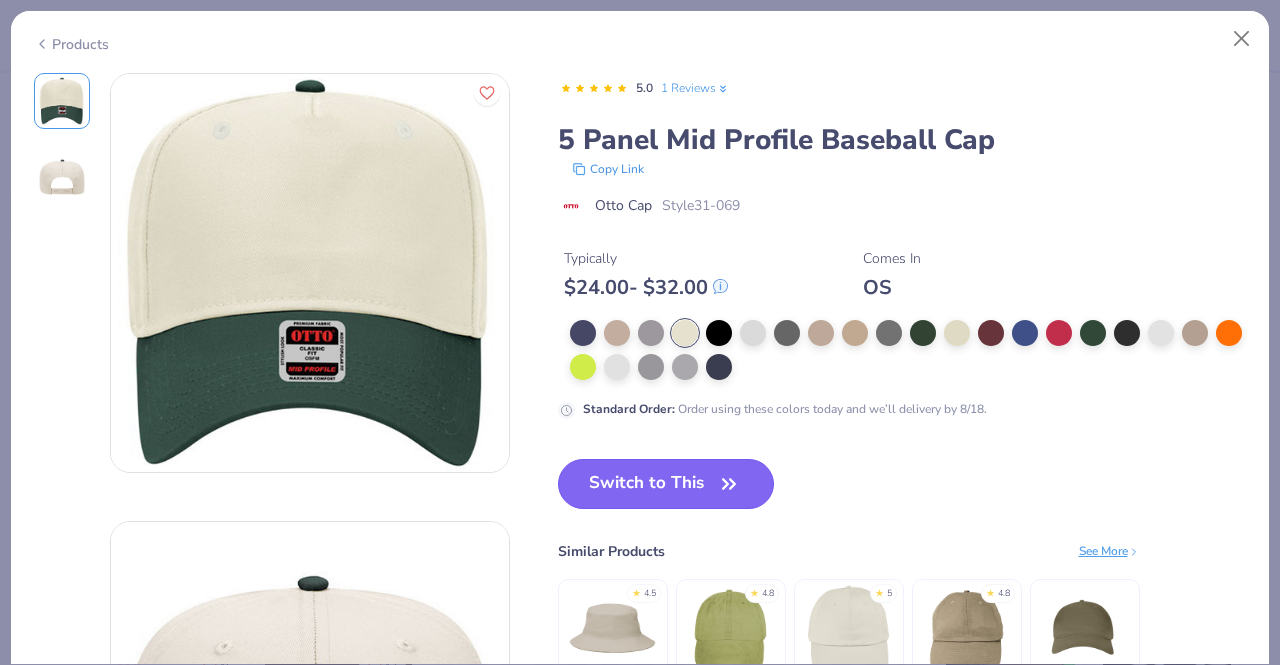 click on "Switch to This" at bounding box center (666, 484) 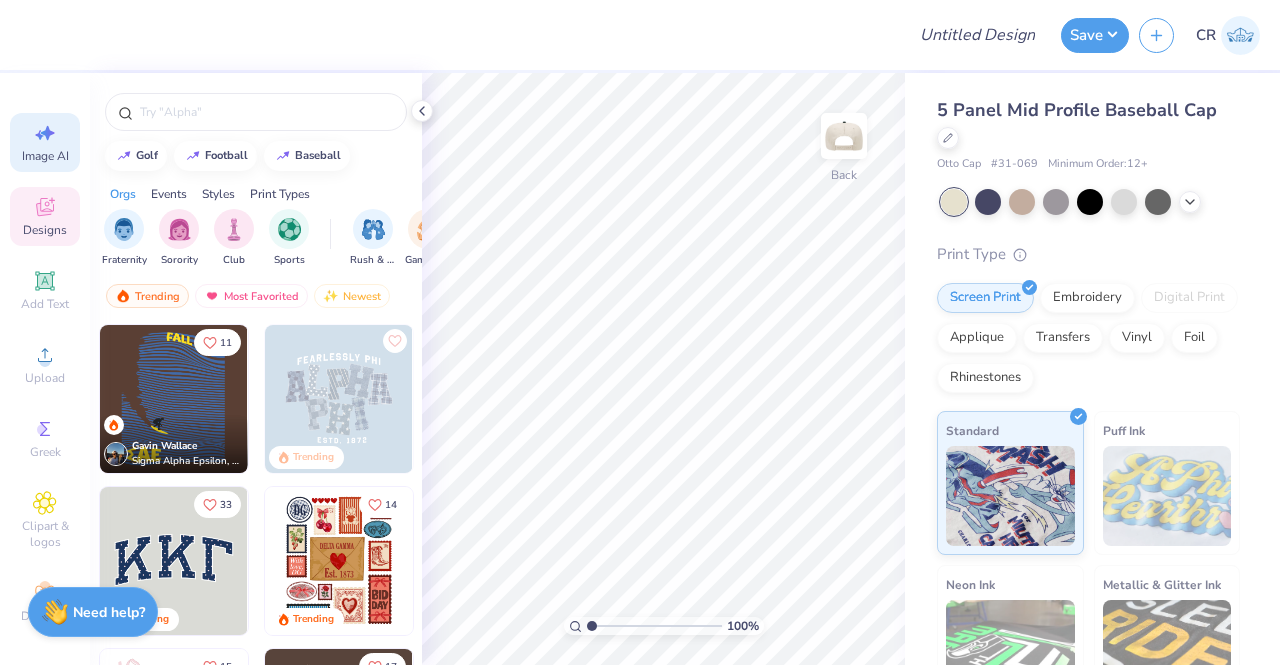 click on "Image AI" at bounding box center (45, 156) 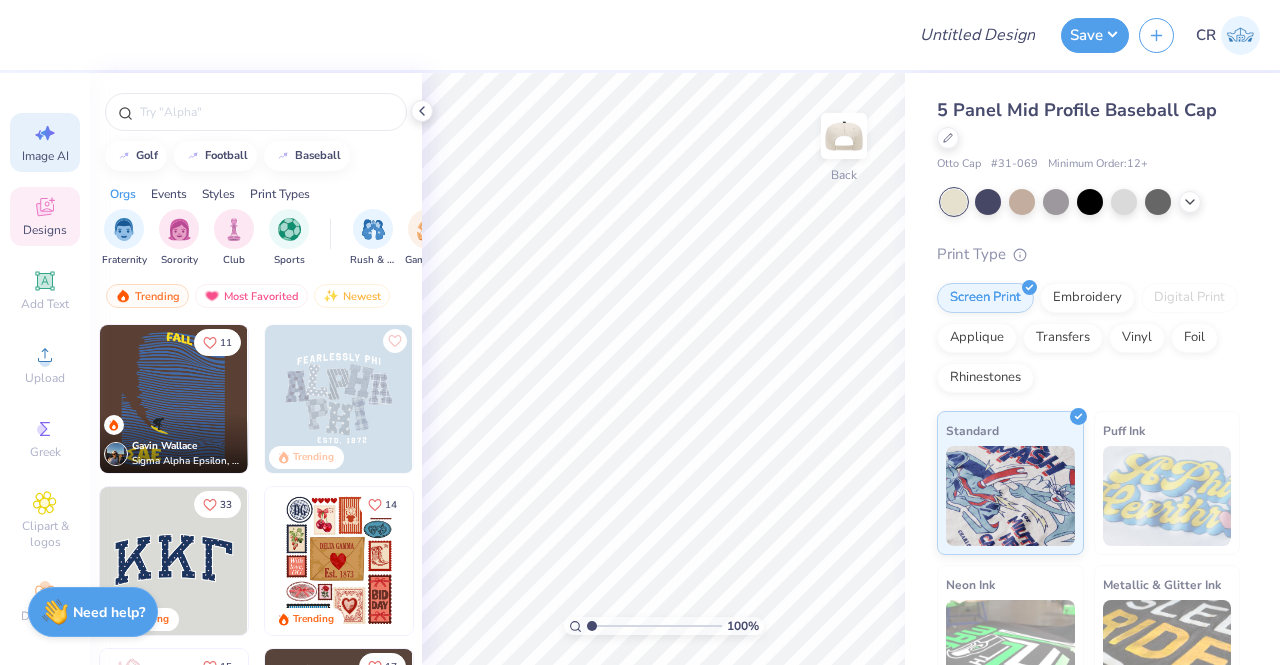 select on "4" 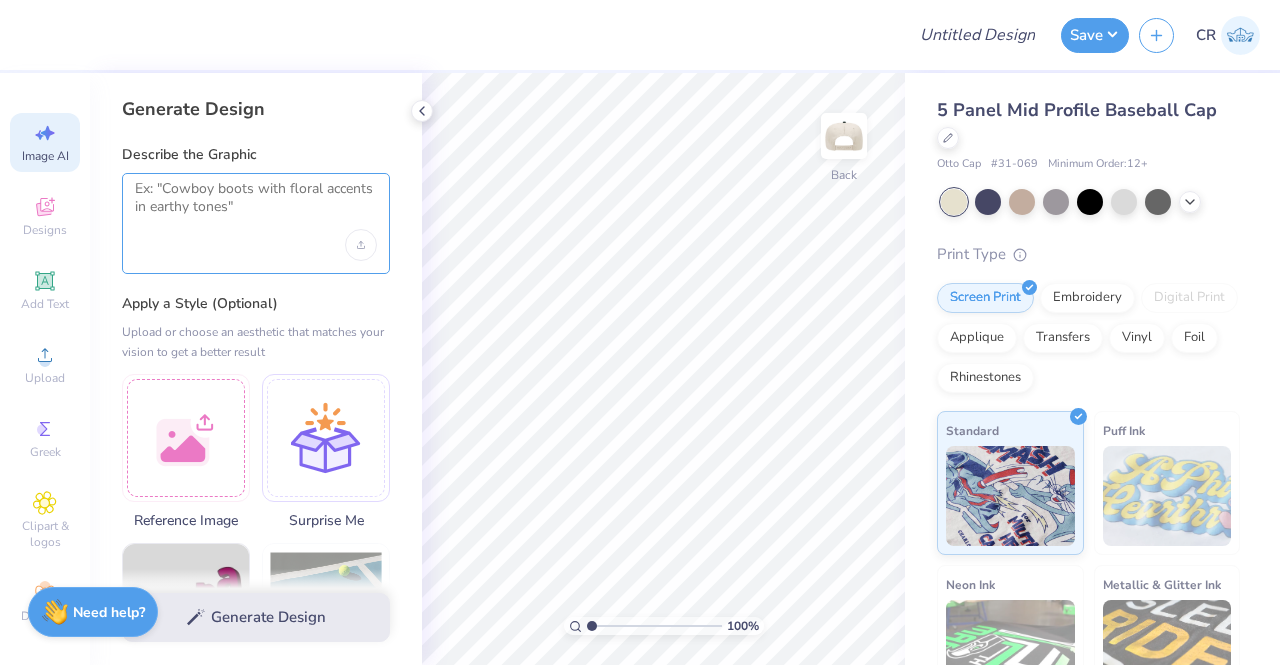 click at bounding box center [256, 205] 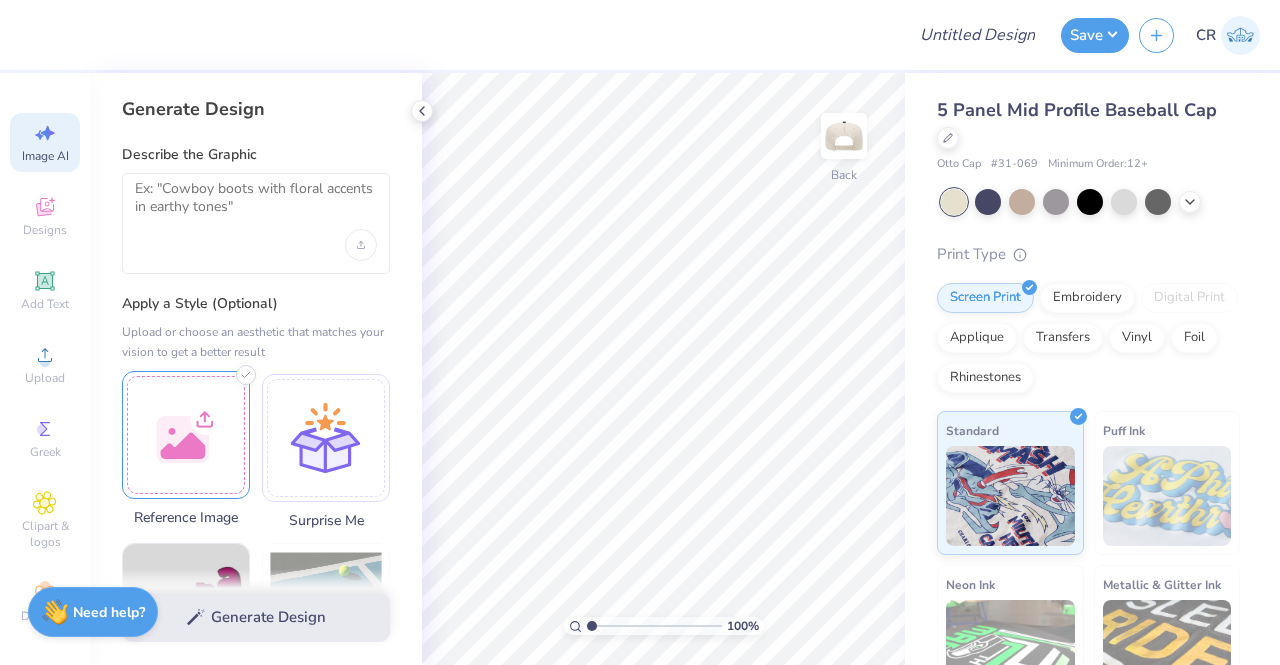 click at bounding box center [186, 435] 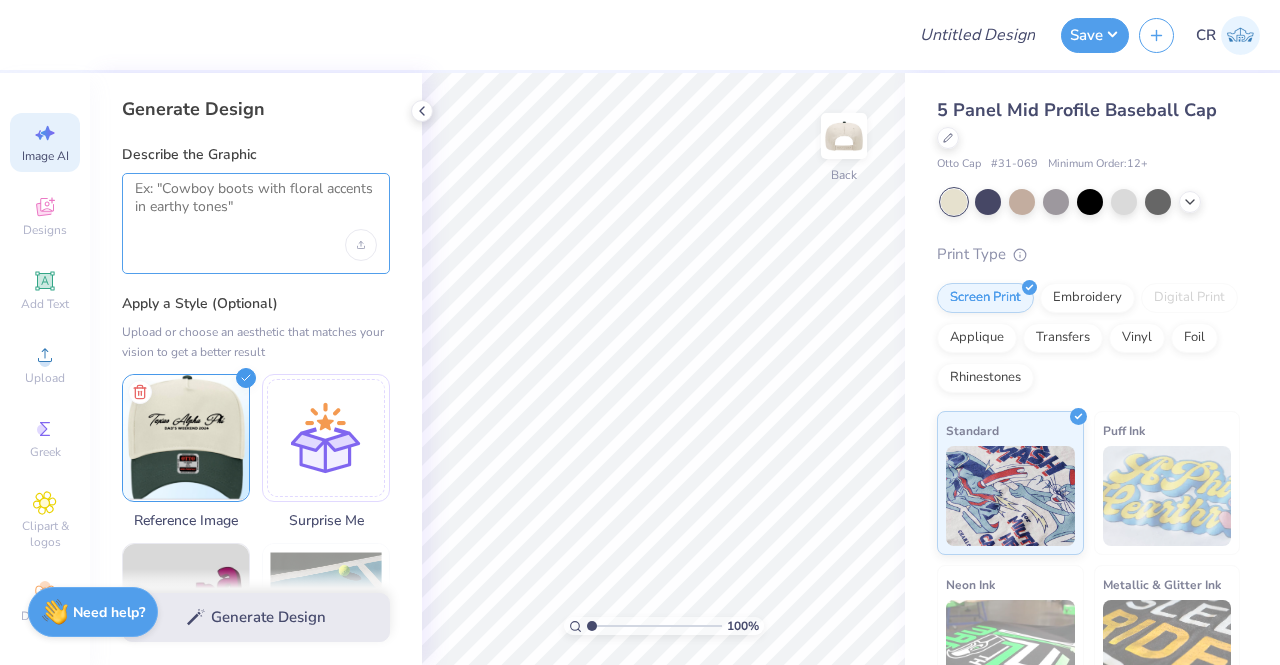 click at bounding box center (256, 205) 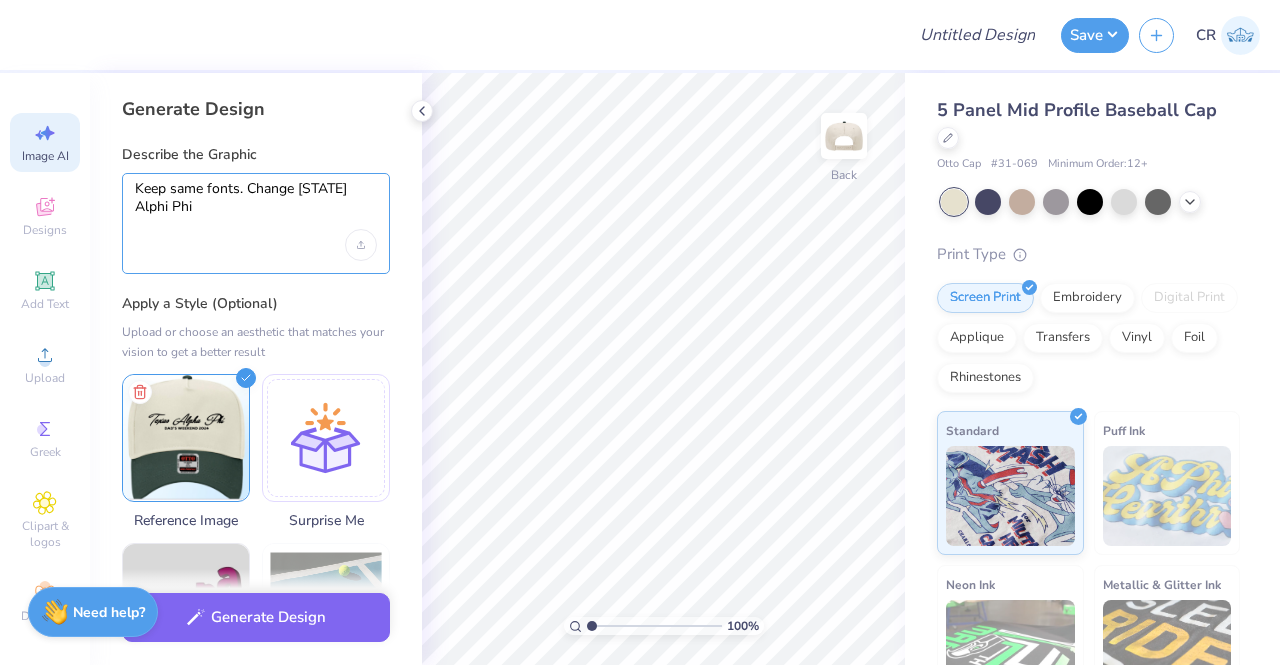 click on "Keep same fonts. Change Texas Alphi Phi" at bounding box center [256, 205] 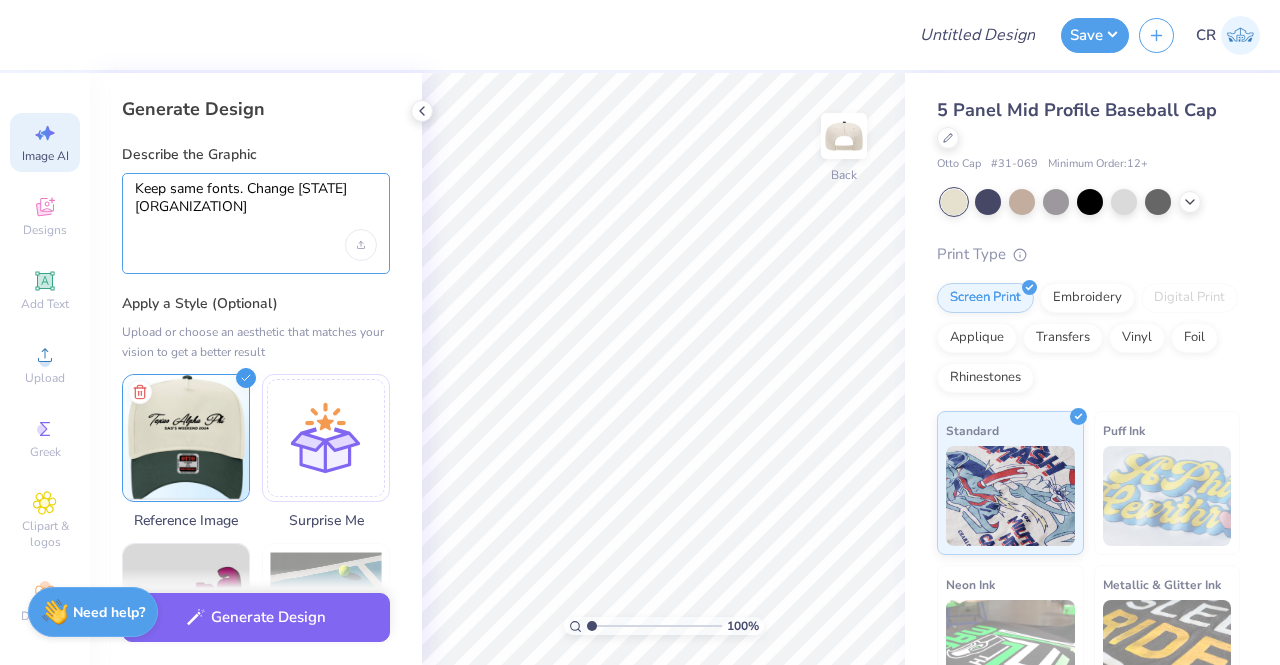 click on "Keep same fonts. Change Texas Alpha Phi" at bounding box center (256, 205) 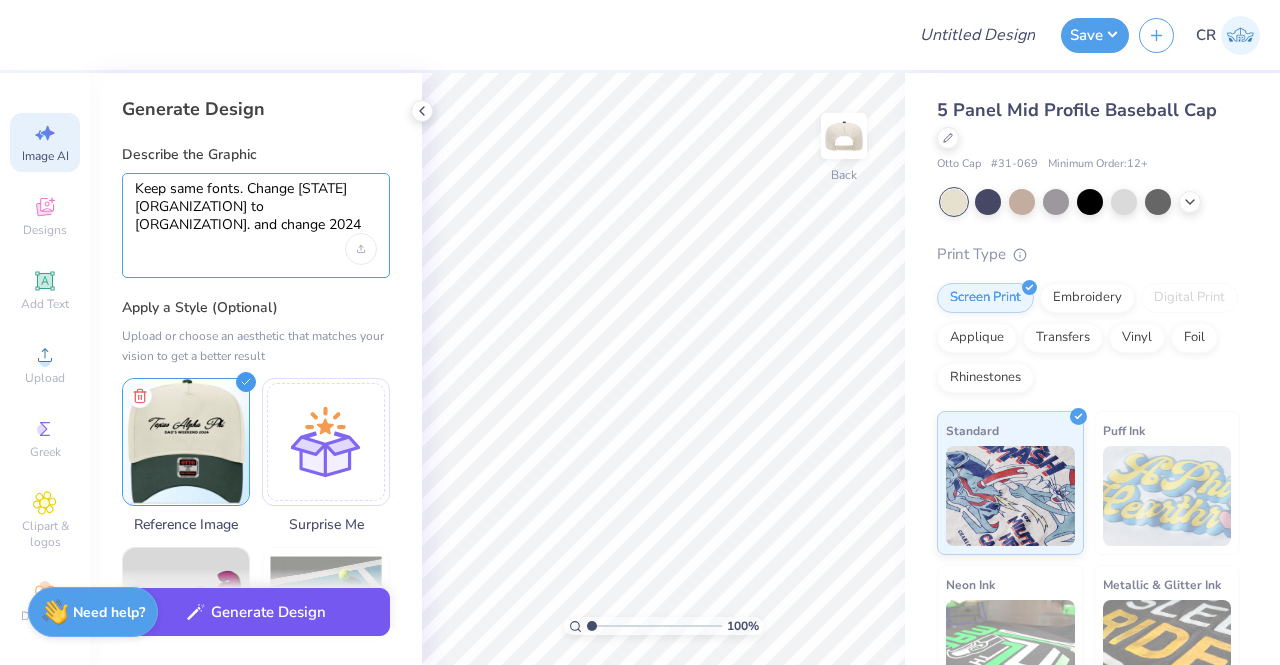 type on "Keep same fonts. Change Texas Alpha Phi to Alpha Chi Omega. and change 2024 to 2025" 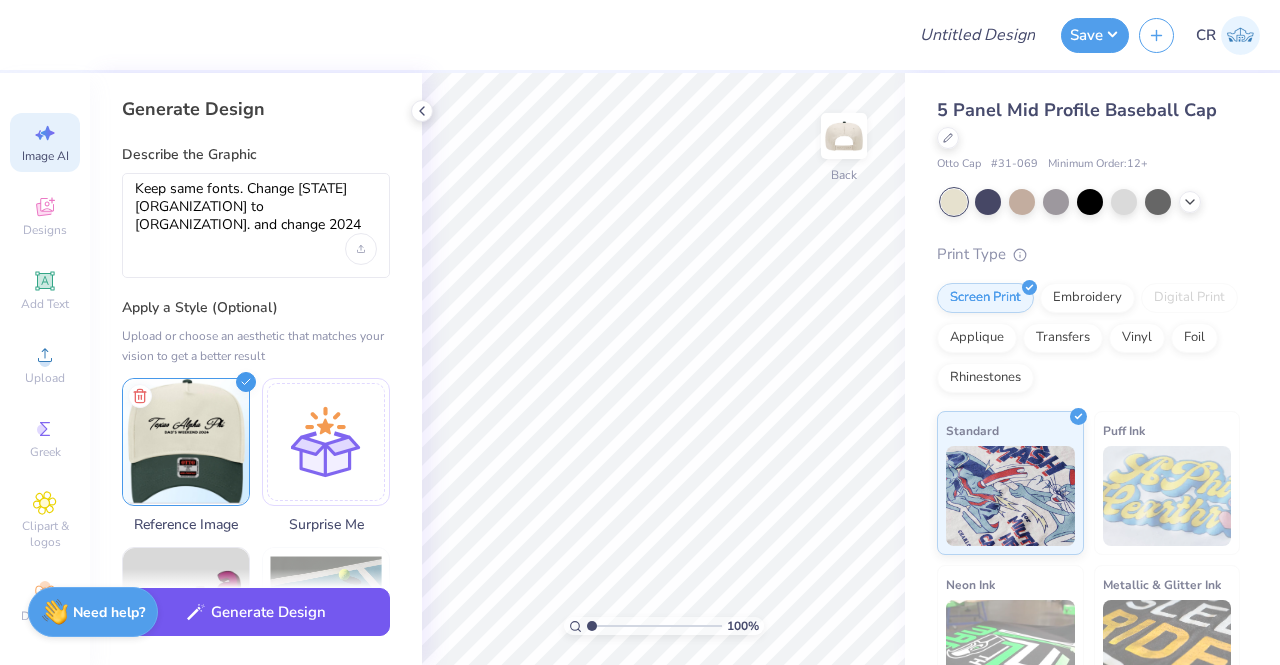 click on "Generate Design" at bounding box center (256, 612) 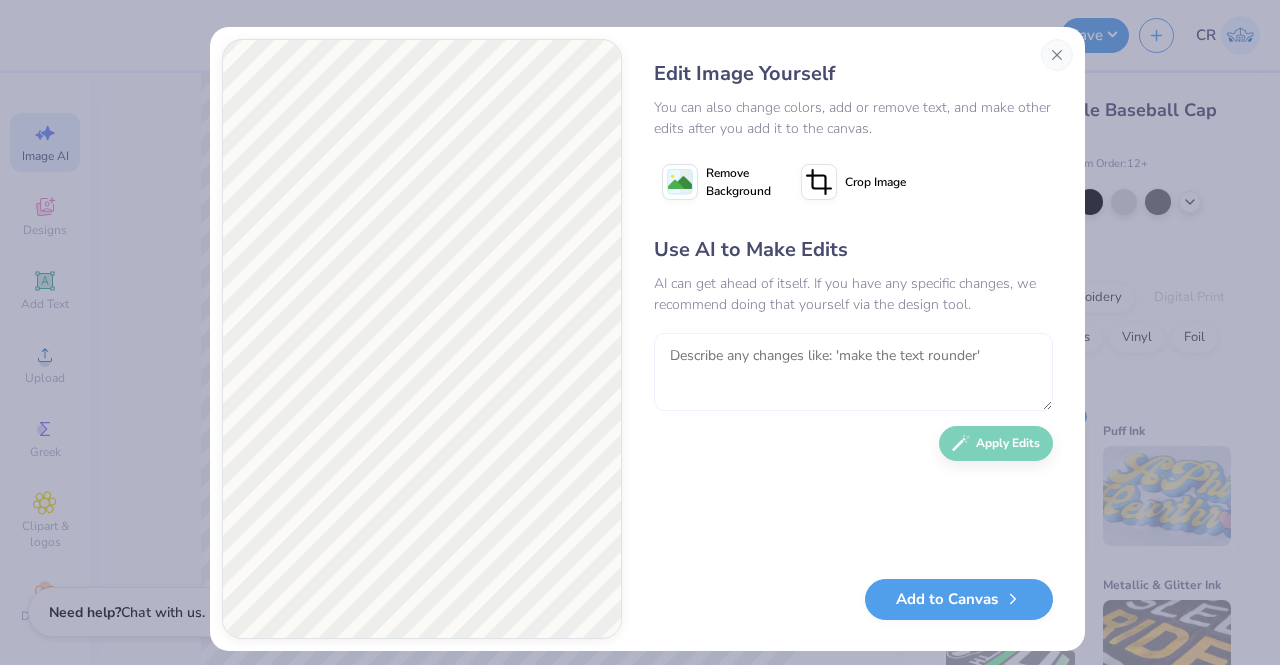 click at bounding box center (853, 372) 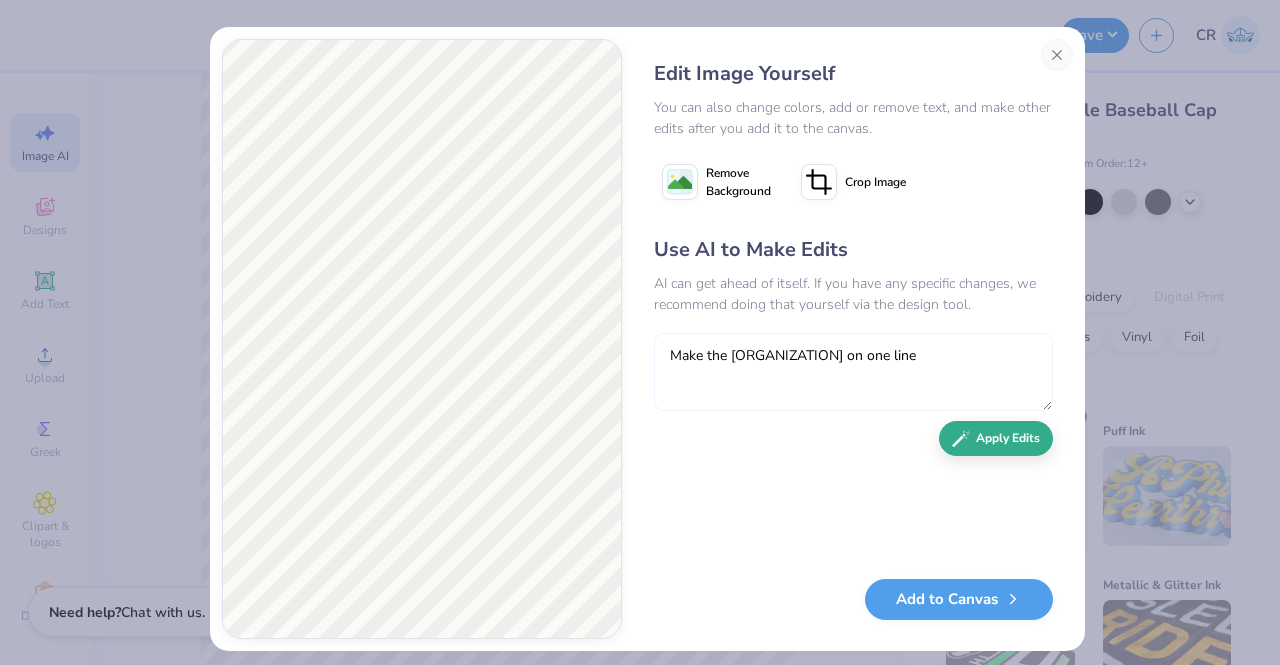 type on "Make the Alpha Chi Omega on one line" 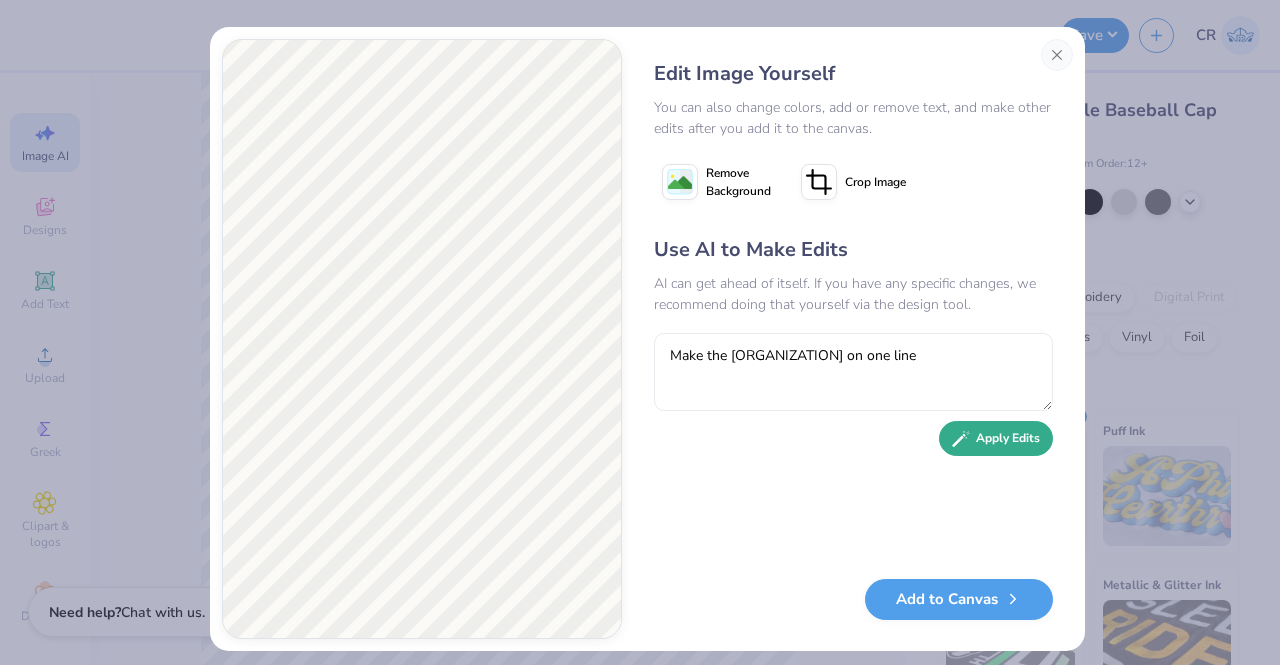 click on "Apply Edits" at bounding box center (996, 438) 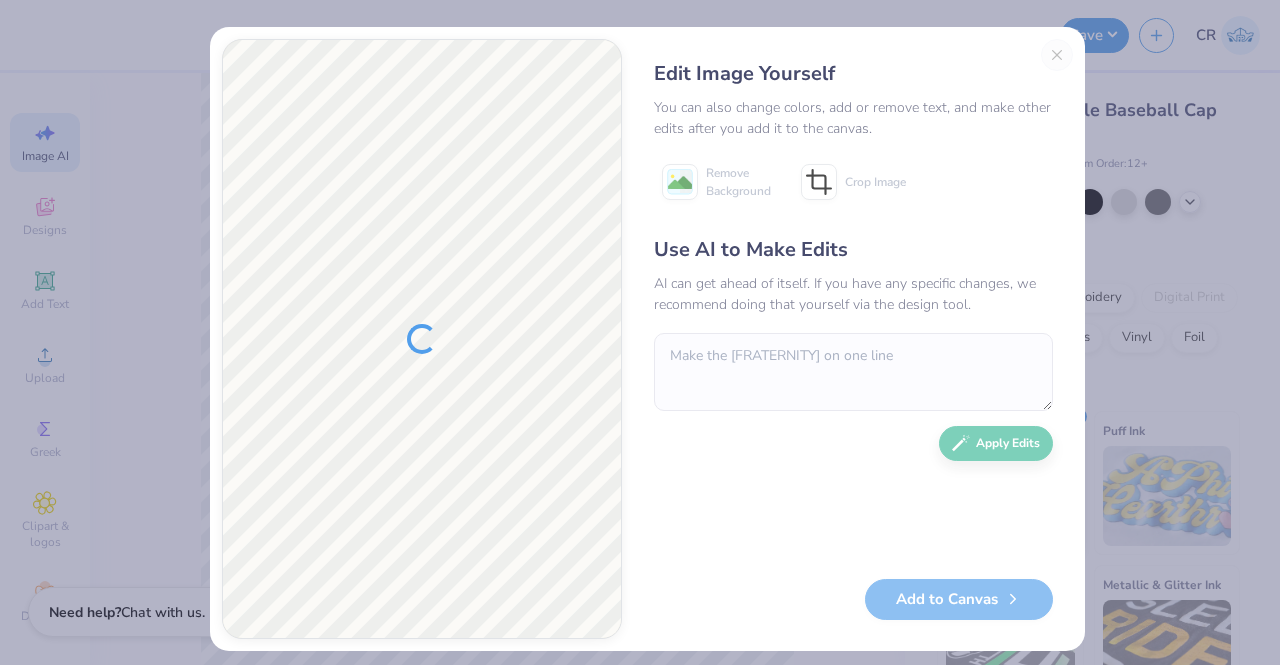 scroll, scrollTop: 0, scrollLeft: 0, axis: both 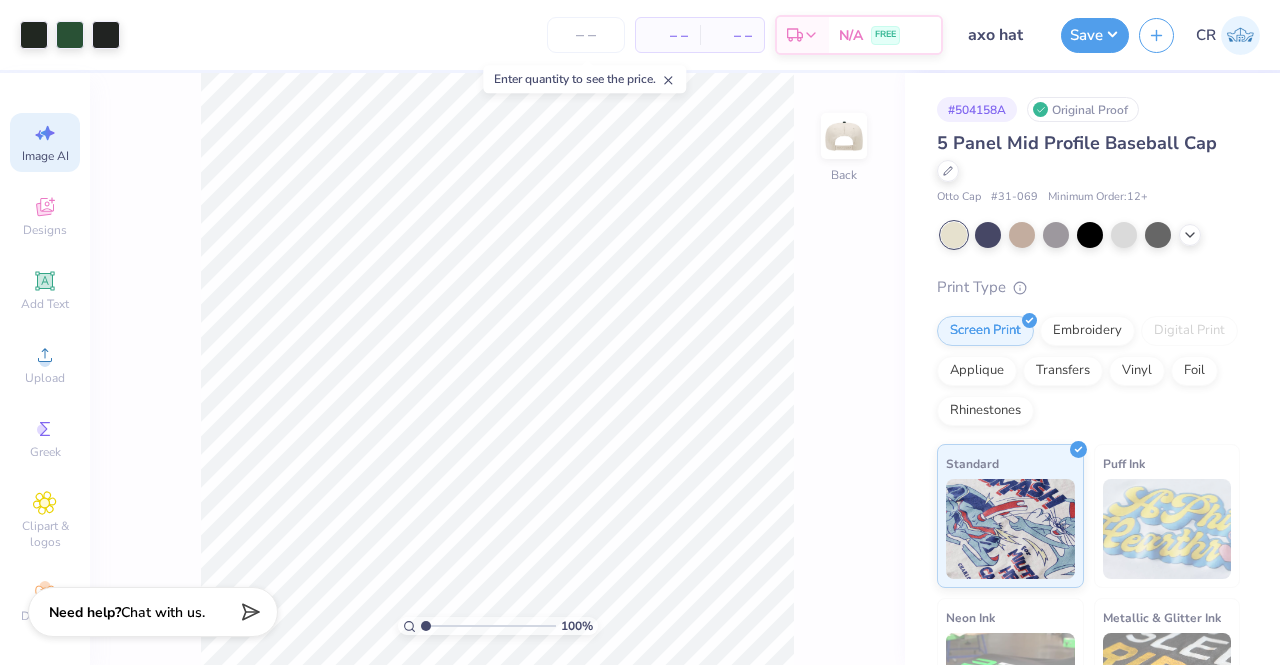 click on "Image AI" at bounding box center [45, 156] 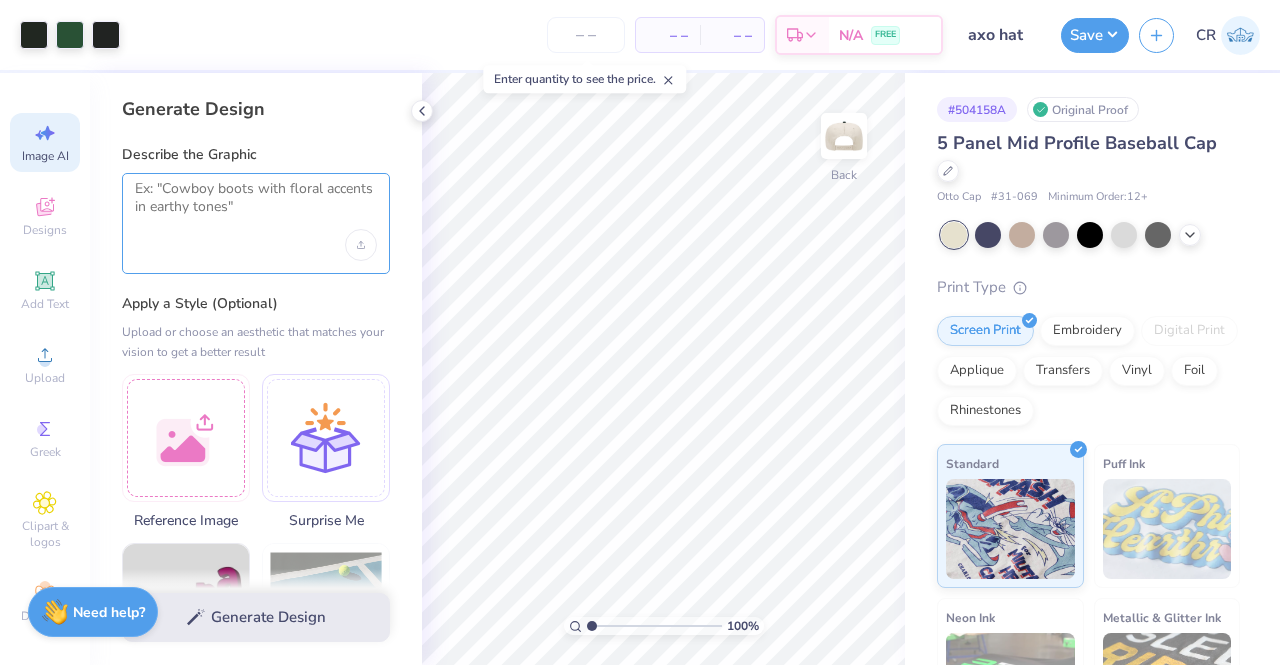 click at bounding box center (256, 205) 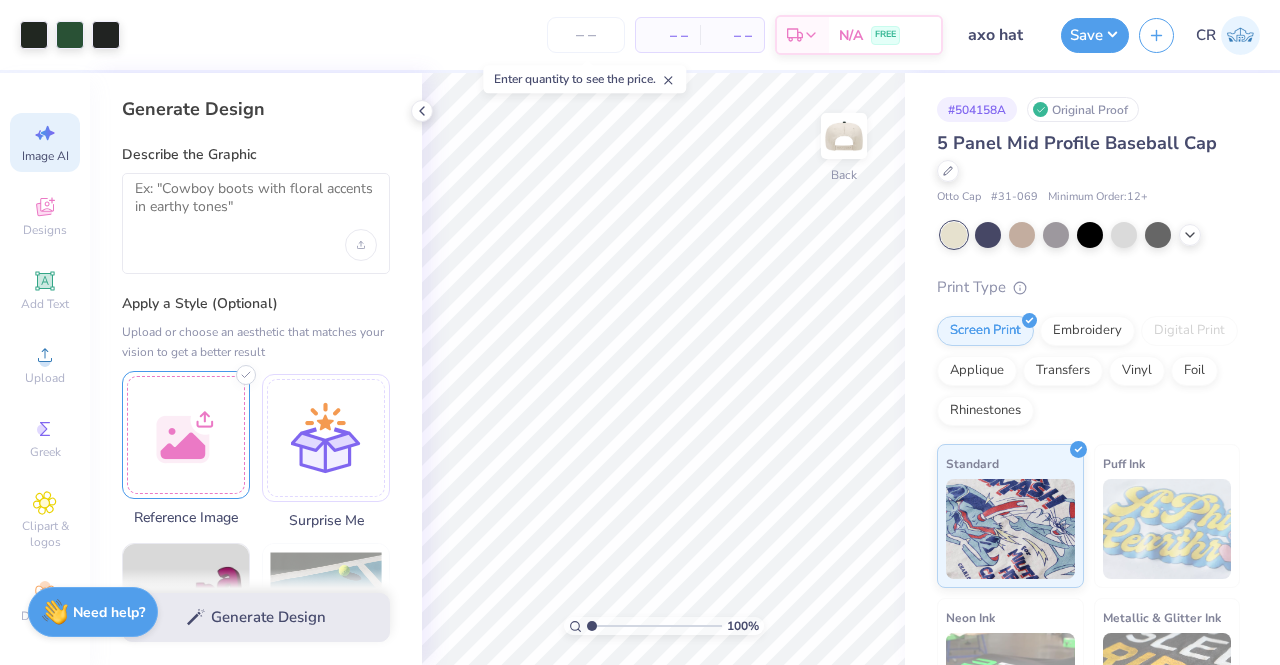 click at bounding box center (186, 435) 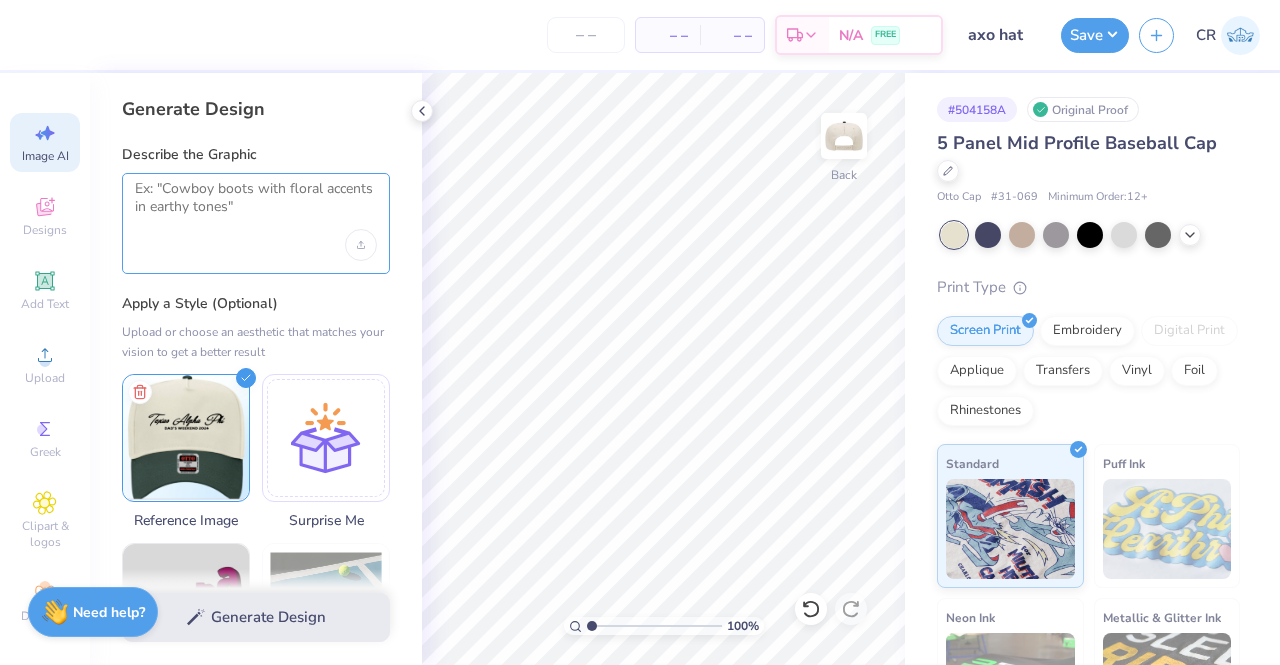 click at bounding box center (256, 205) 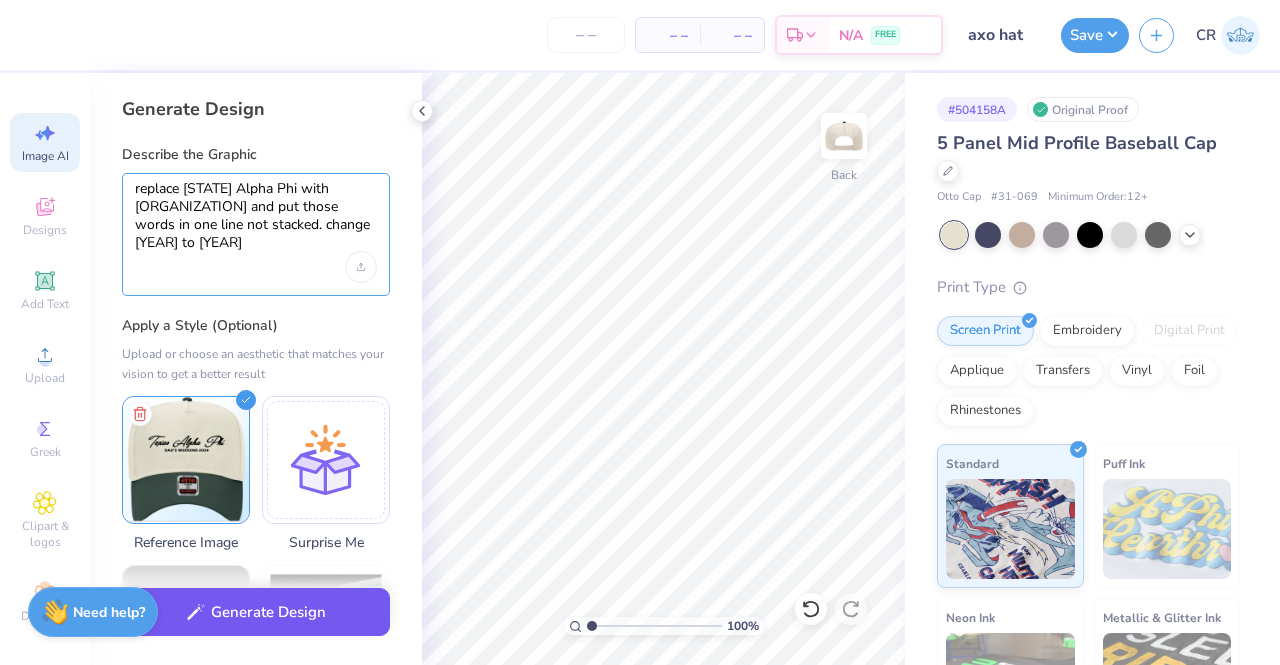 type on "replace [STATE] Alpha Phi with [ORGANIZATION] and put those words in one line not stacked. change [YEAR] to [YEAR]" 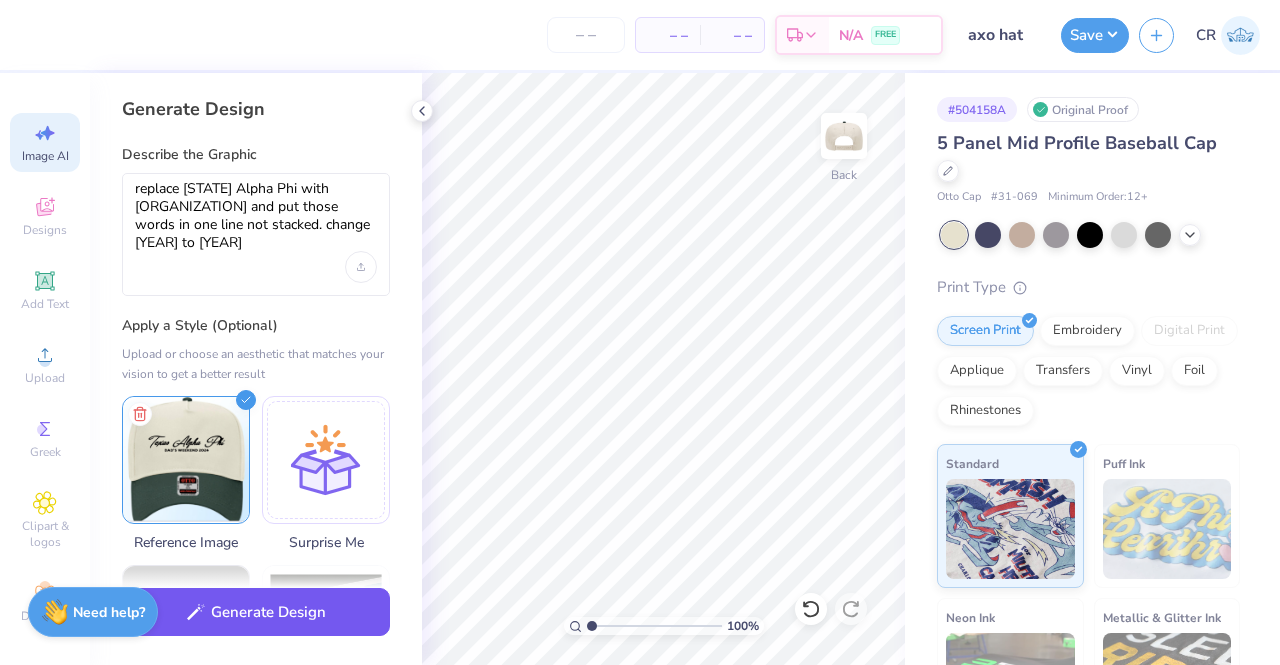 click on "Generate Design" at bounding box center (256, 612) 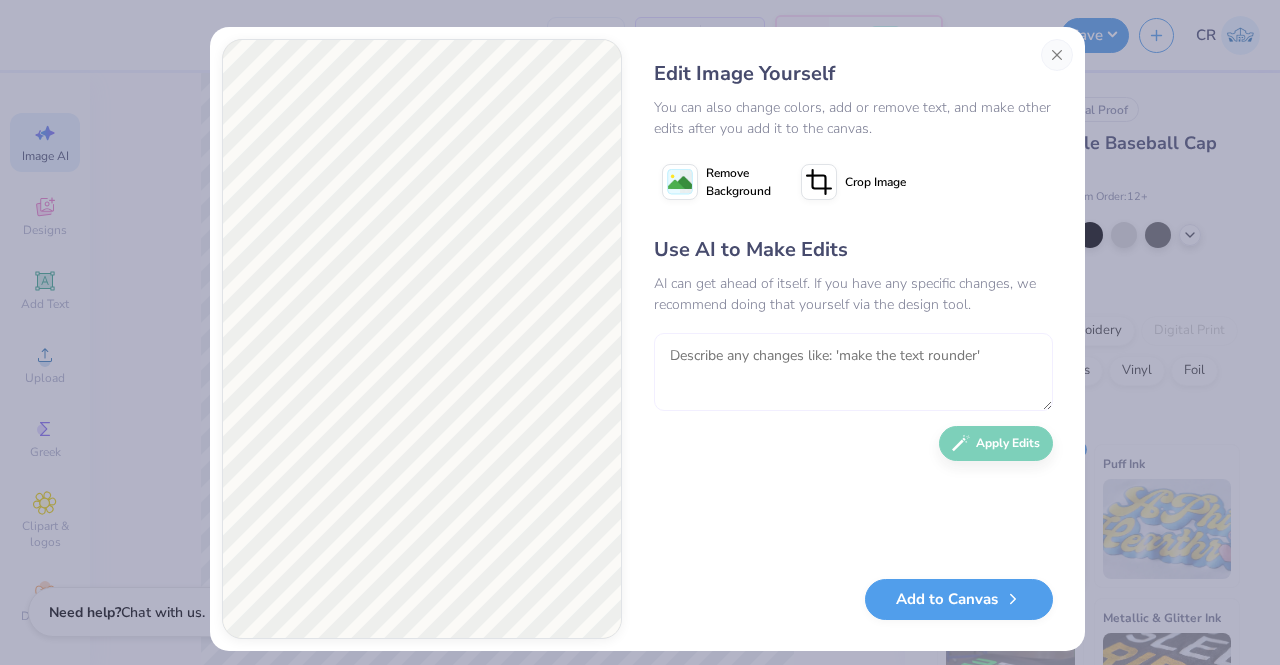 click at bounding box center [853, 372] 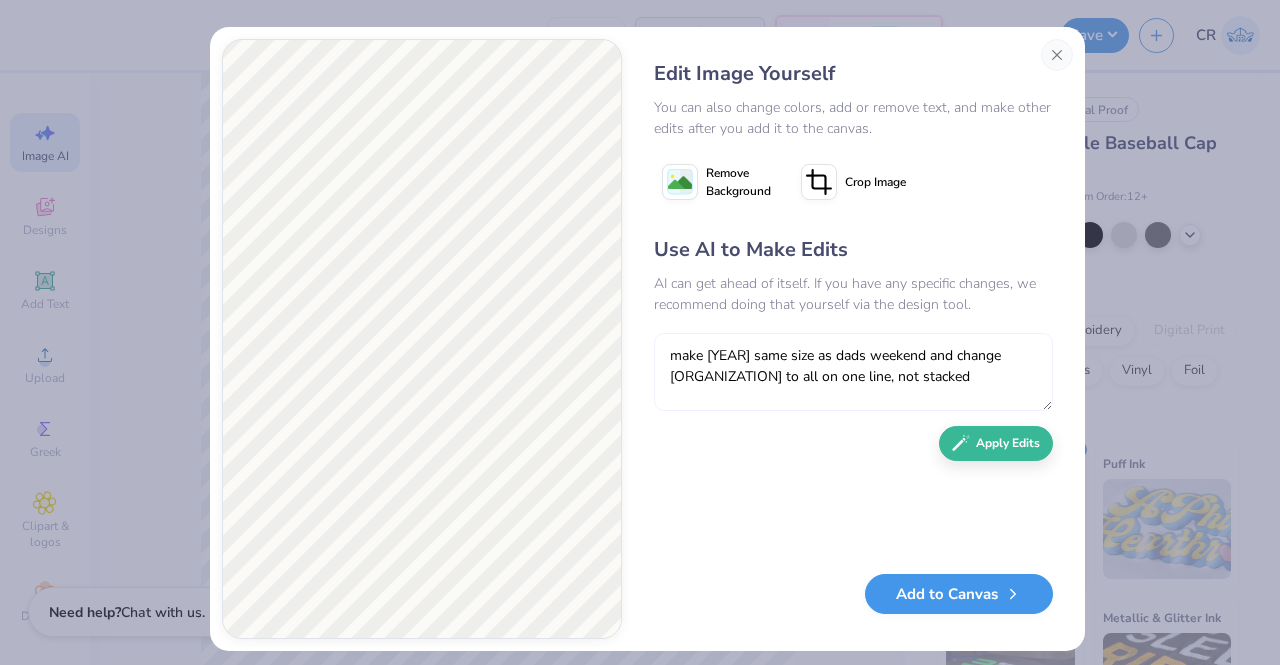 type on "make [YEAR] same size as dads weekend and change [ORGANIZATION] to all on one line, not stacked" 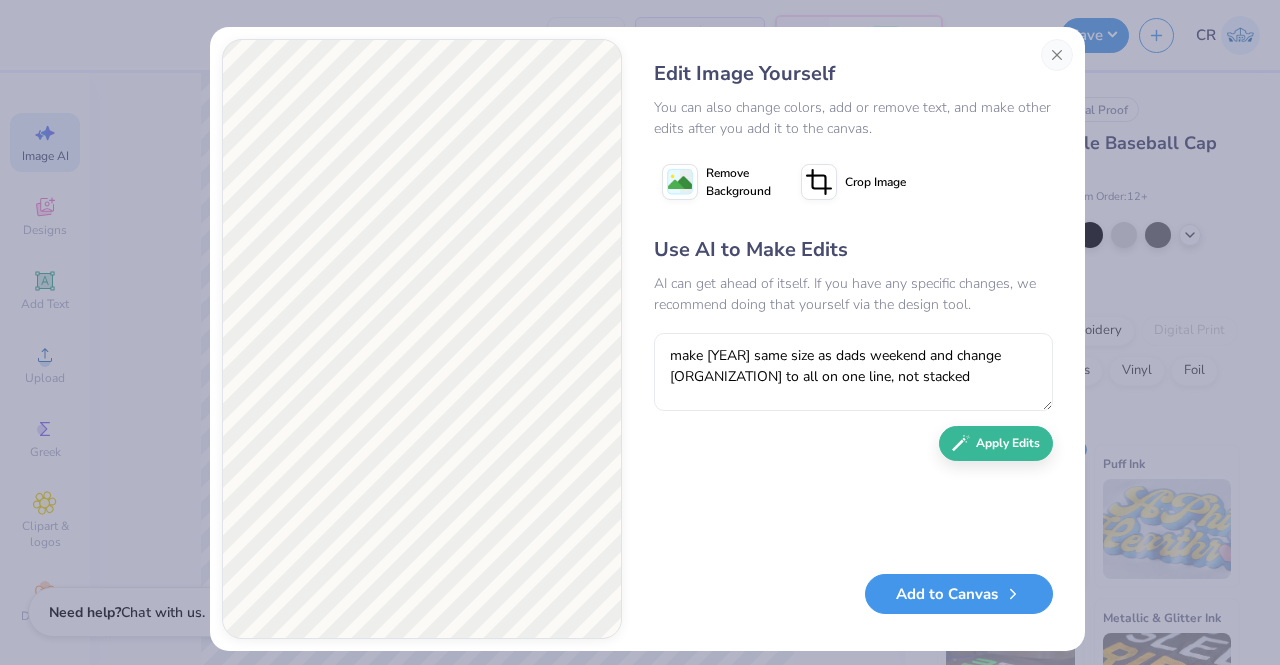 click on "Add to Canvas" at bounding box center (959, 594) 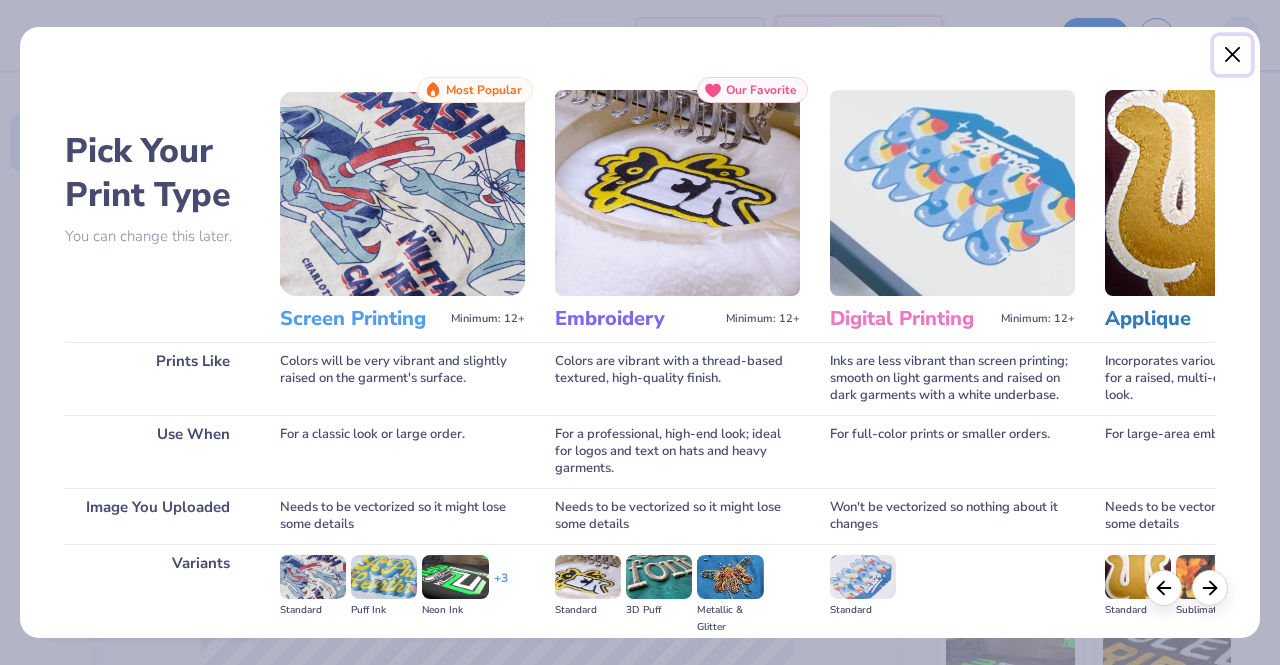 click at bounding box center [1233, 55] 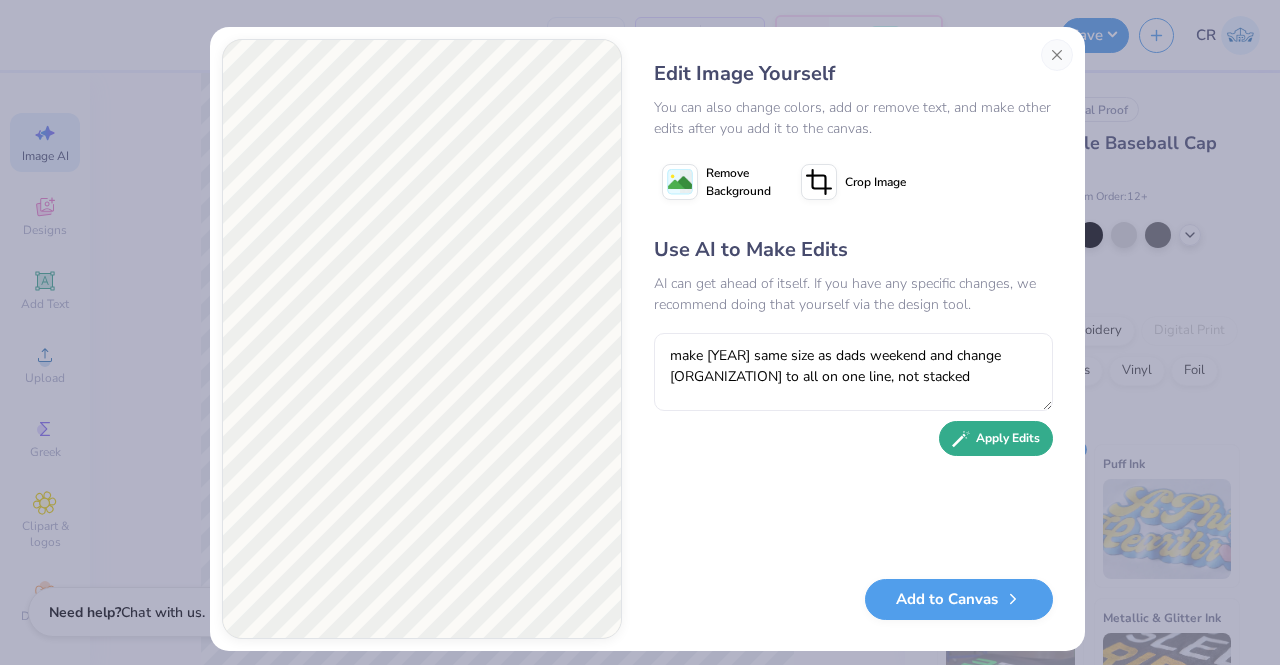 click on "Apply Edits" at bounding box center (996, 438) 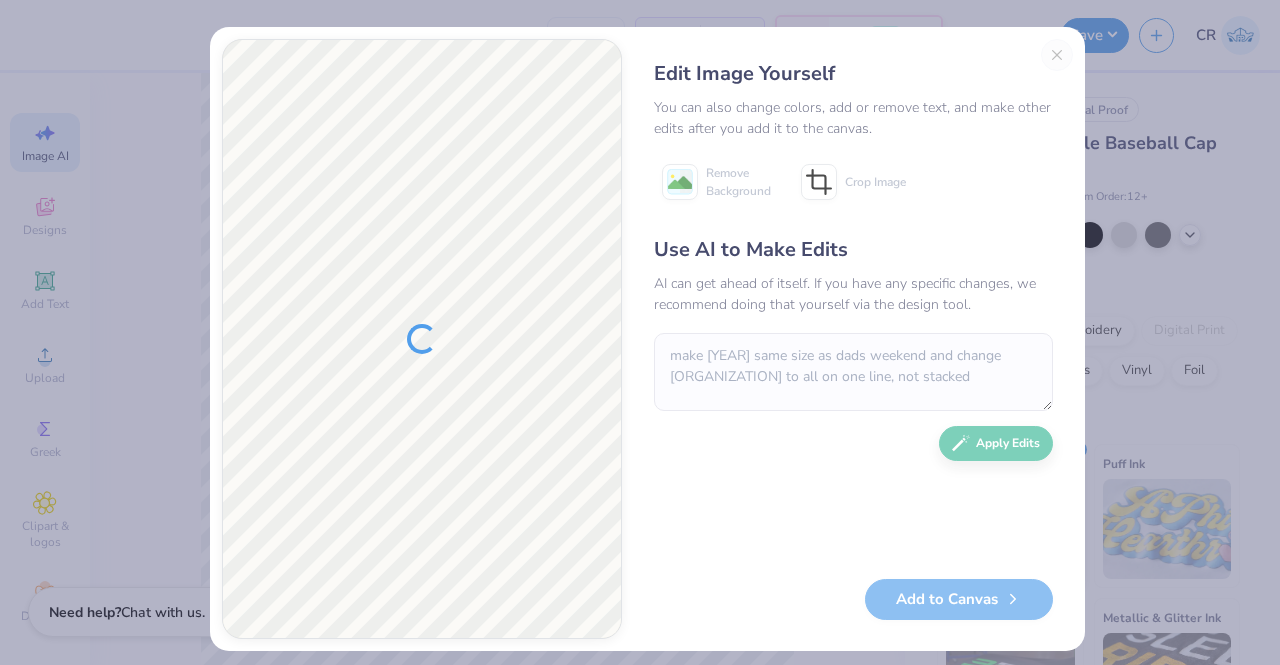 type 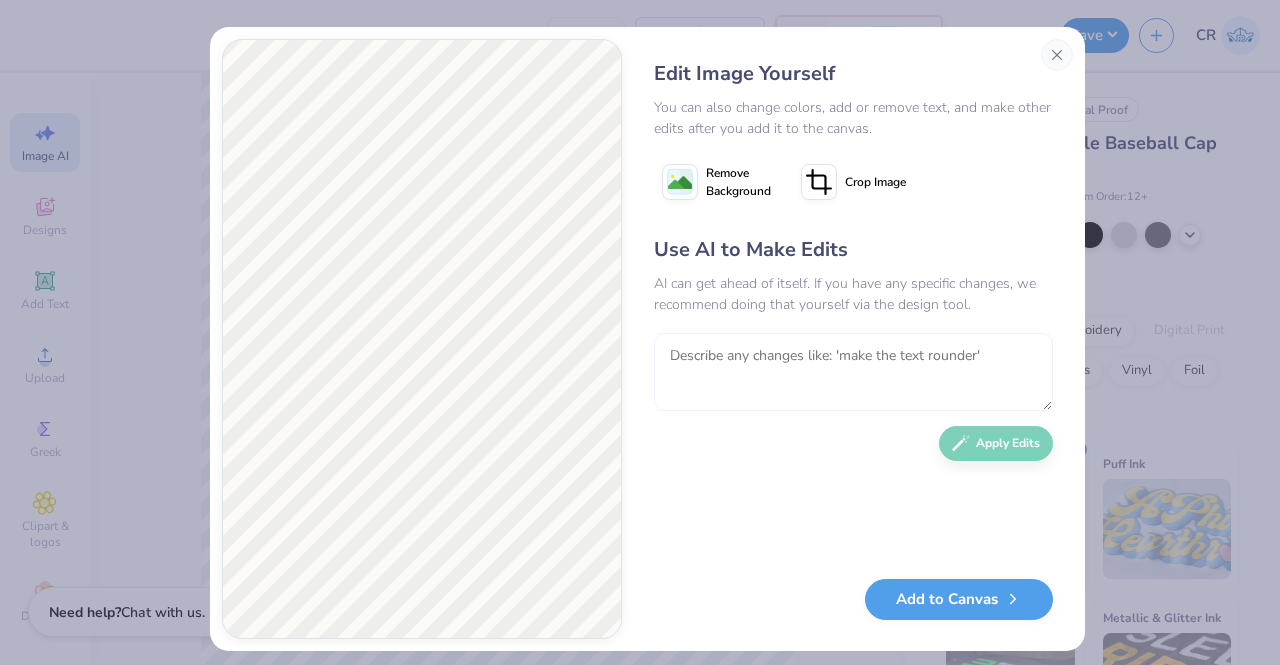 click at bounding box center (853, 372) 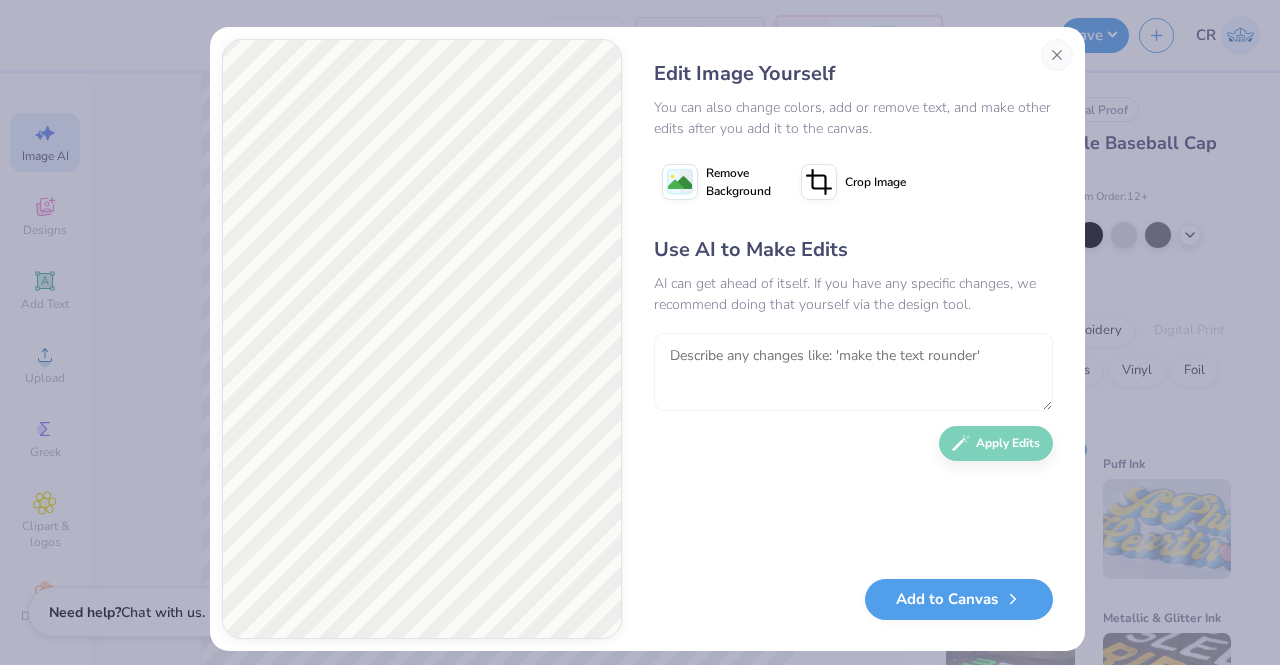 click at bounding box center (853, 372) 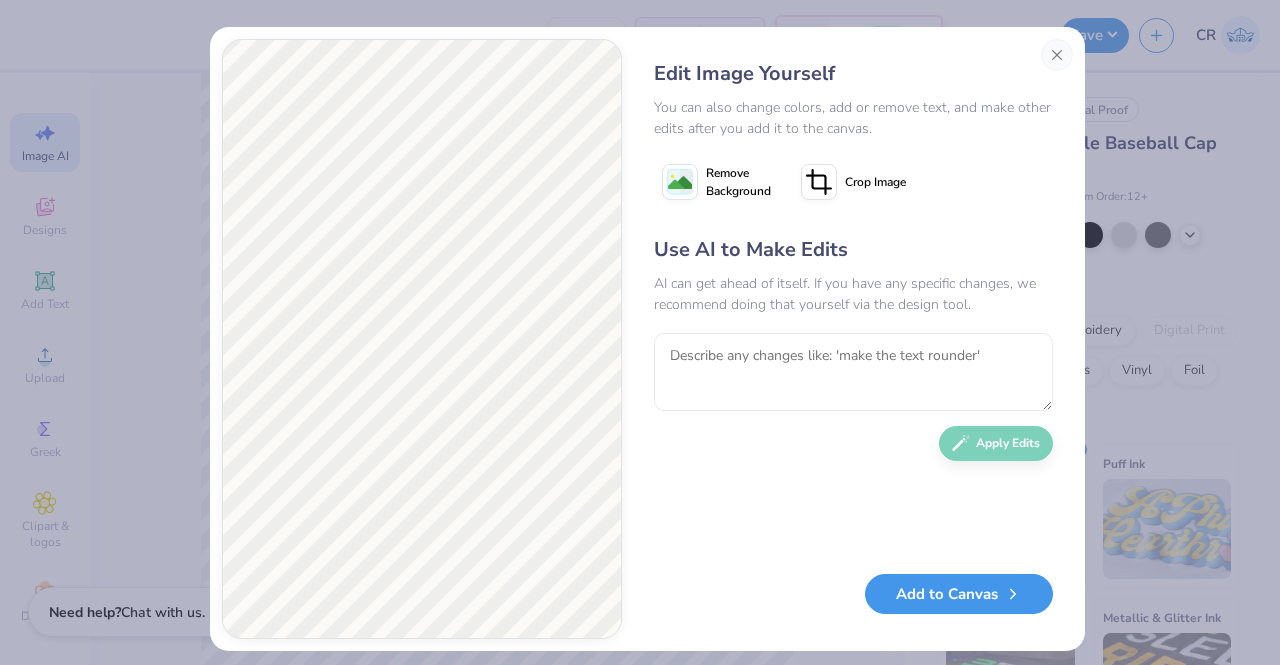 click on "Add to Canvas" at bounding box center (959, 594) 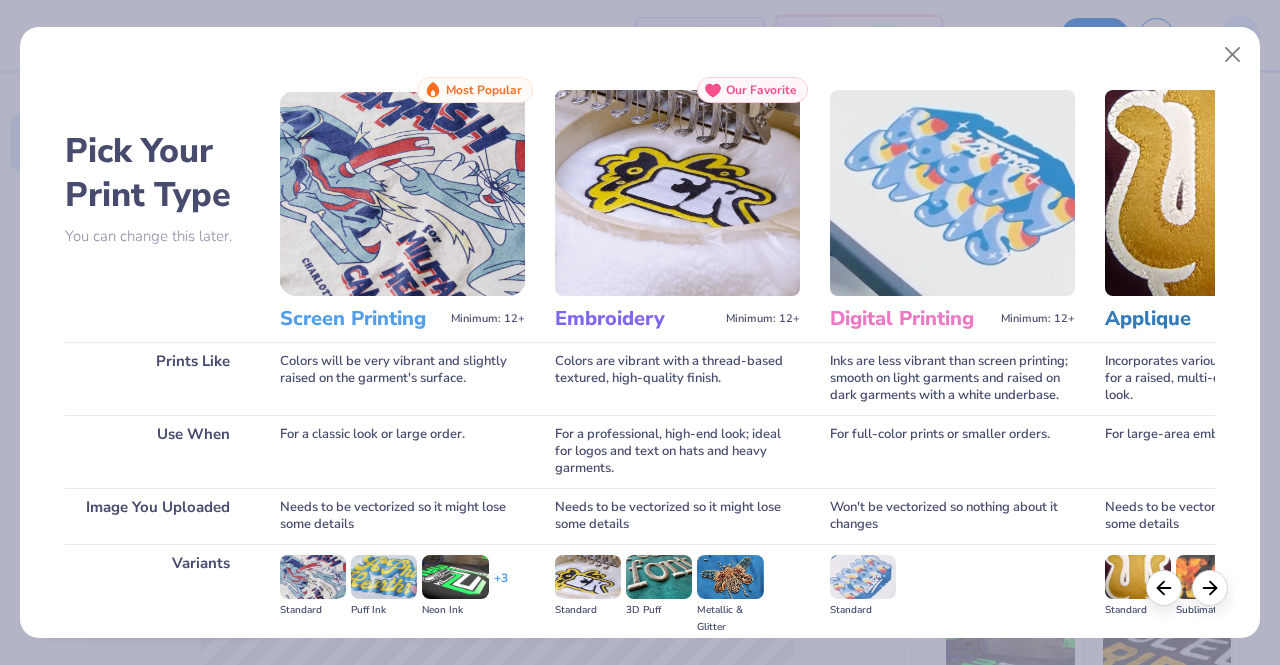 scroll, scrollTop: 231, scrollLeft: 0, axis: vertical 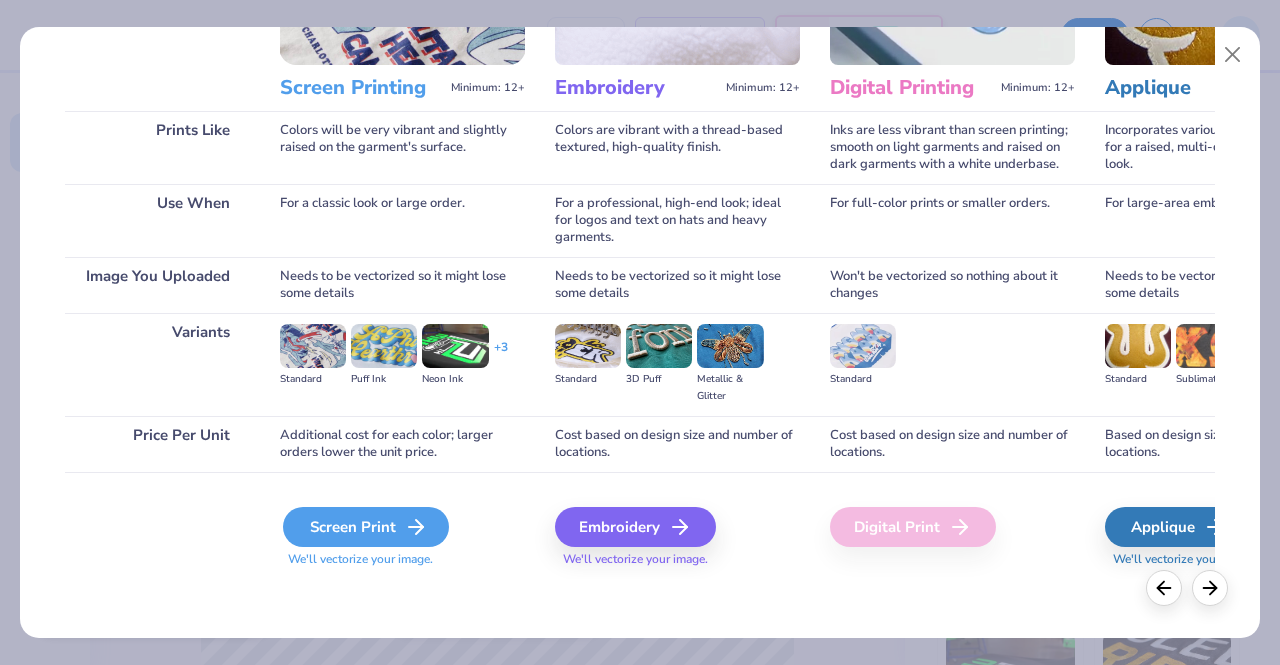 click on "Screen Print" at bounding box center [366, 527] 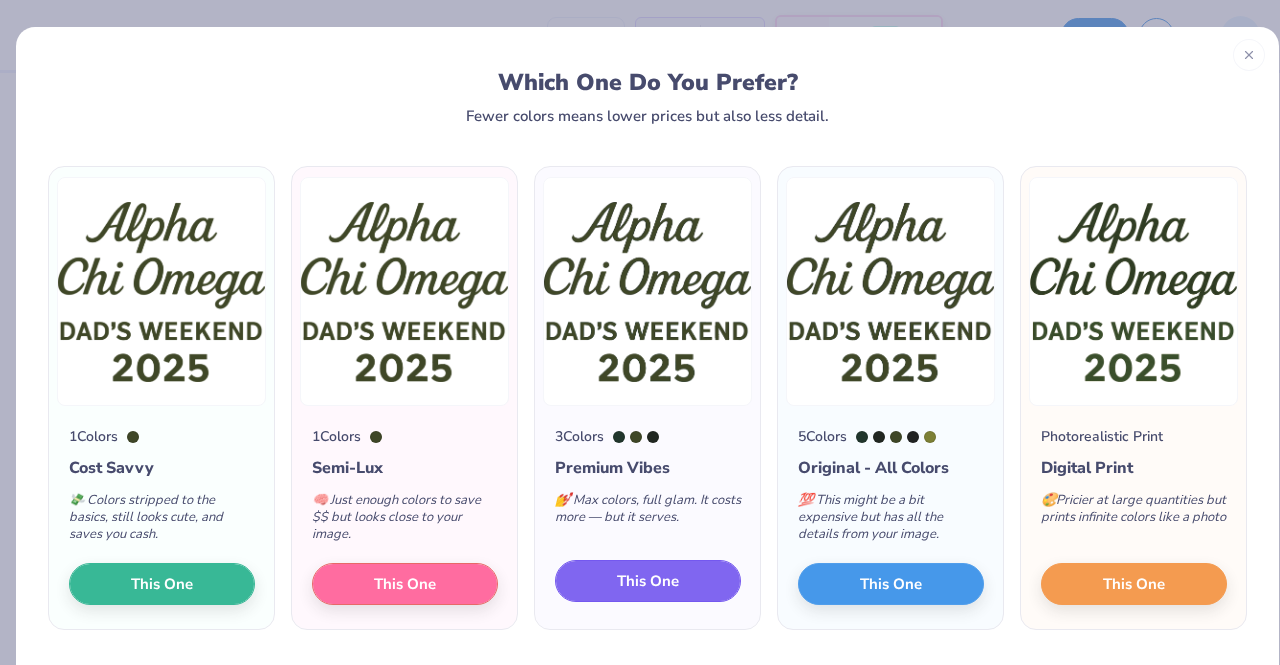 click on "This One" at bounding box center (648, 581) 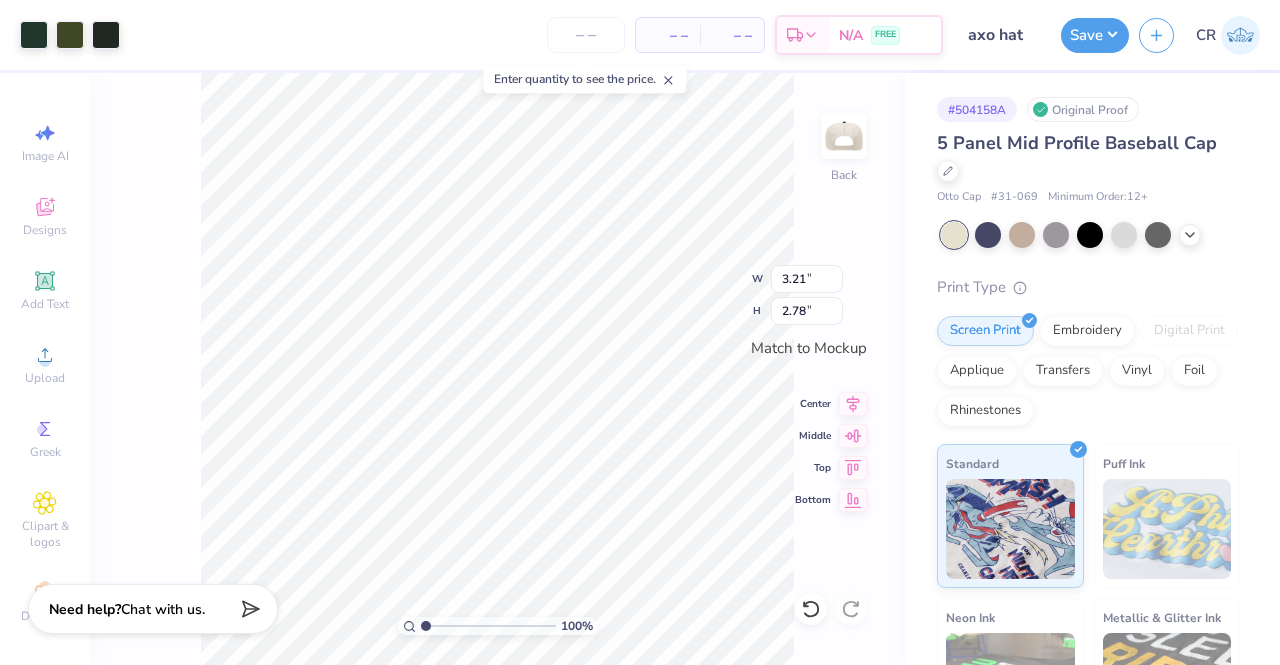 click on "Chat with us." at bounding box center (163, 609) 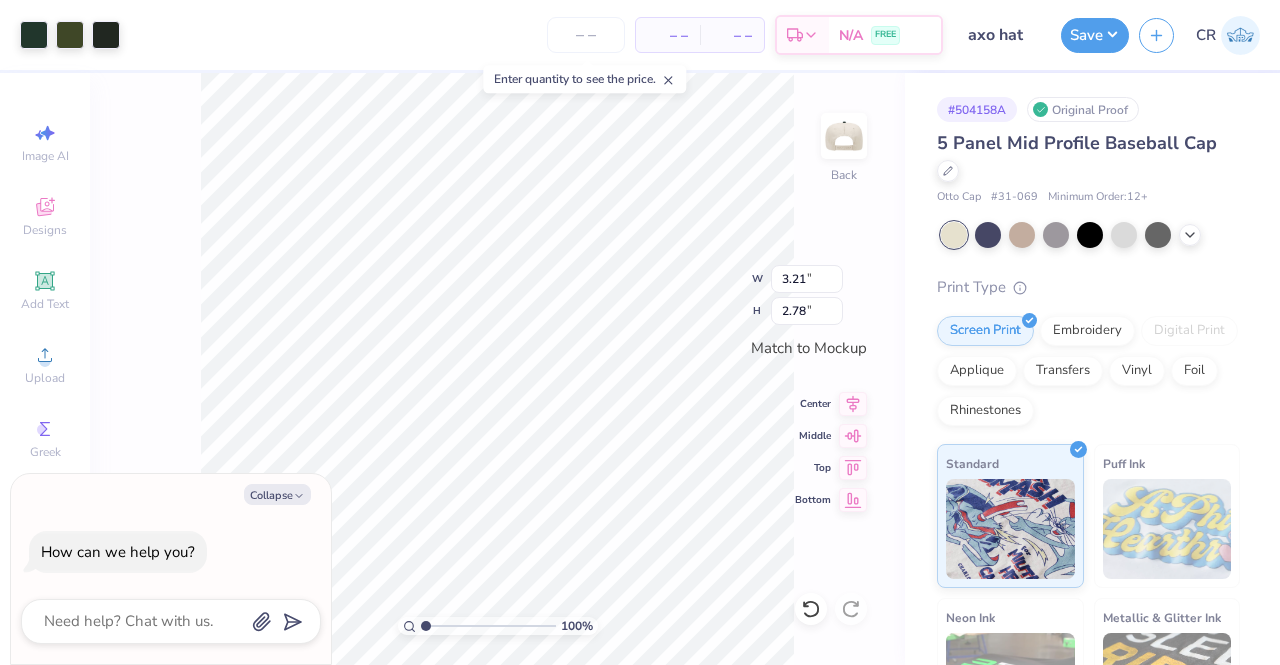 click on "100  % Back W 3.21 3.21 " H 2.78 2.78 " Match to Mockup Center Middle Top Bottom" at bounding box center (497, 369) 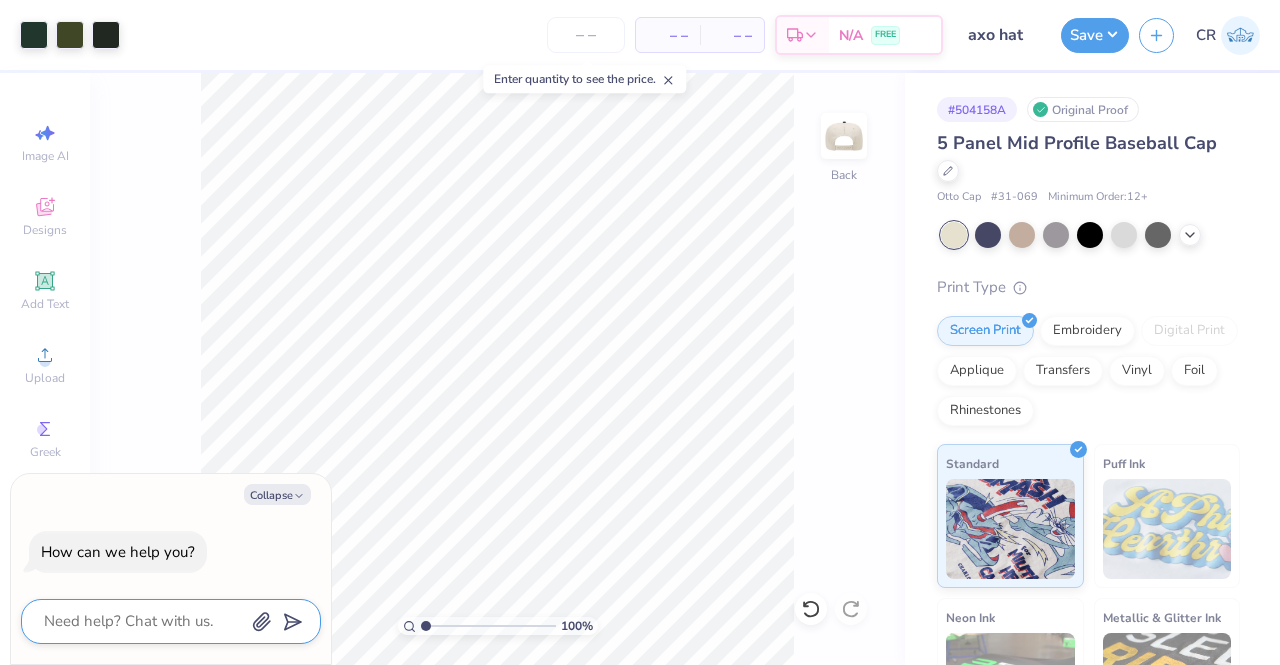 click at bounding box center [143, 621] 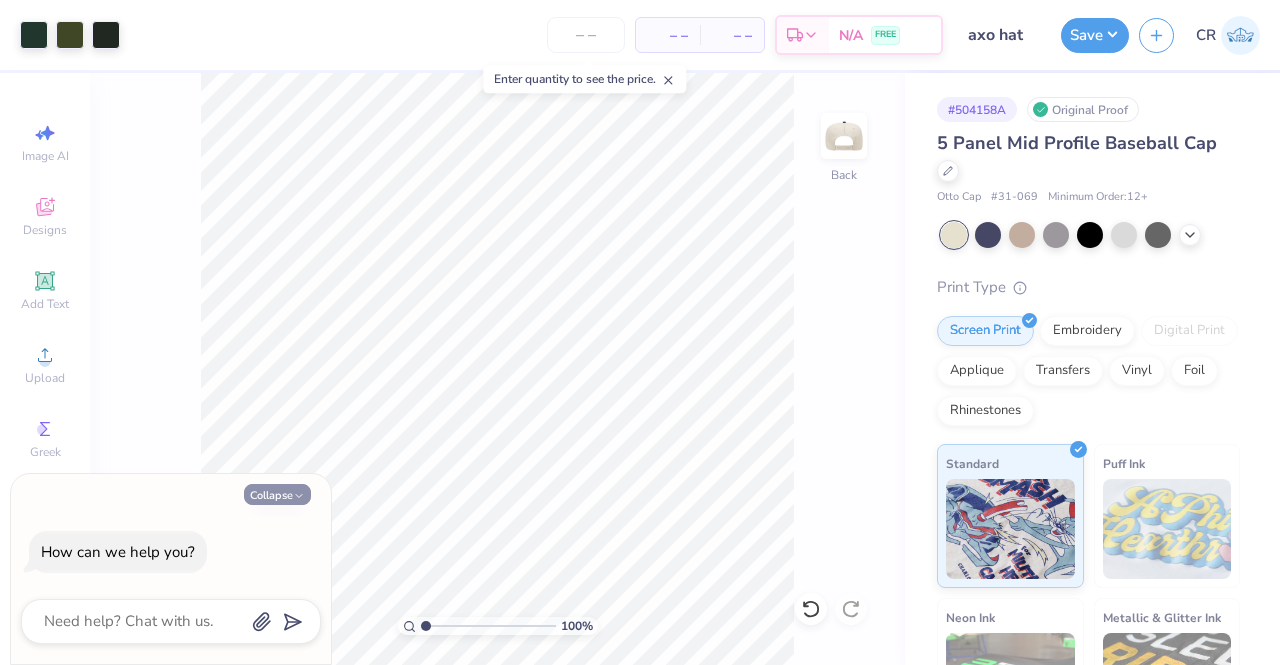 type on "x" 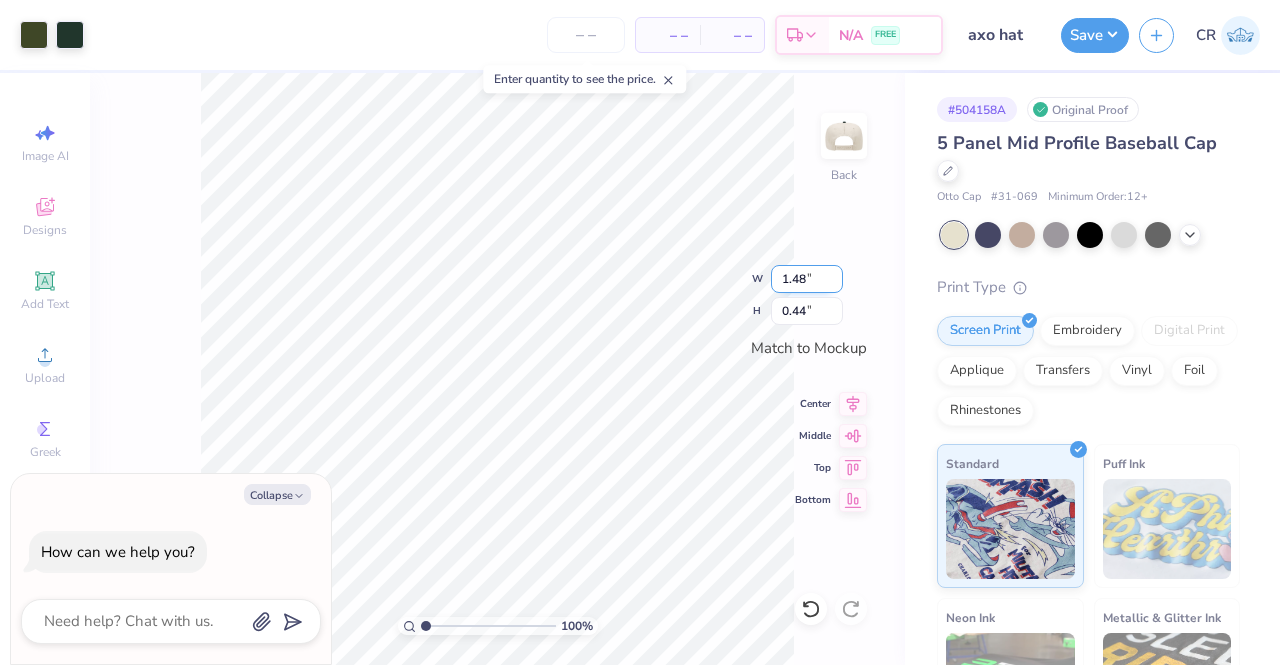 click on "1.48" at bounding box center (807, 279) 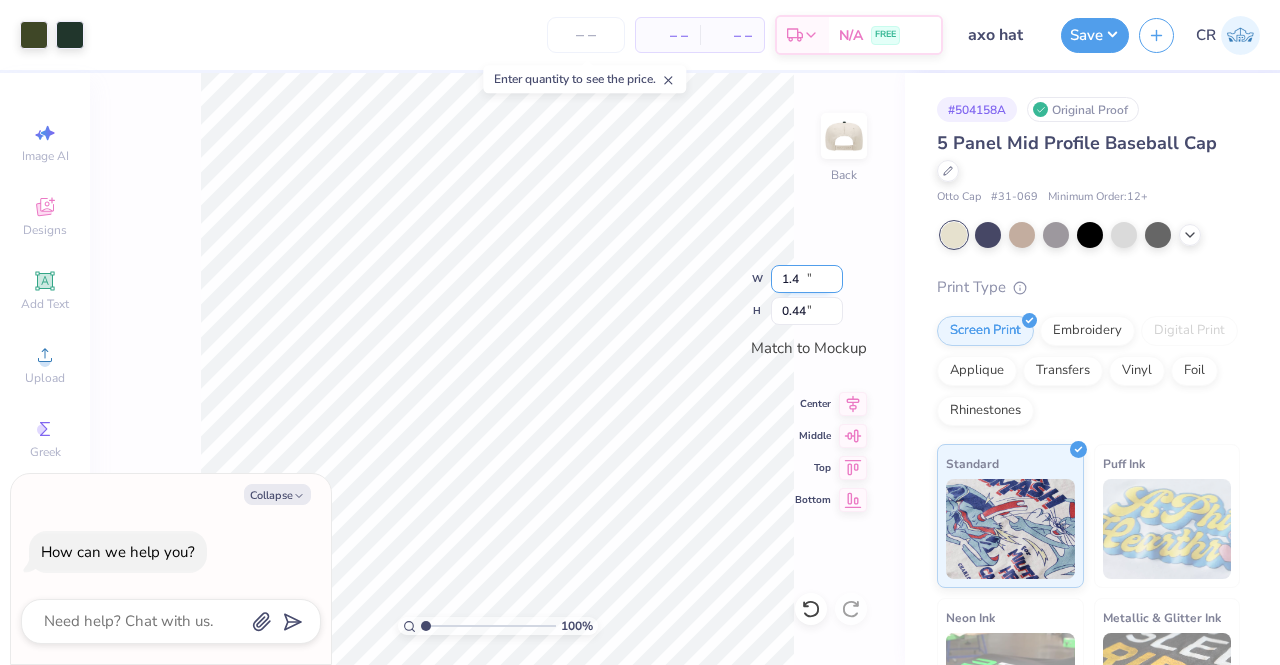 type on "1" 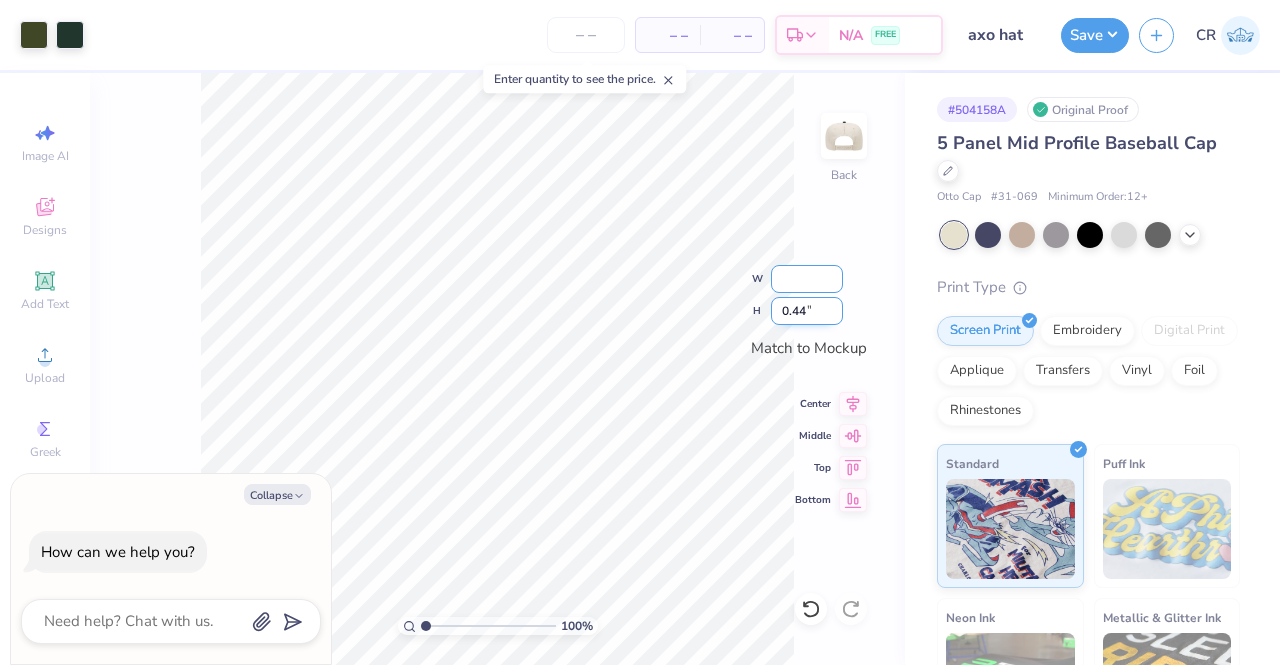 type 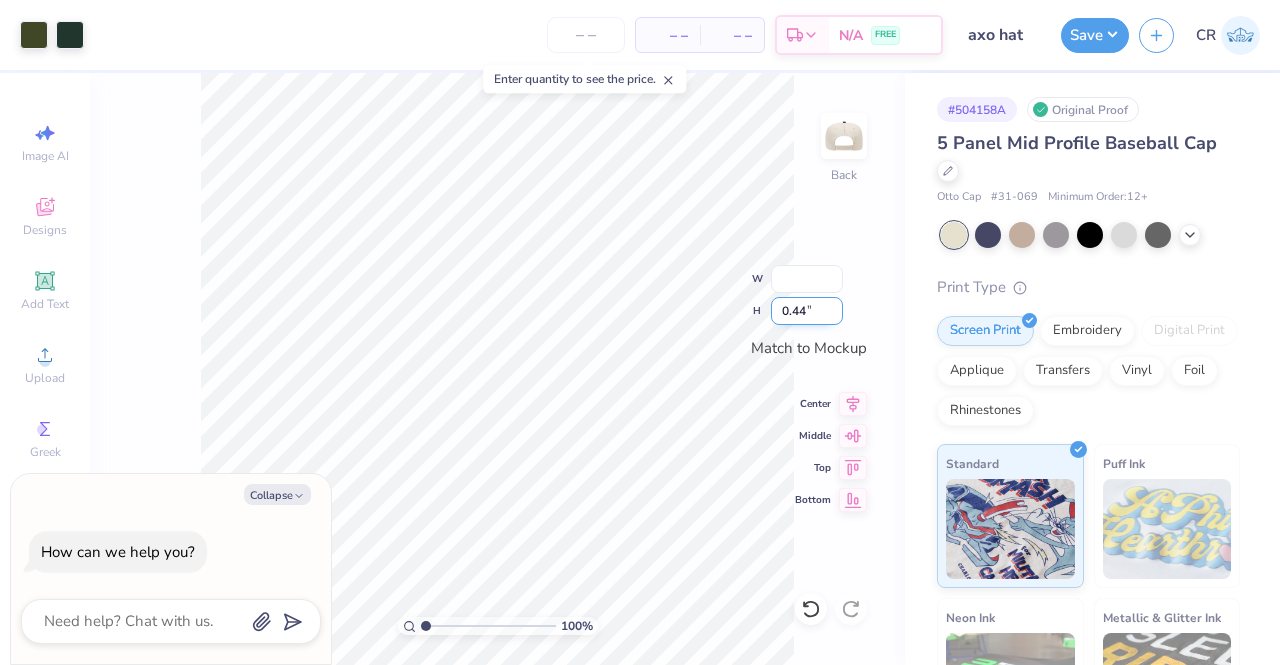 click on "0.44" at bounding box center (807, 311) 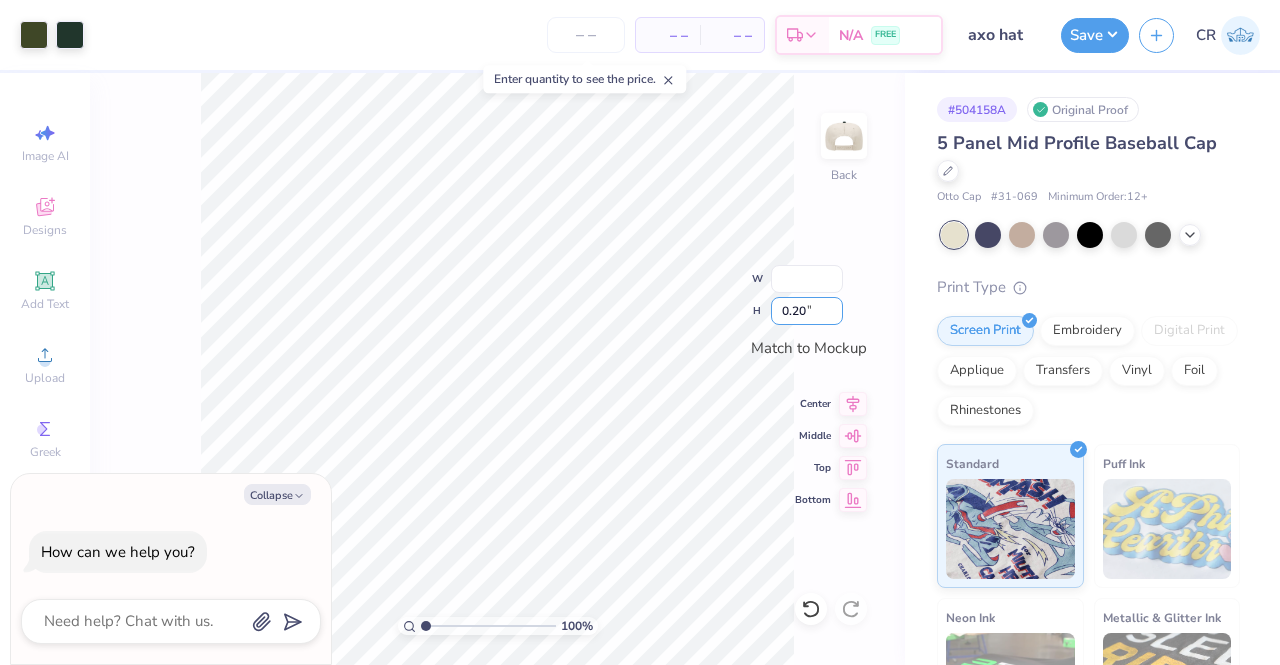 type on "0.20" 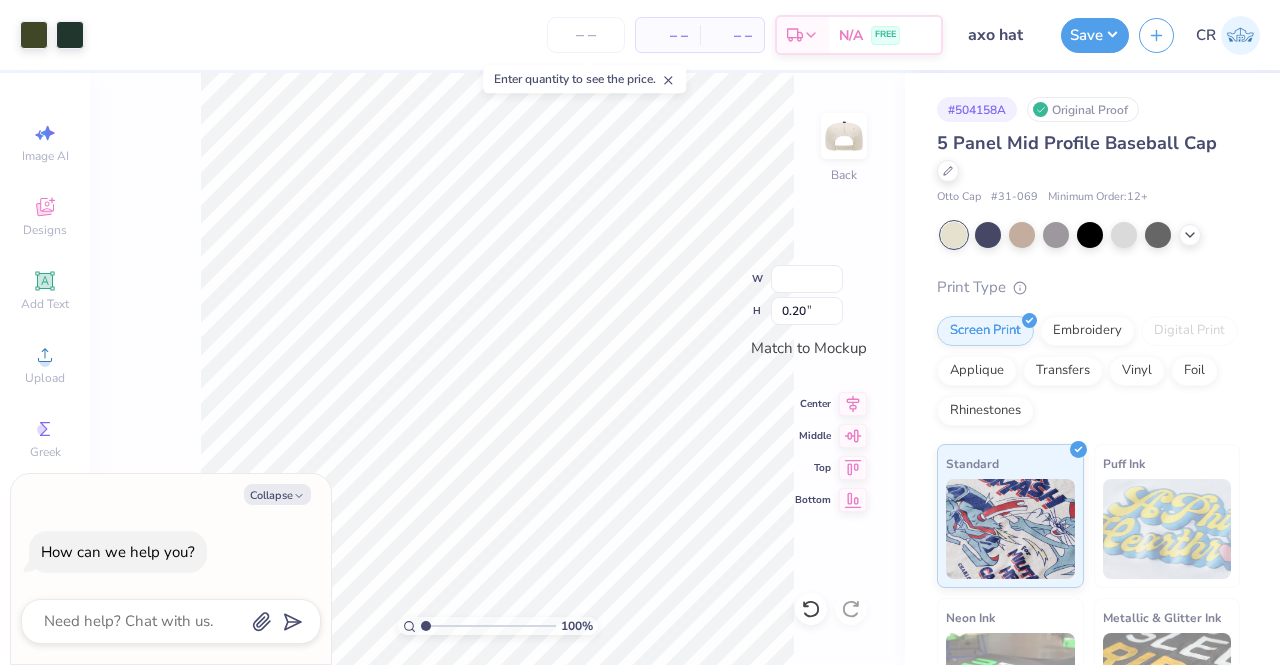 click on "100  % Back W H 0.20 0.20 " Match to Mockup Center Middle Top Bottom" at bounding box center [497, 369] 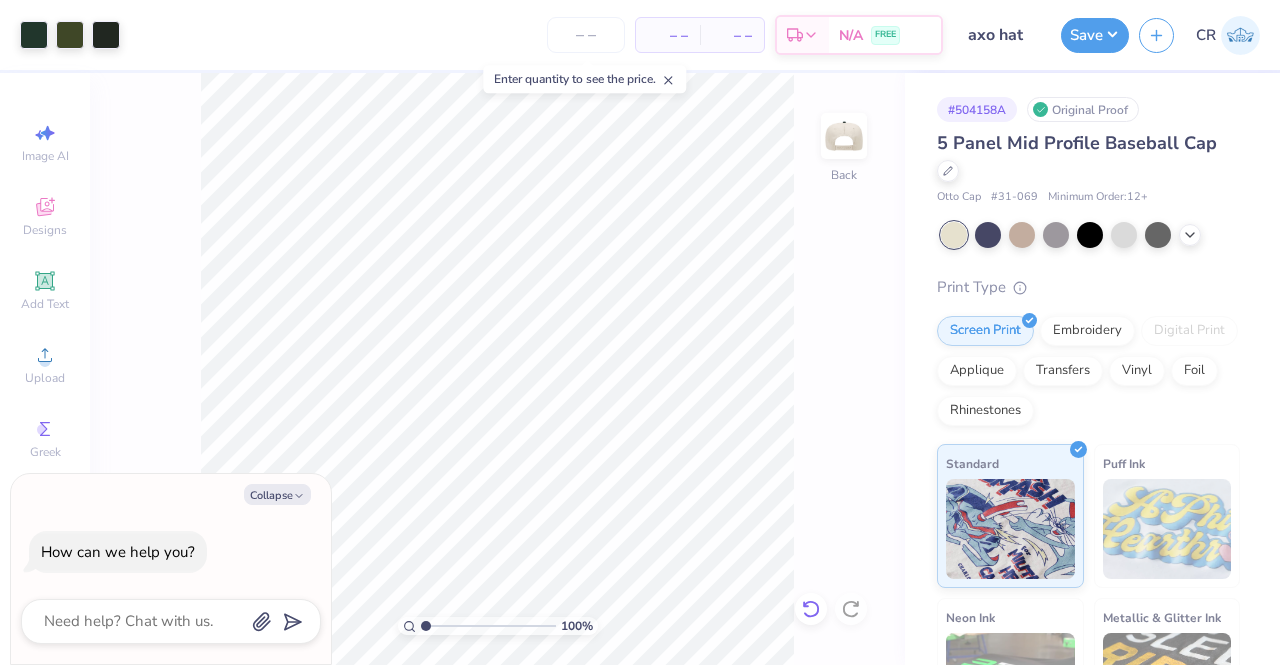 click 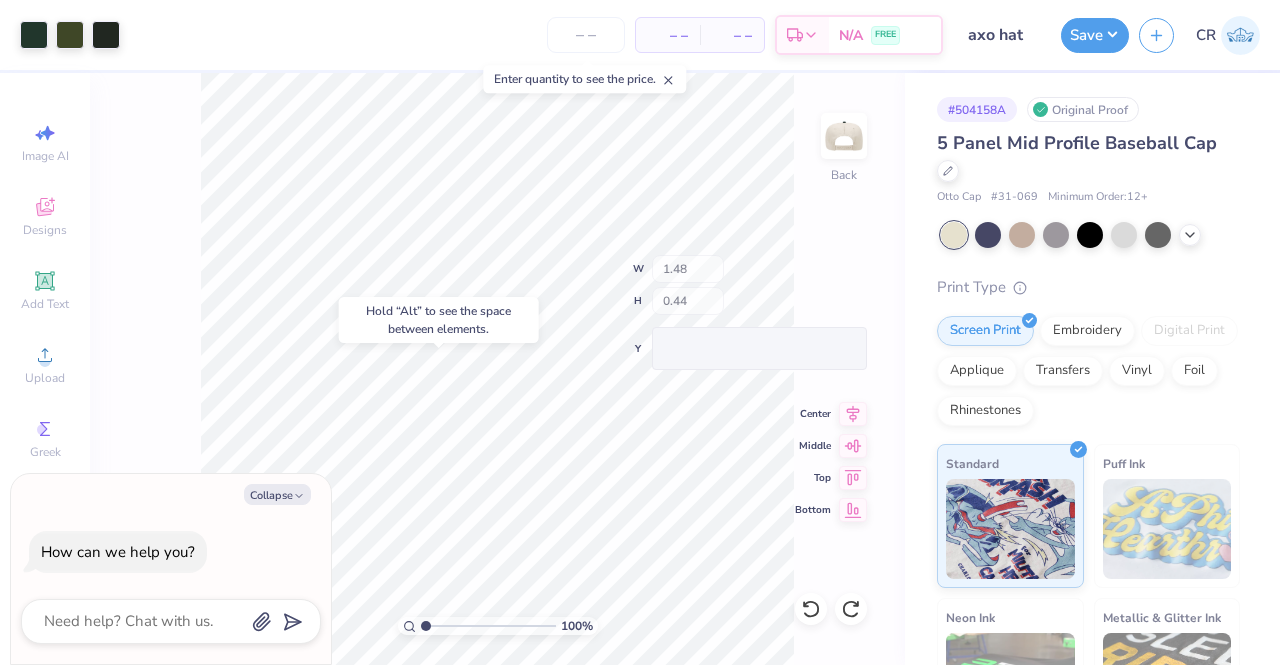 type on "x" 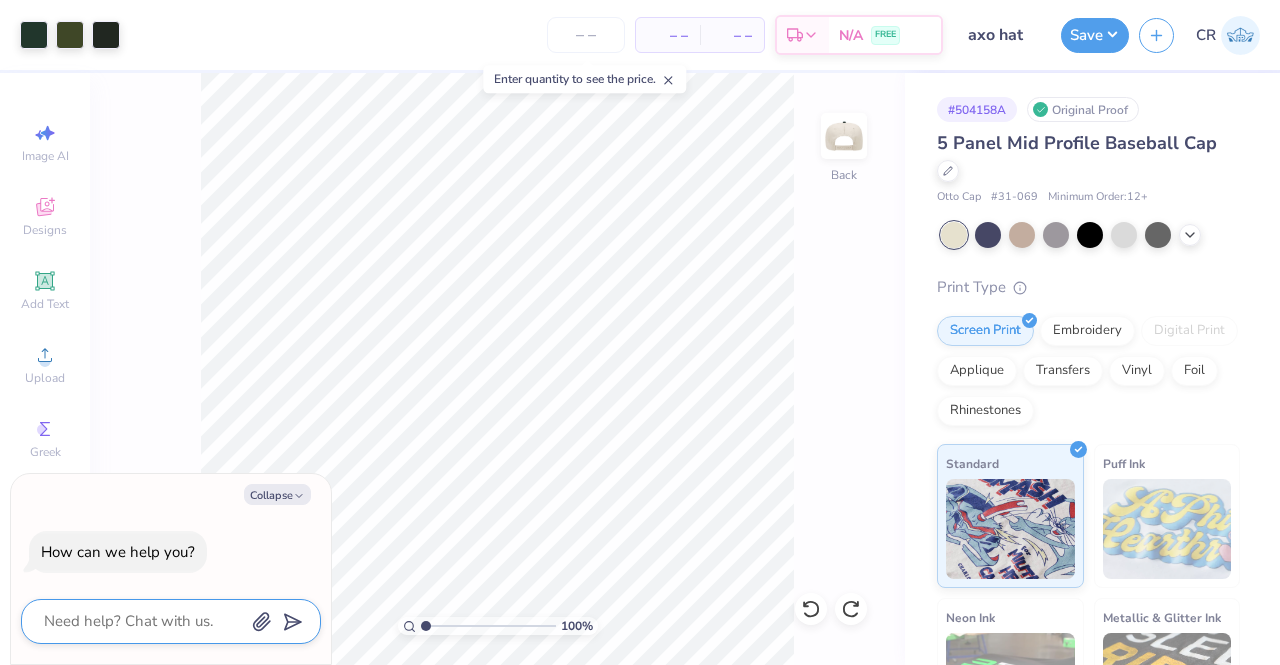 click at bounding box center (143, 621) 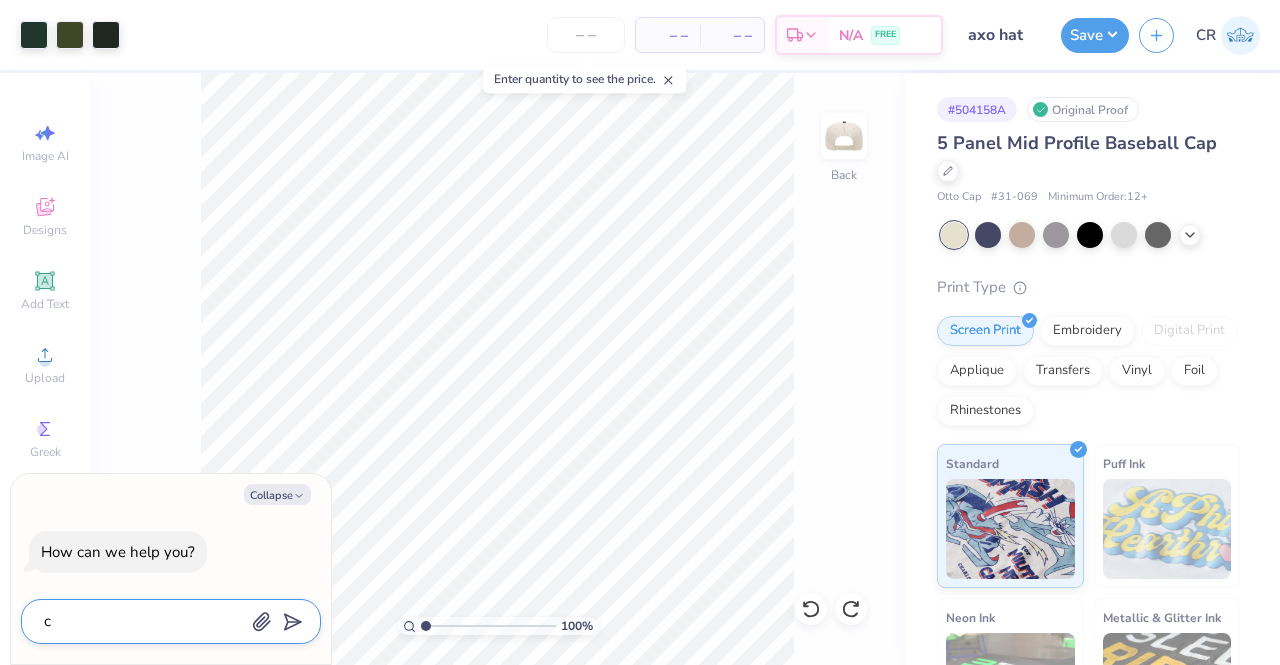 type on "ca" 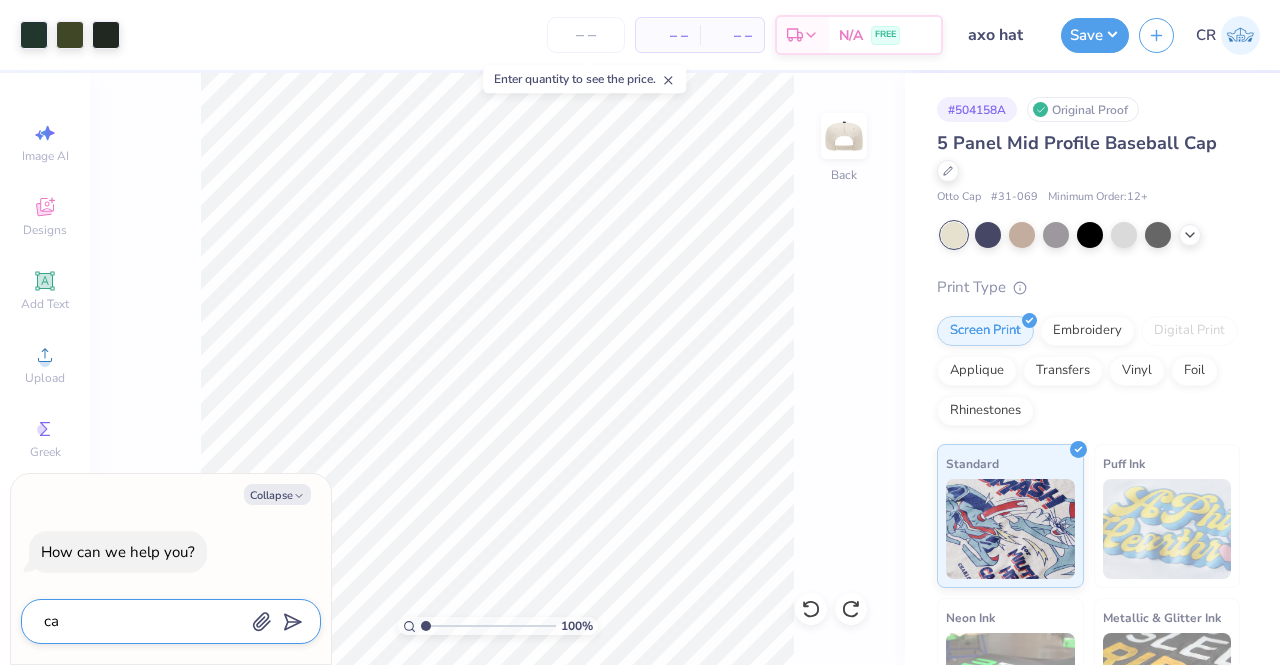 type on "can" 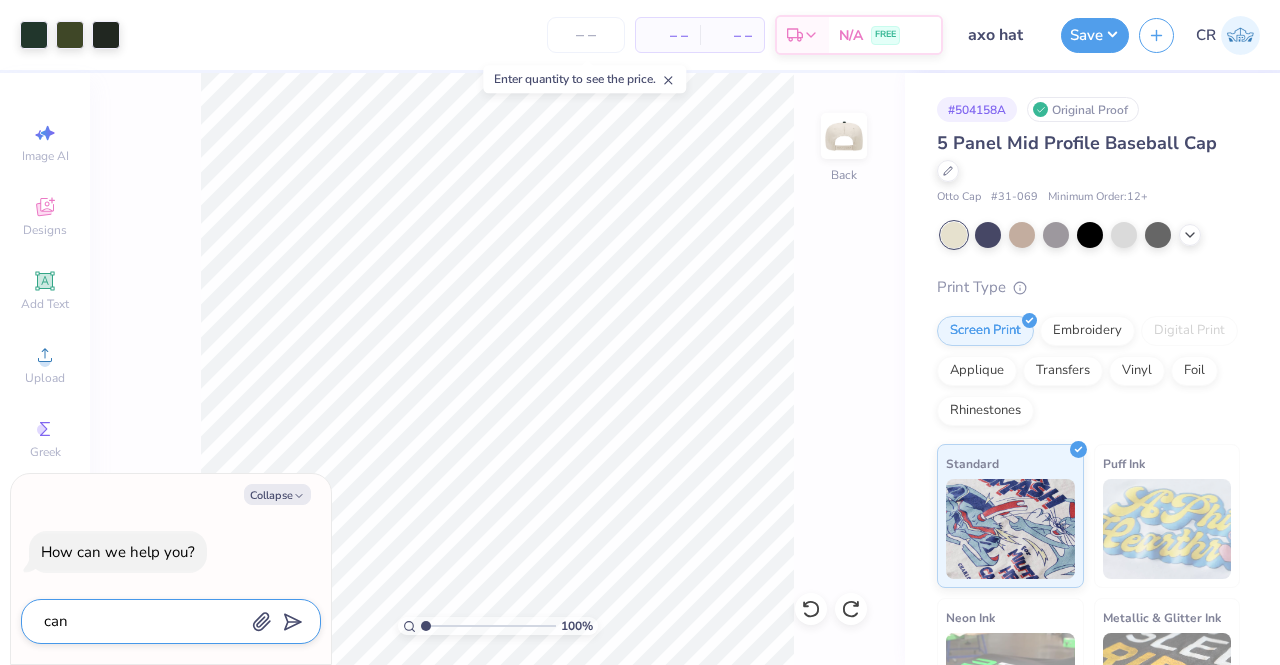 type on "can" 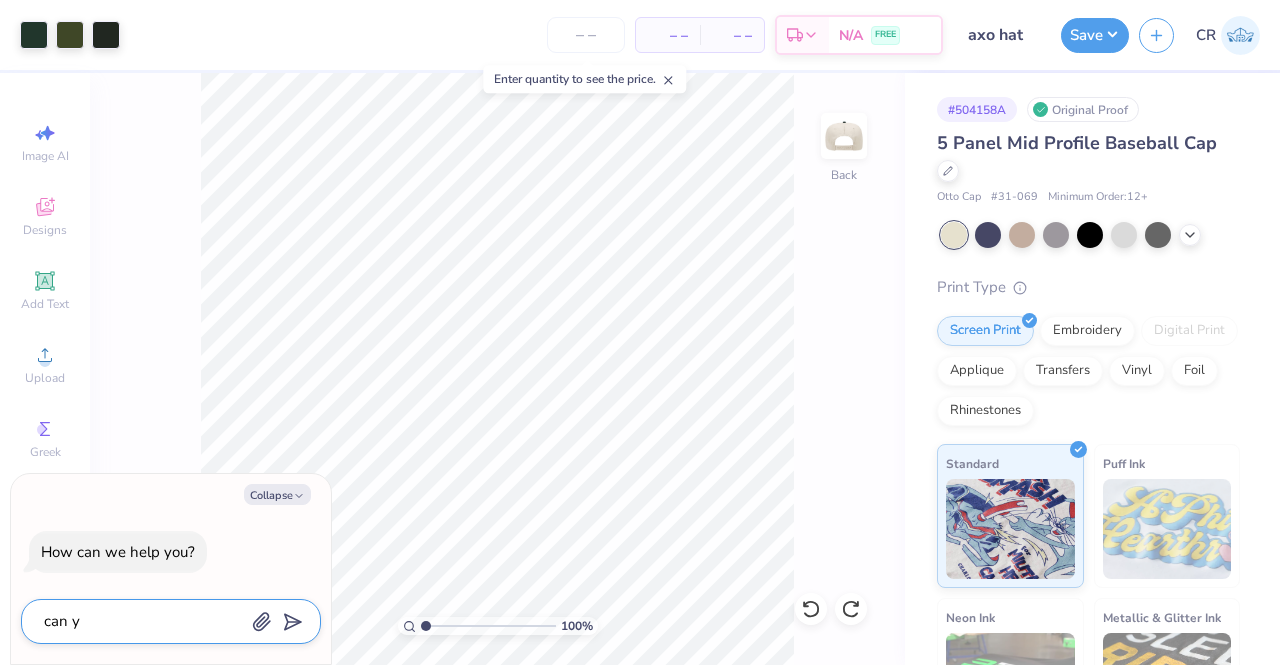 type on "can yo" 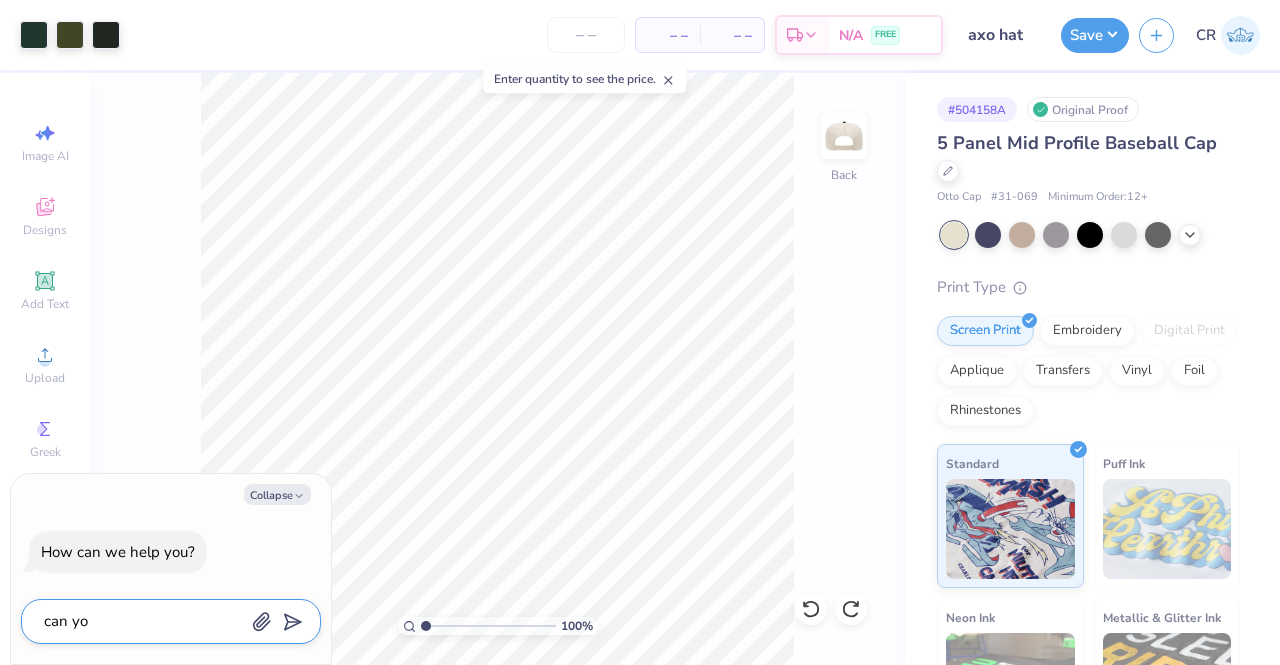 type on "can you" 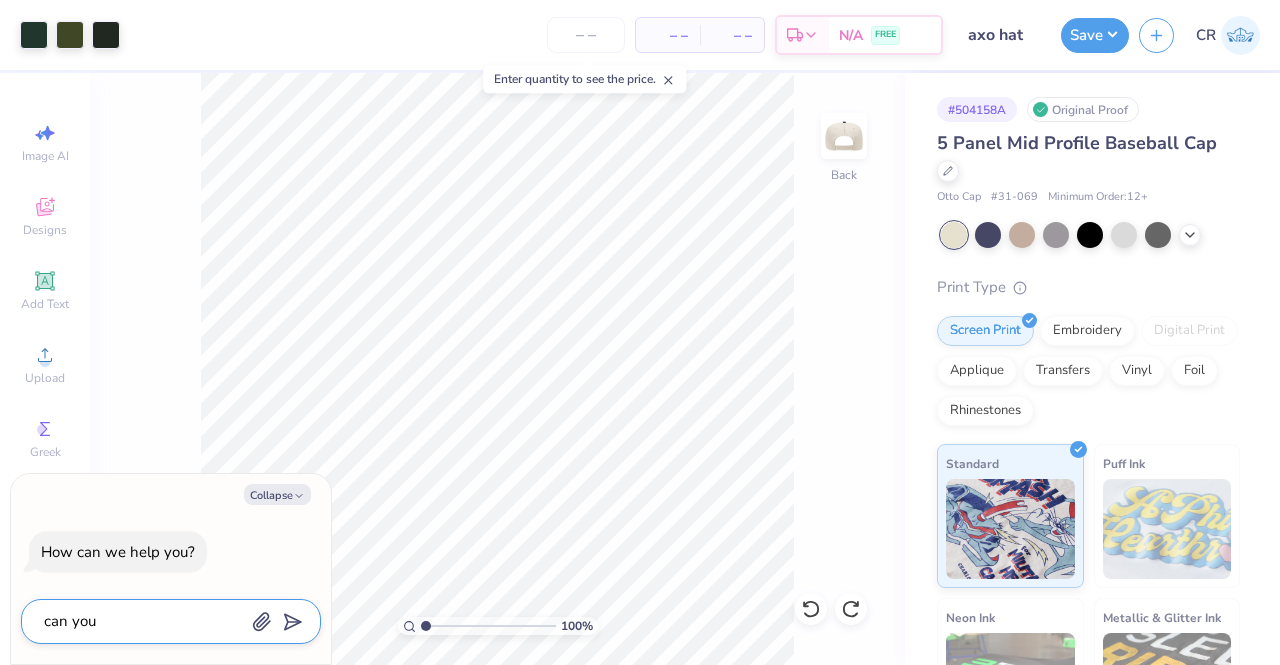 type on "can you" 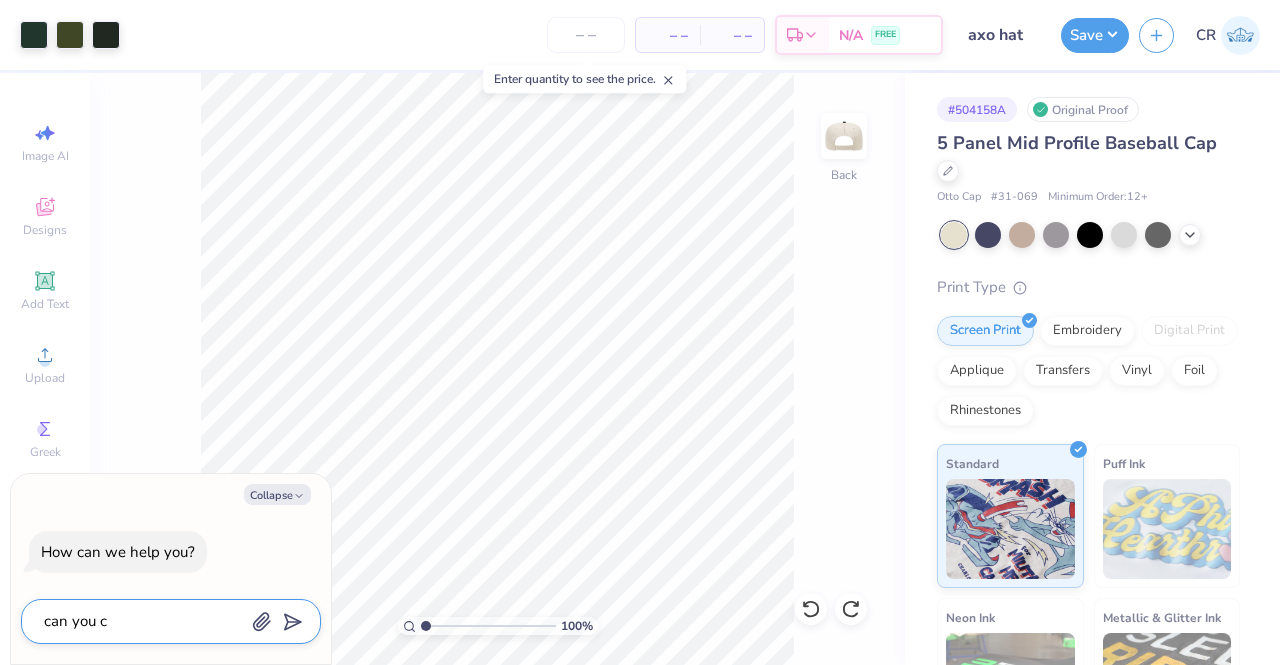 type on "can you ch" 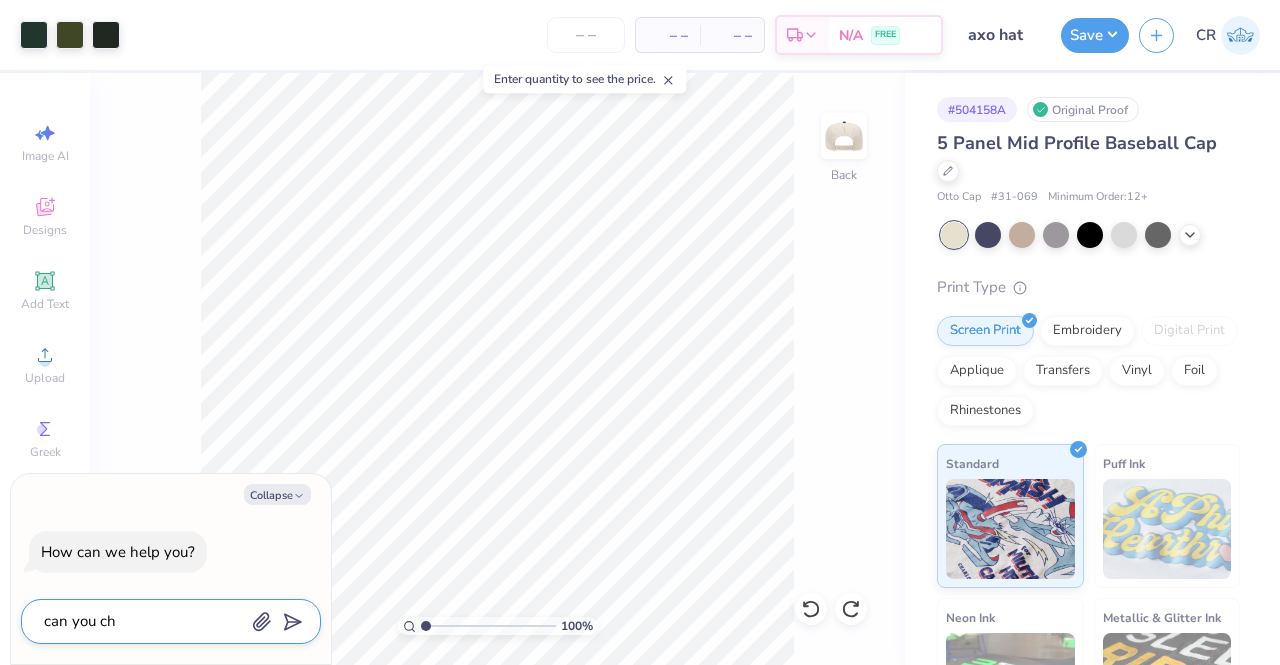 type on "can you cha" 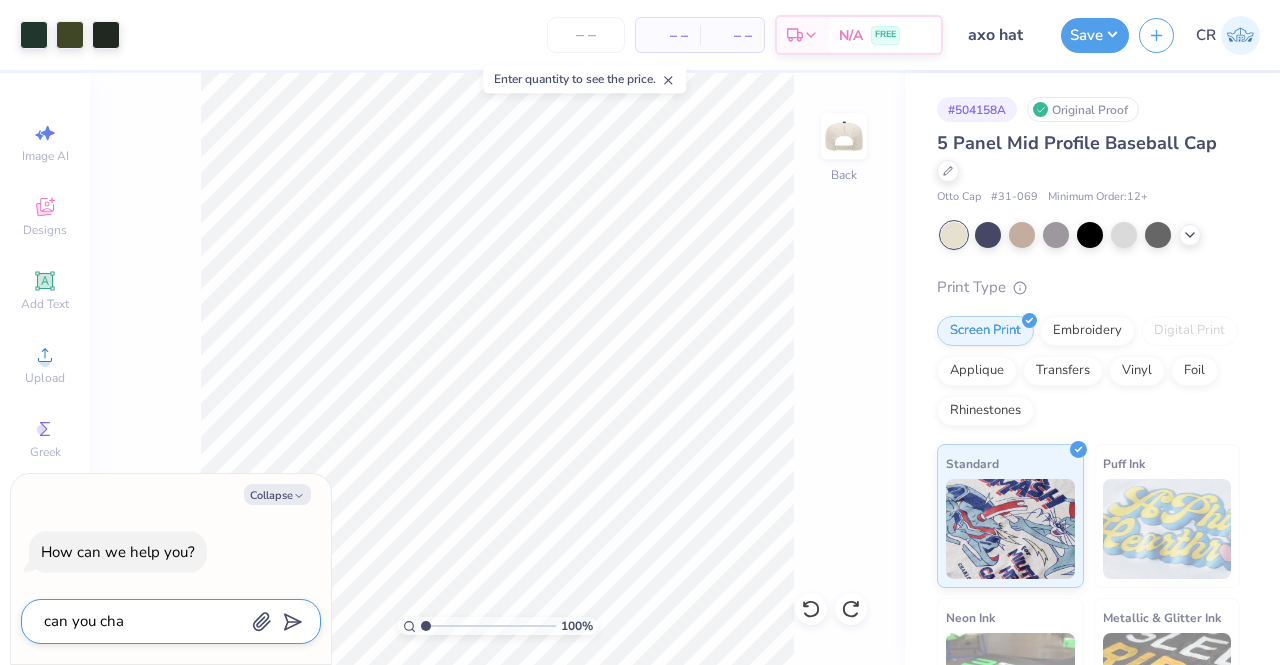 type on "can you chan" 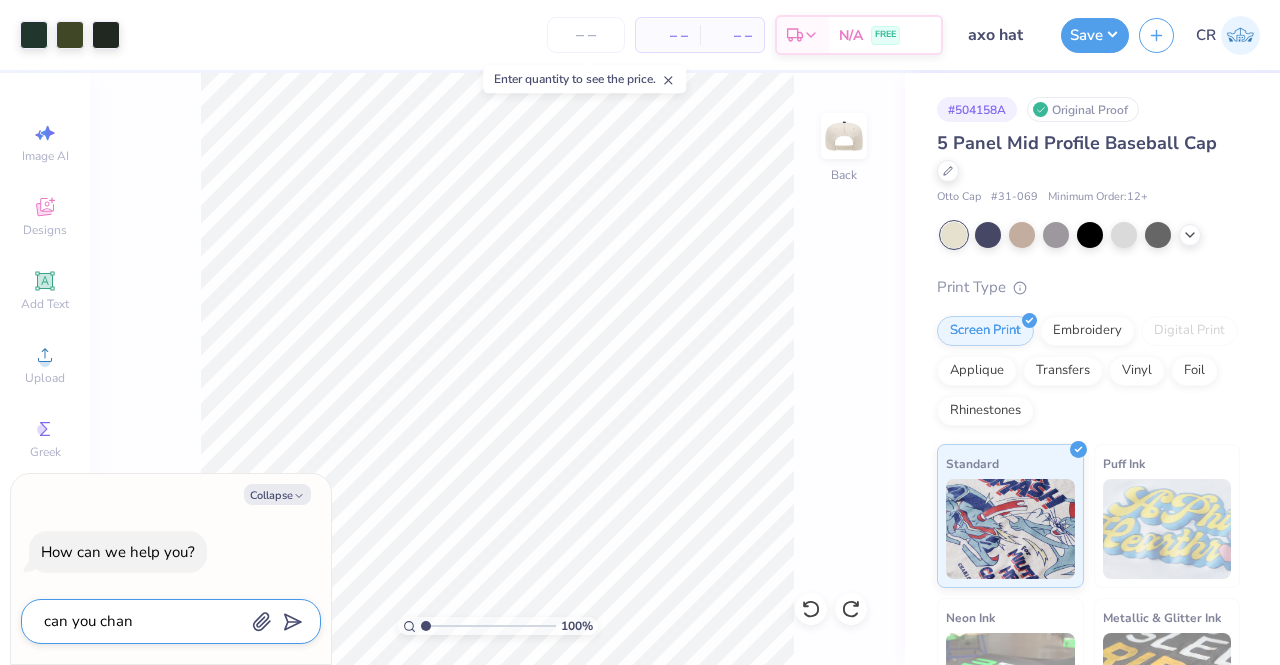 type on "can you chang" 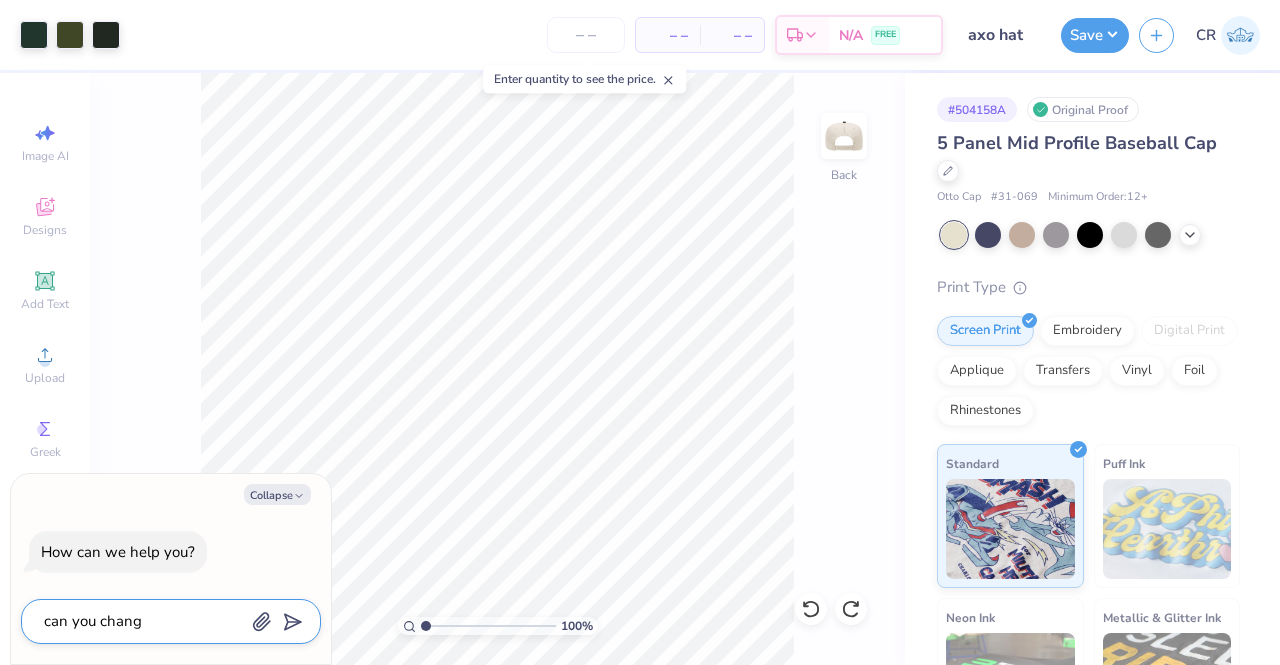 type on "can you chang" 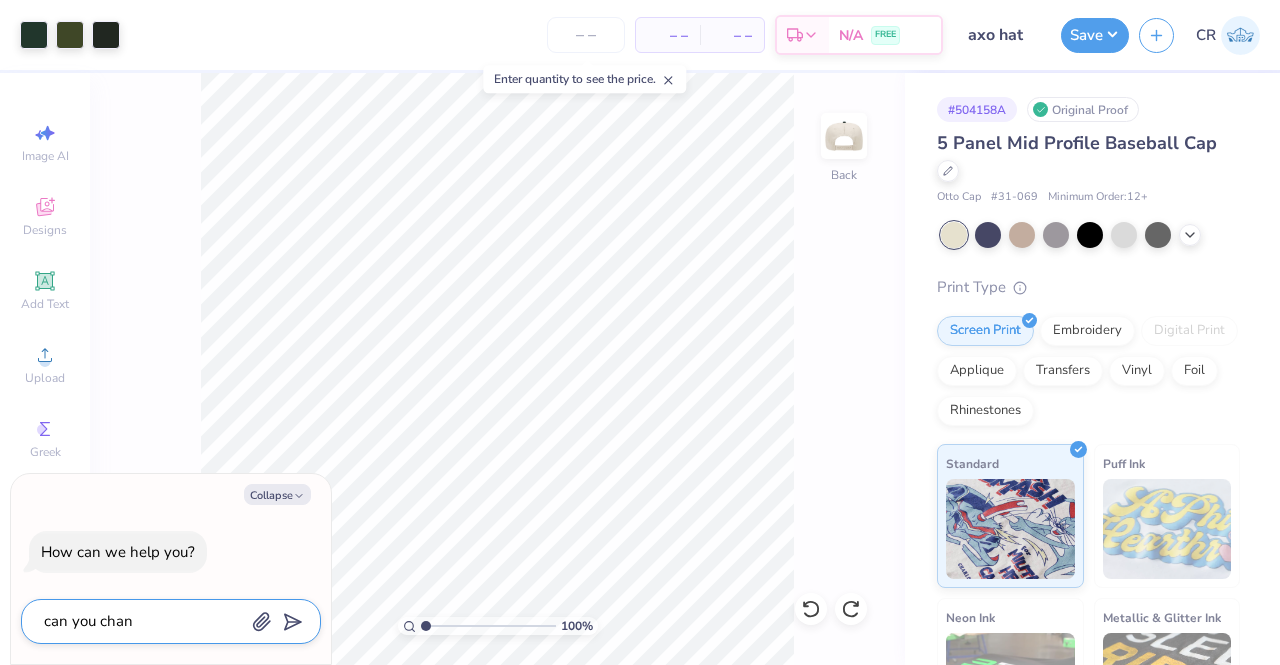 type on "x" 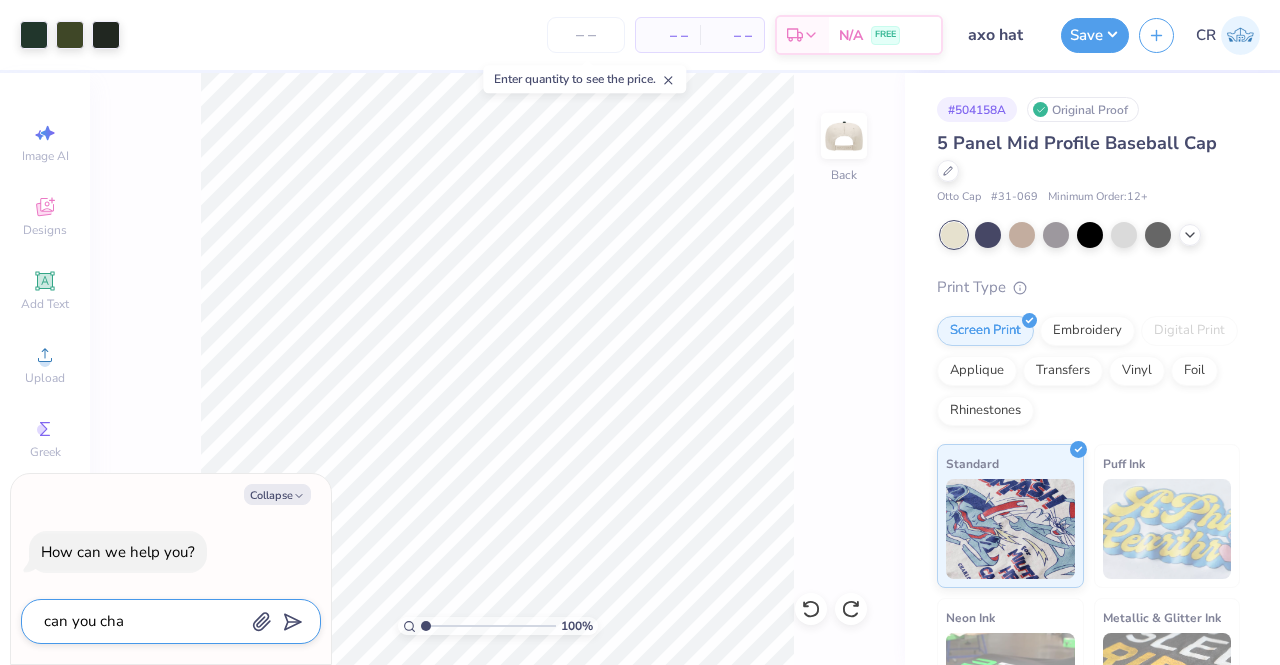 type on "can you ch" 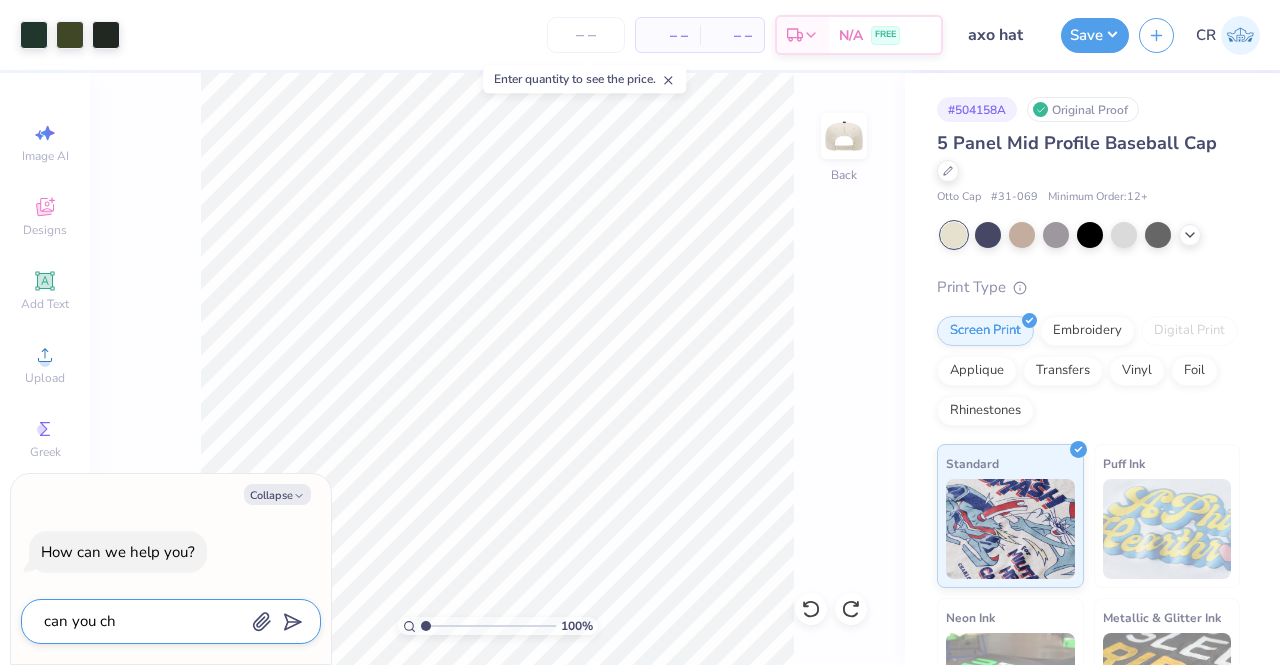 type on "can you c" 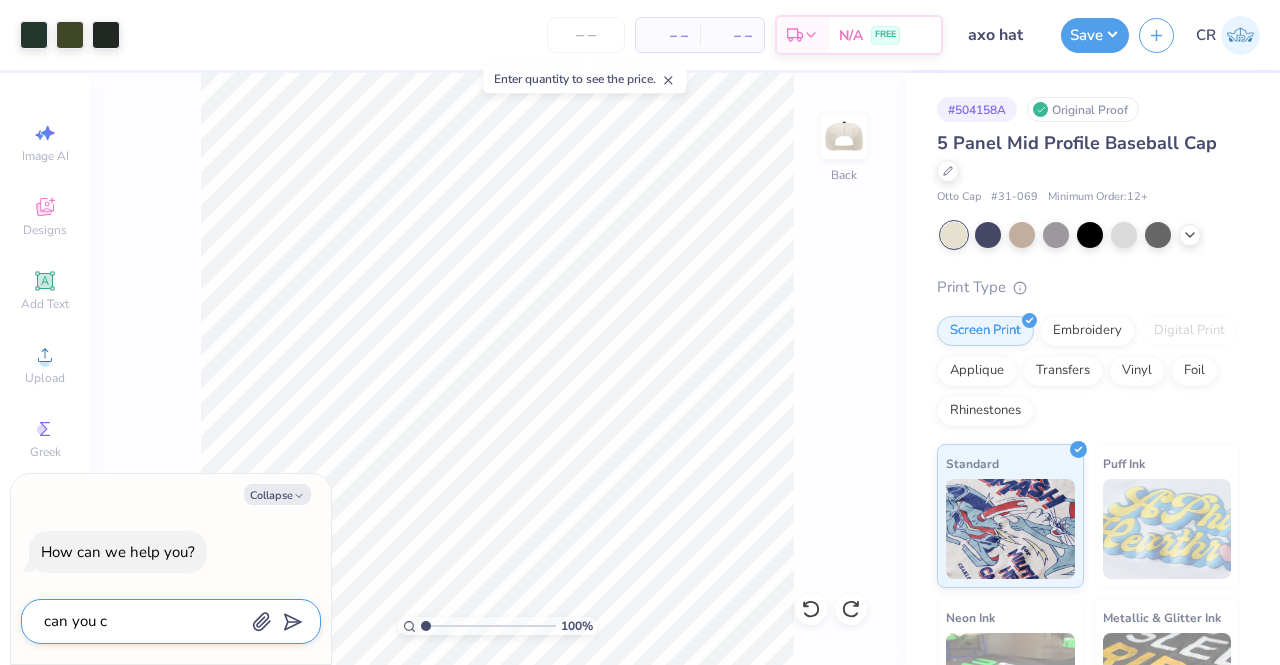 type on "can you" 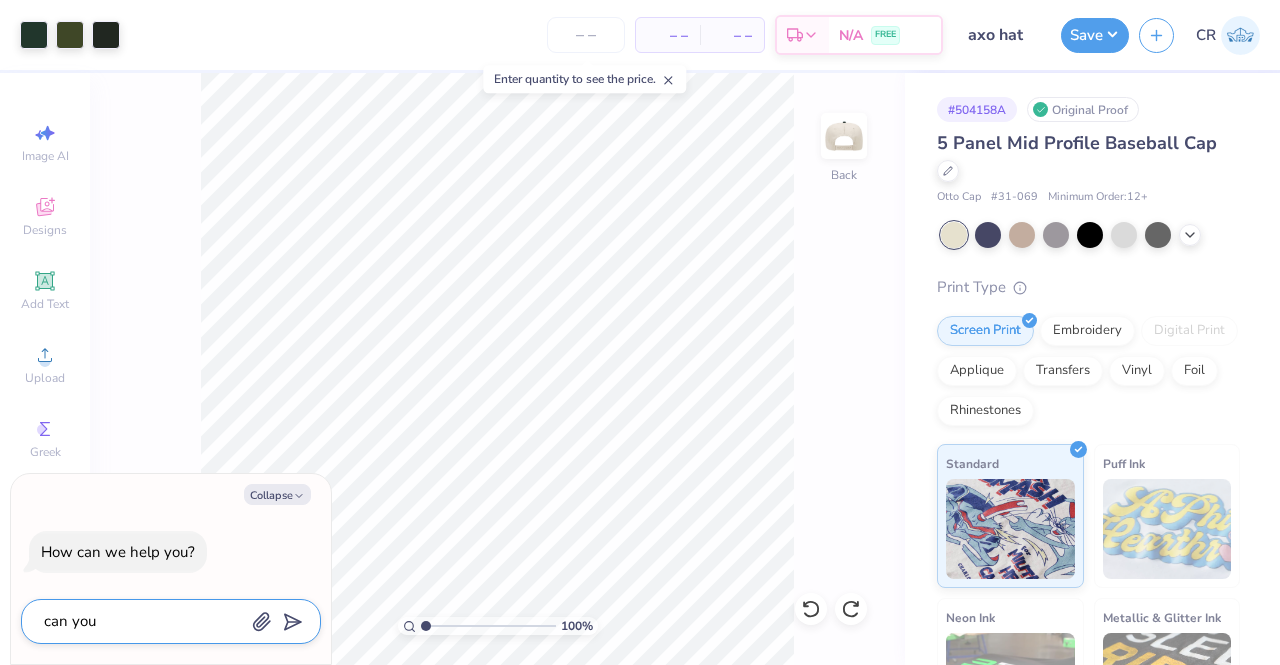 type on "can you m" 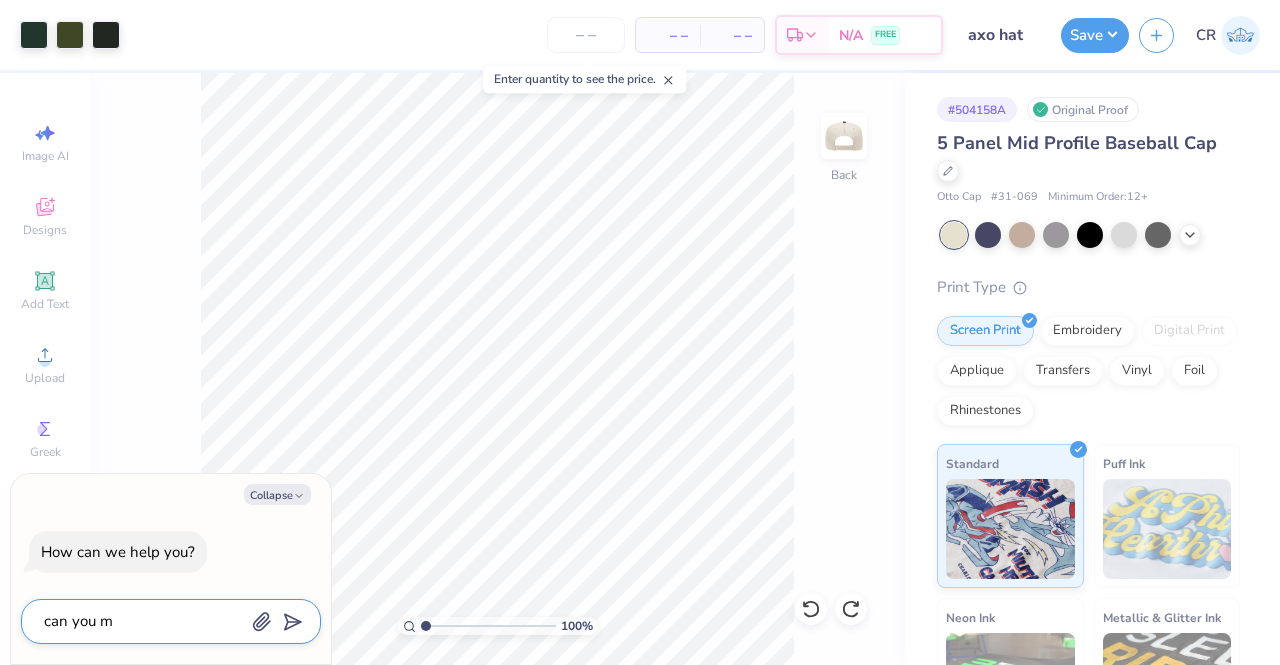 type on "can you ma" 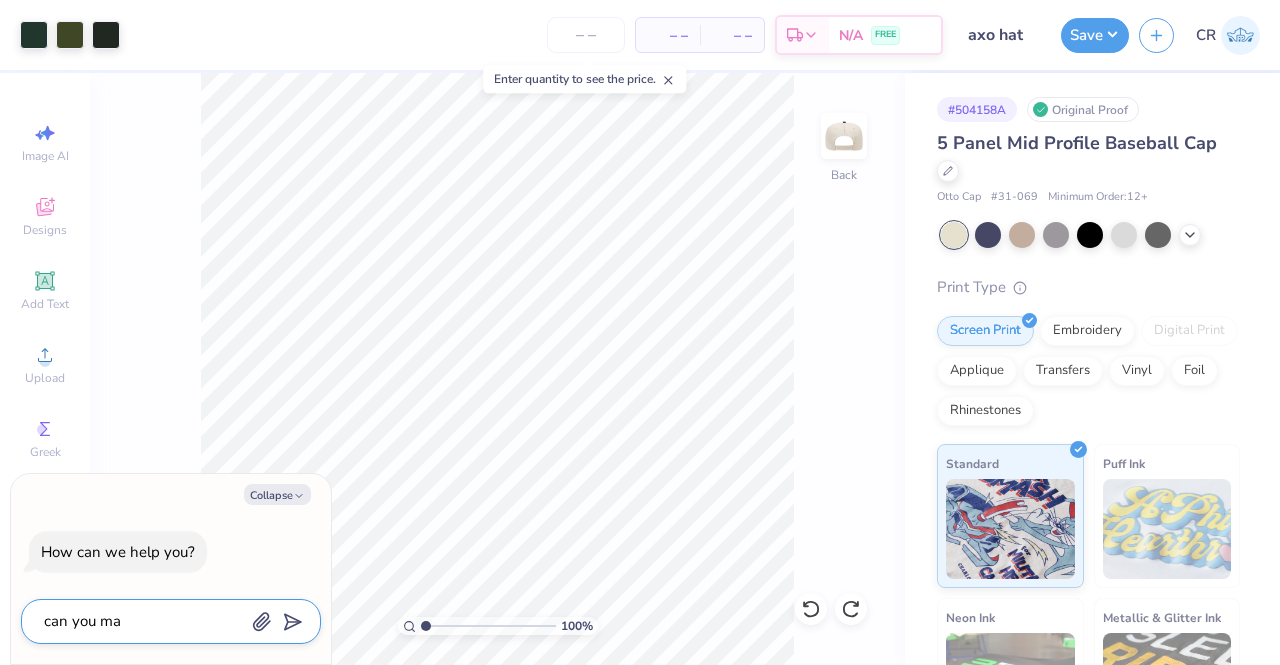 type on "can you mat" 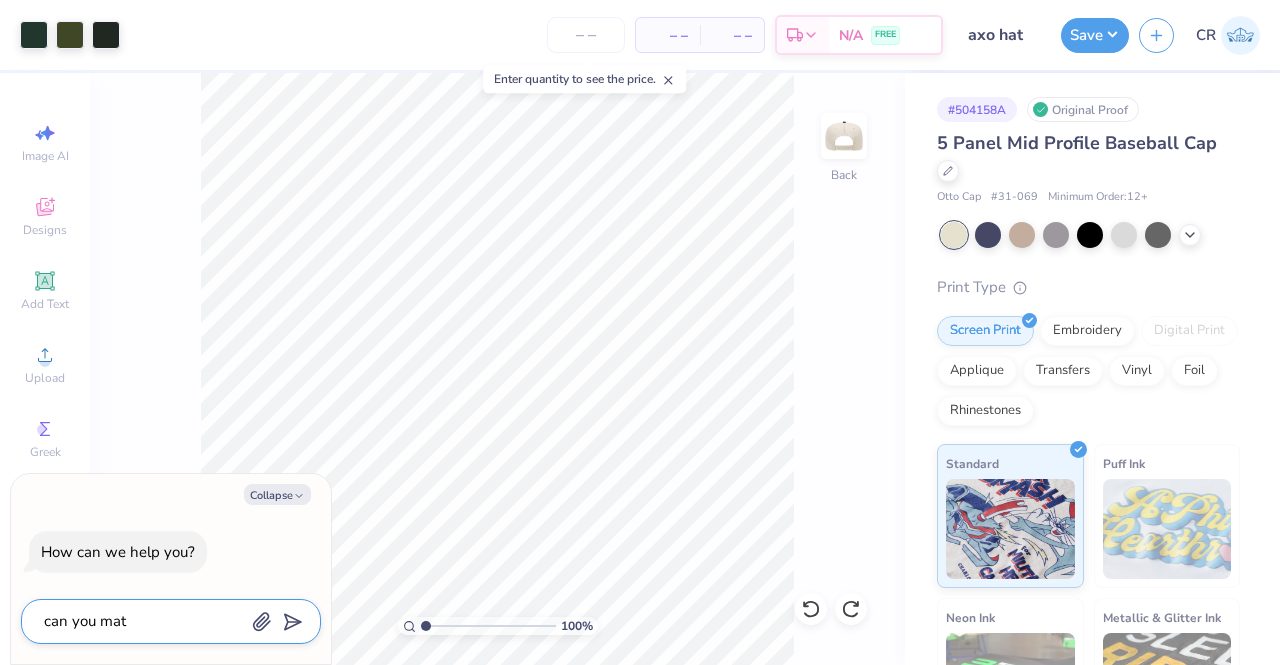 type on "can you matc" 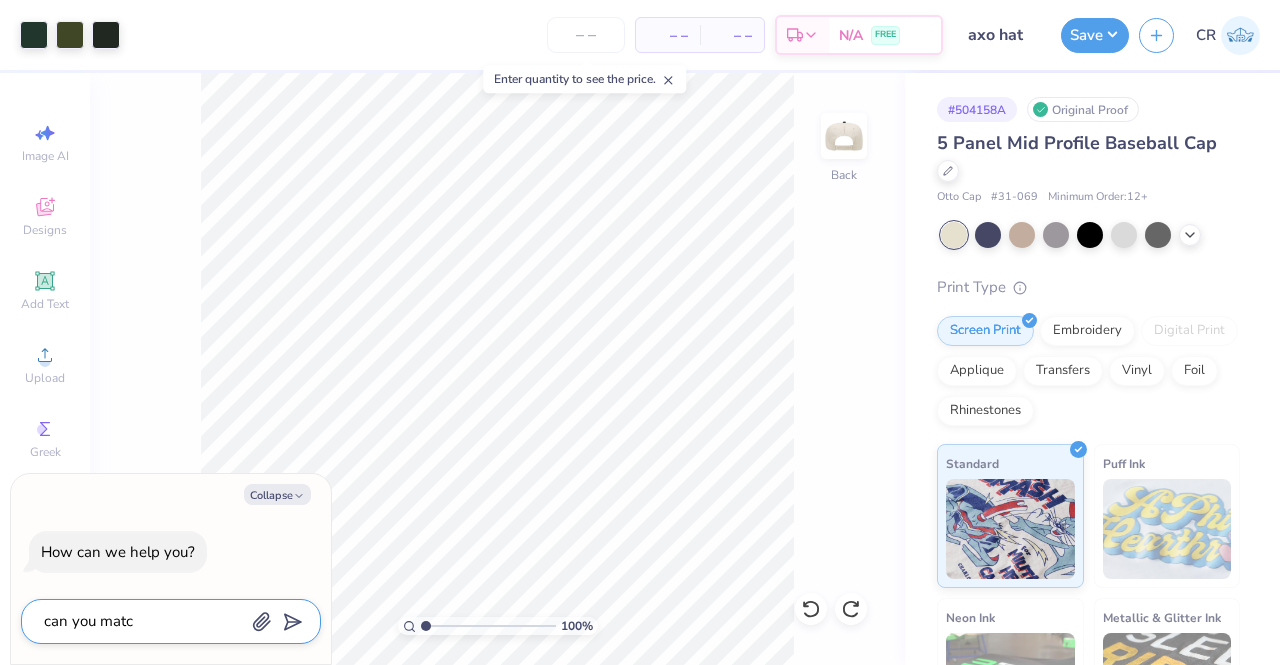 type on "can you match" 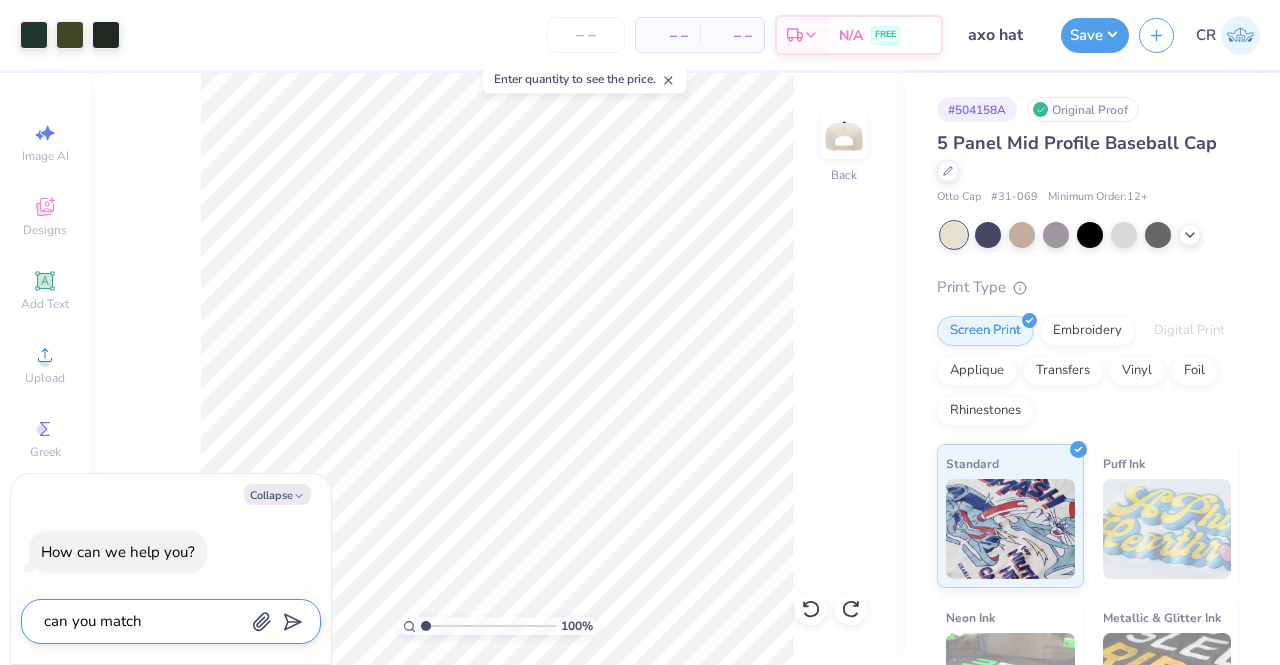 type on "x" 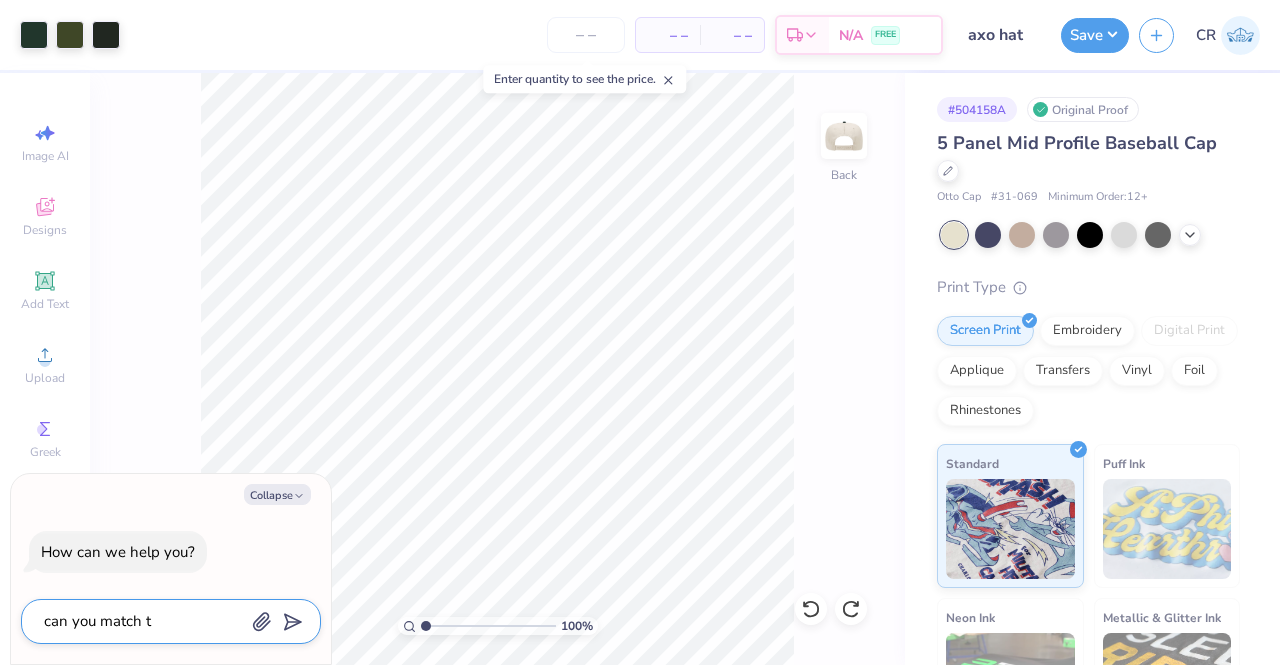 type on "can you match th" 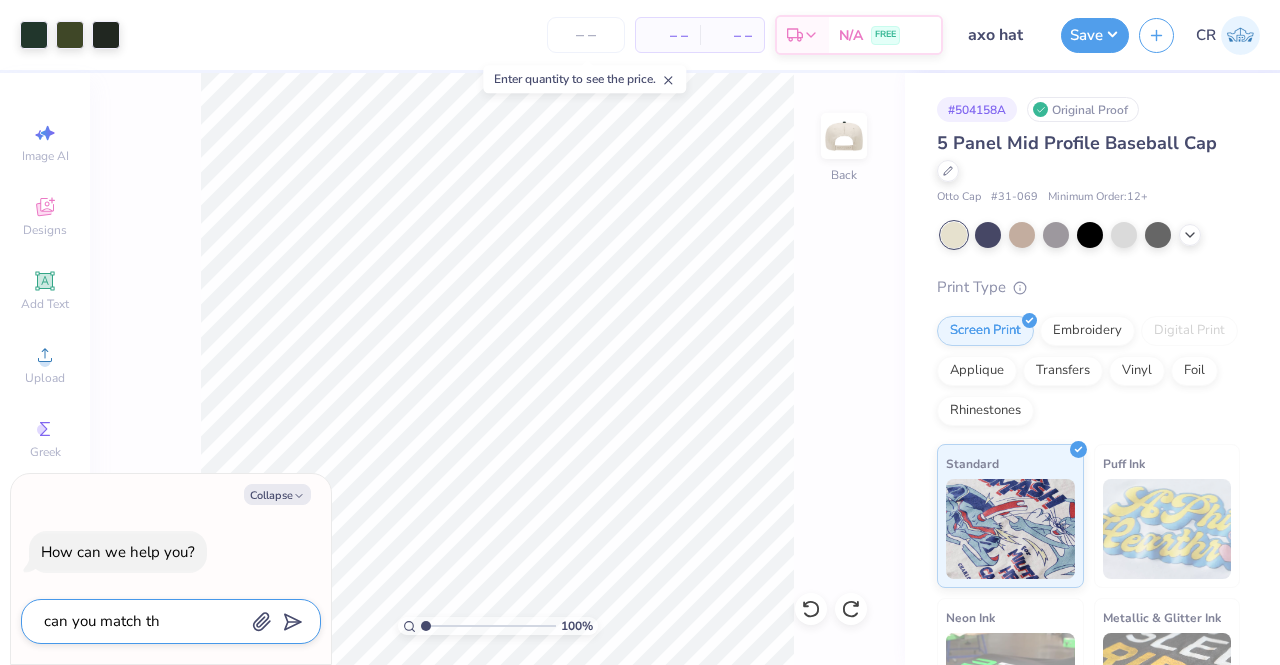 type on "x" 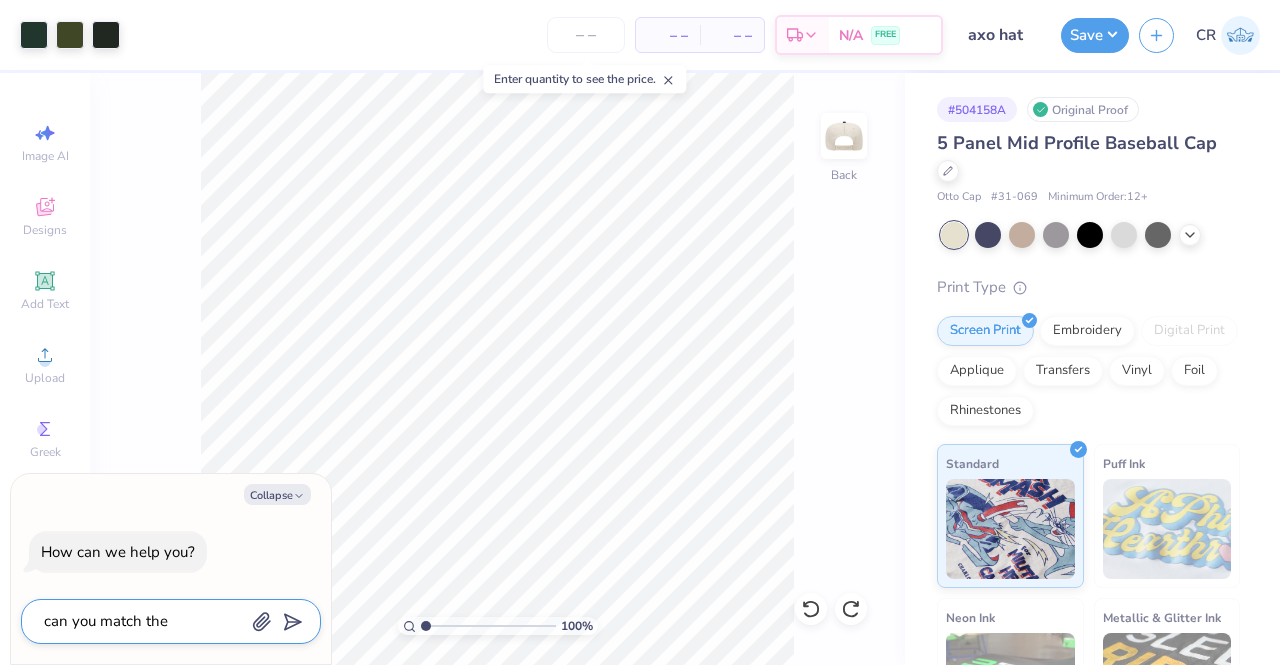 type on "can you match the" 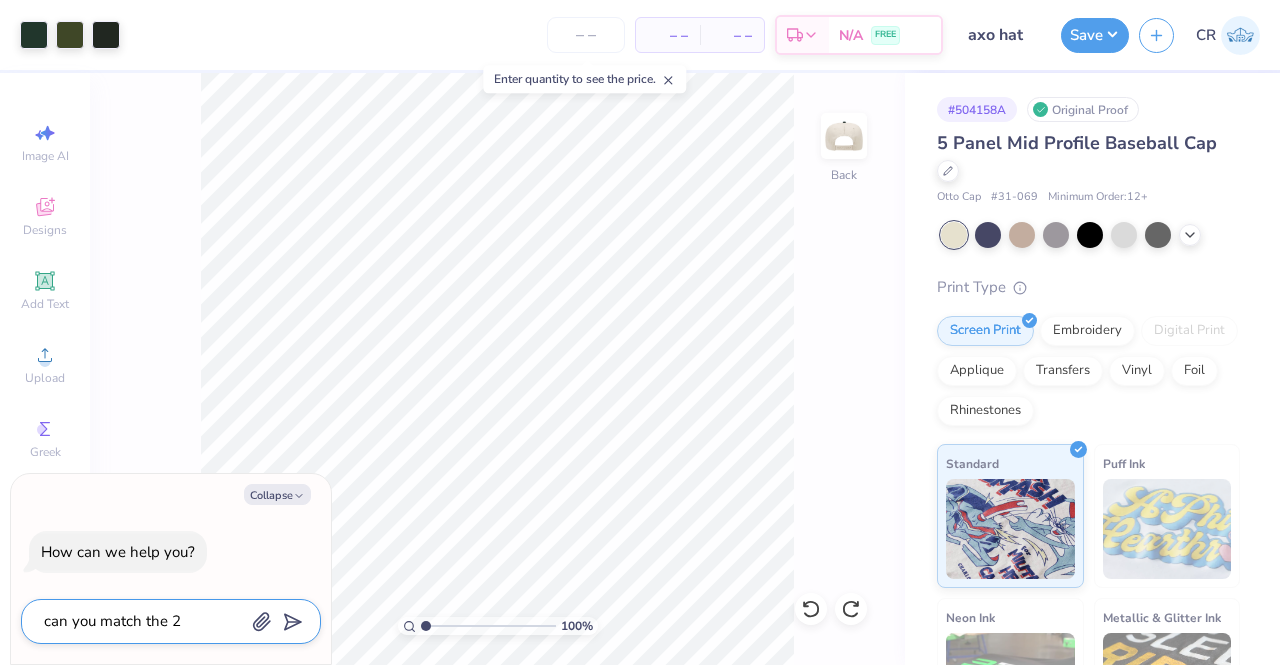 type on "can you match the 20" 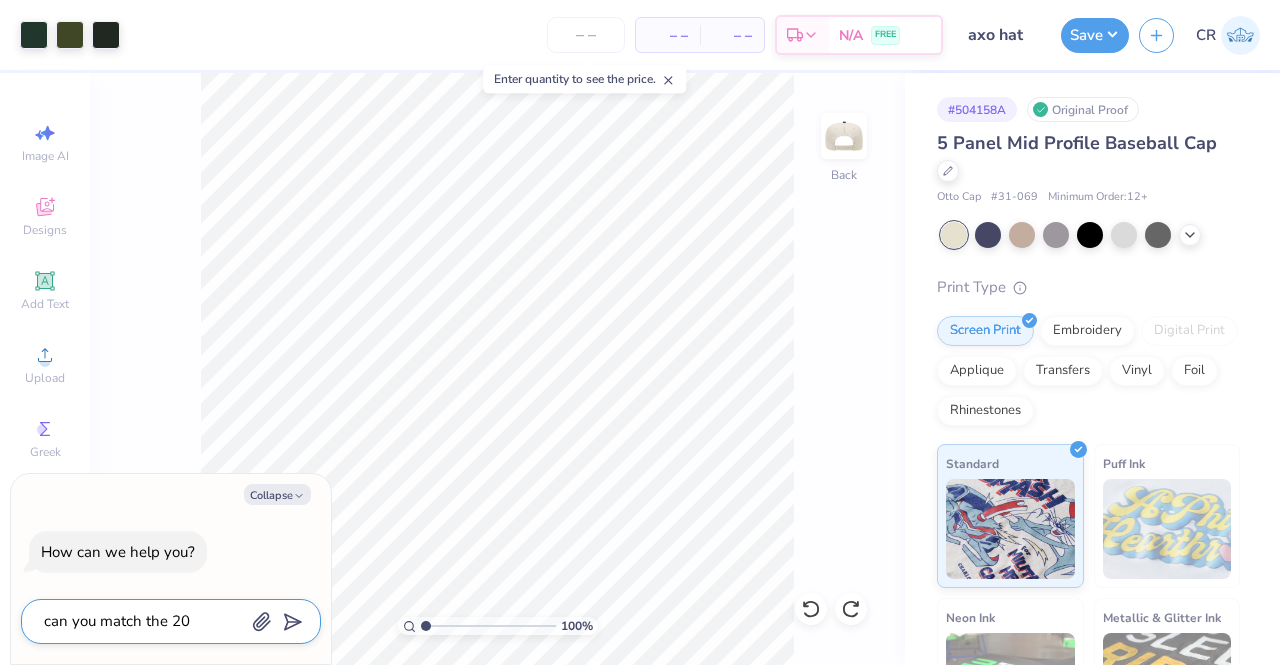 type on "can you match the 202" 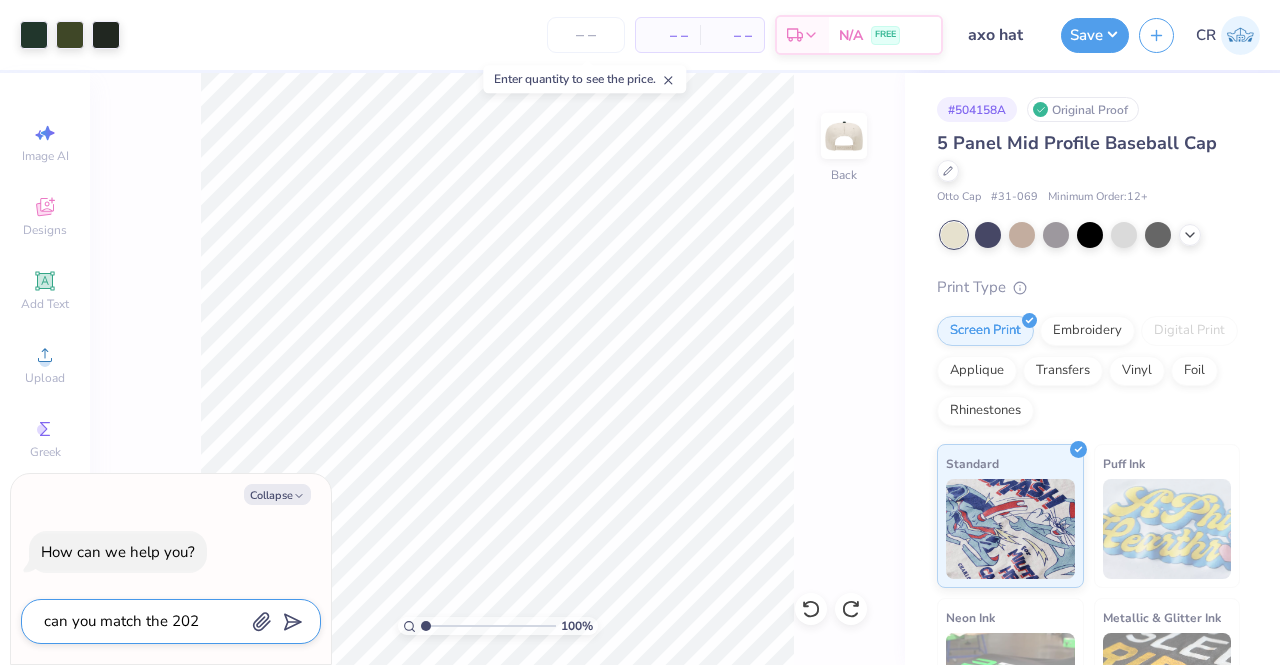 type on "can you match the 2025" 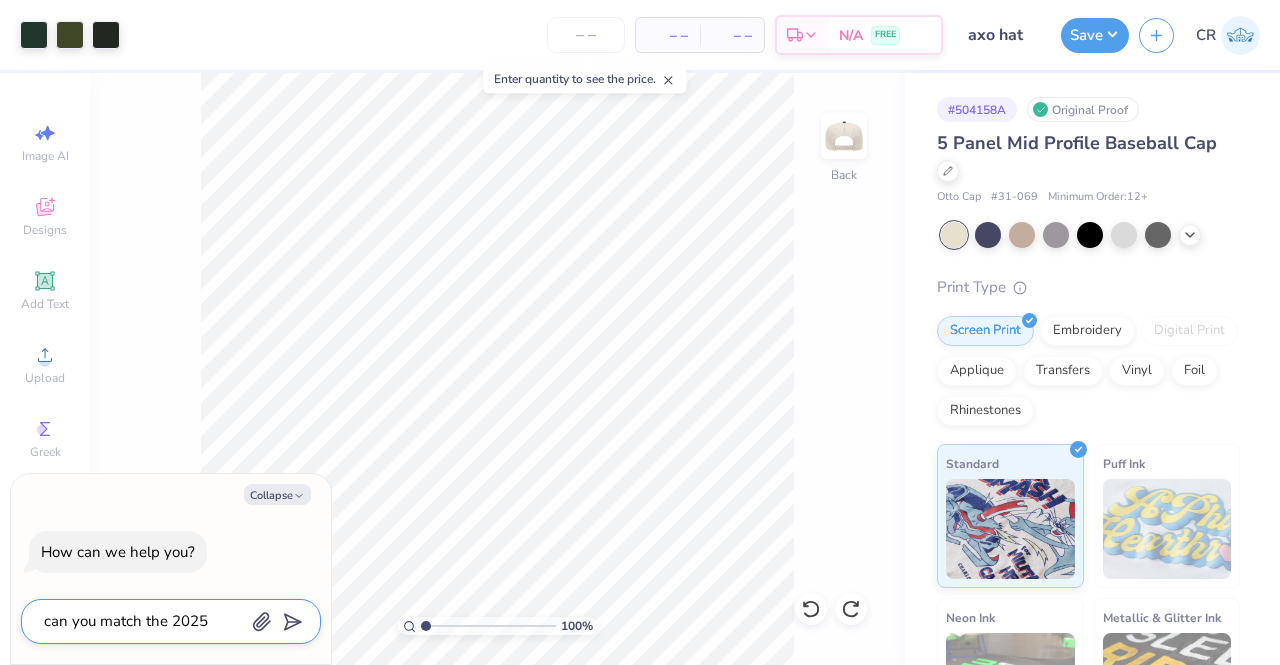 type on "can you match the 2025" 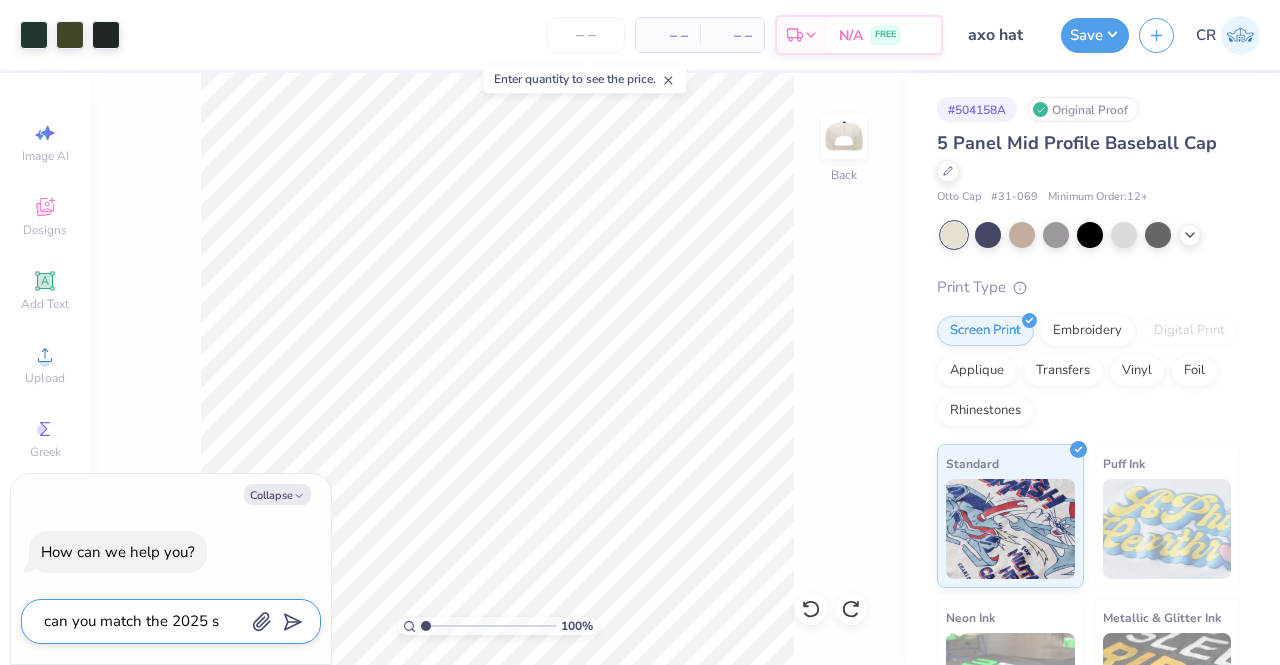 type on "can you match the 2025 si" 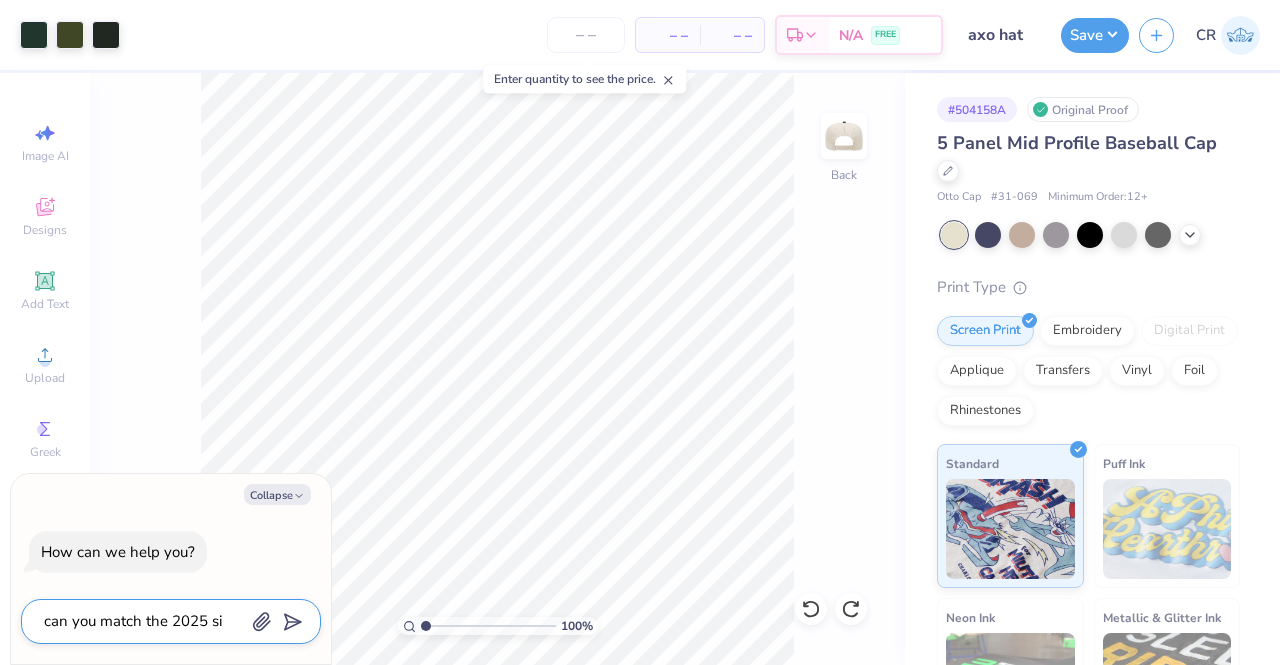 type on "can you match the 2025 siz" 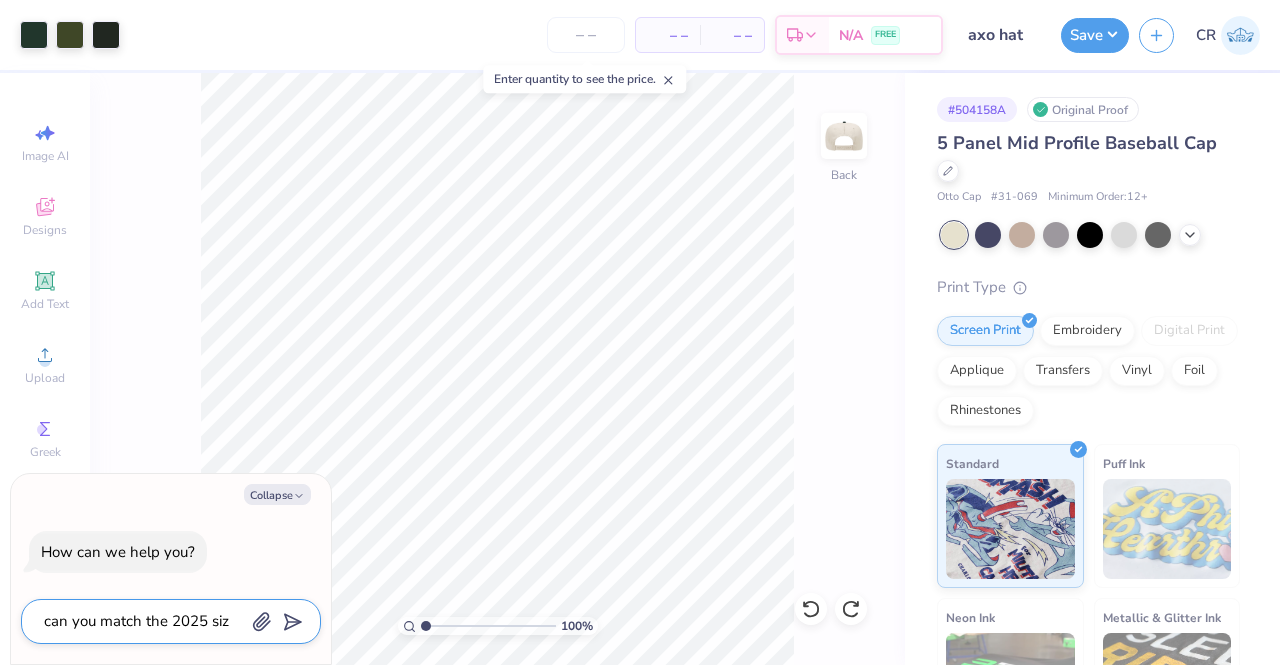 type on "can you match the 2025 size" 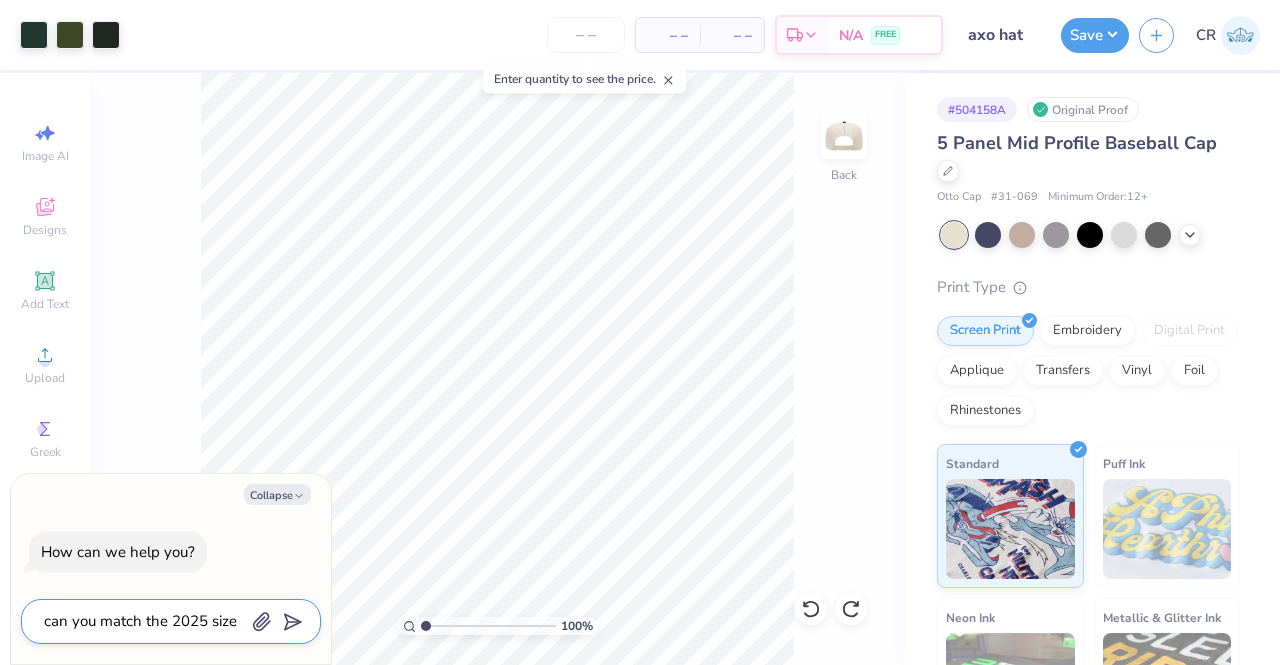 type on "can you match the 2025 size" 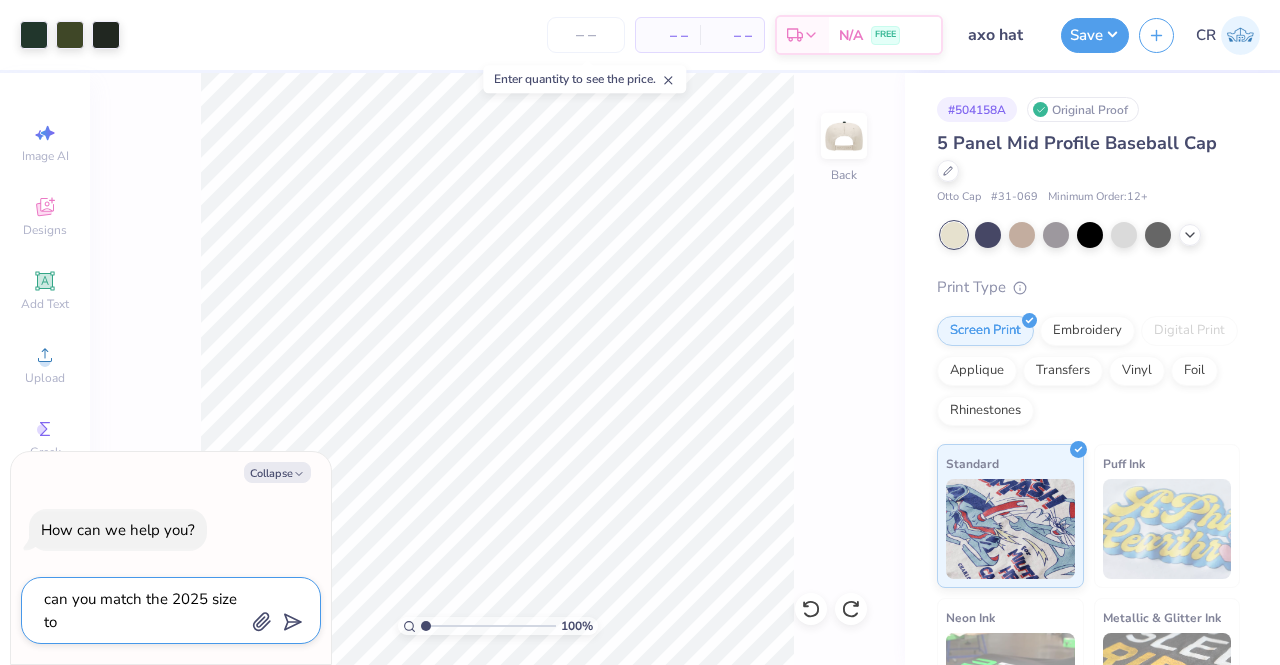 type on "can you match the 2025 size to" 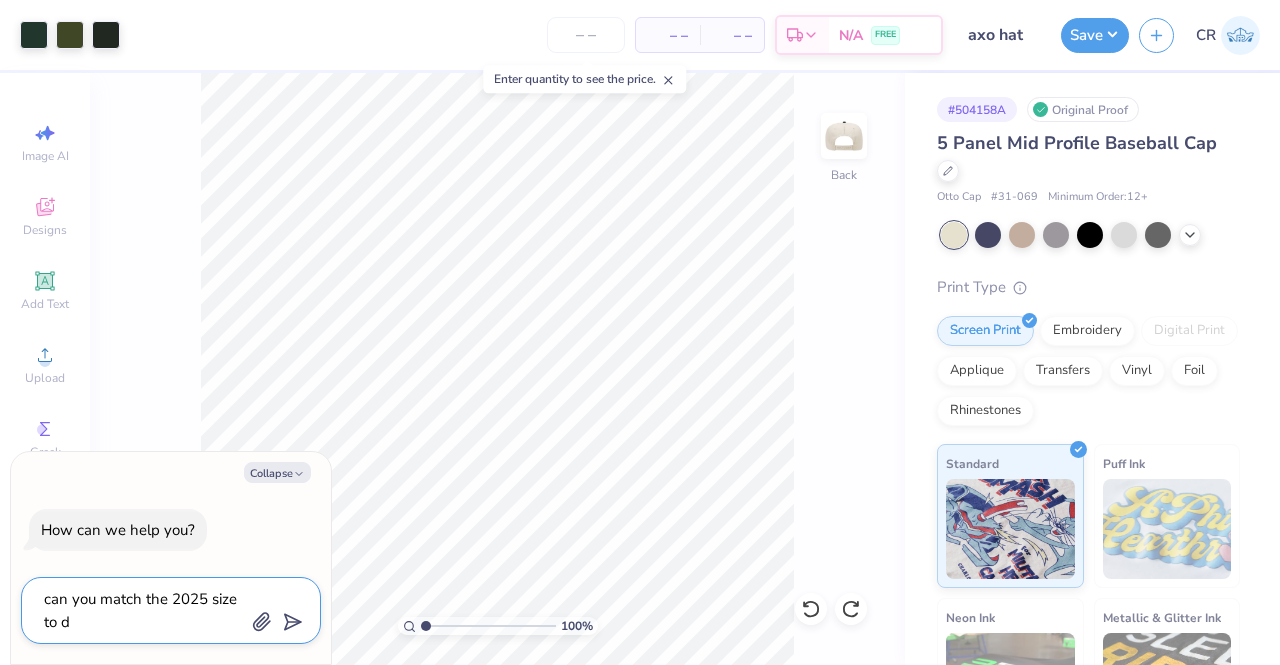 type on "can you match the 2025 size to da" 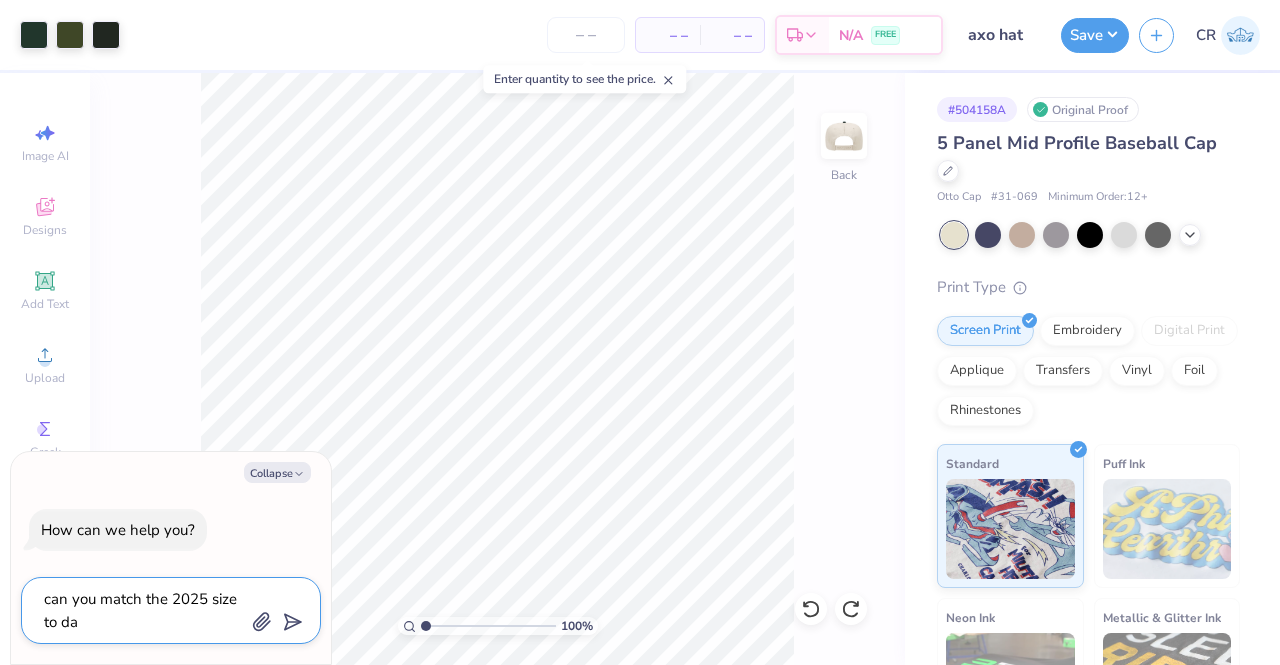 type on "can you match the 2025 size to dad" 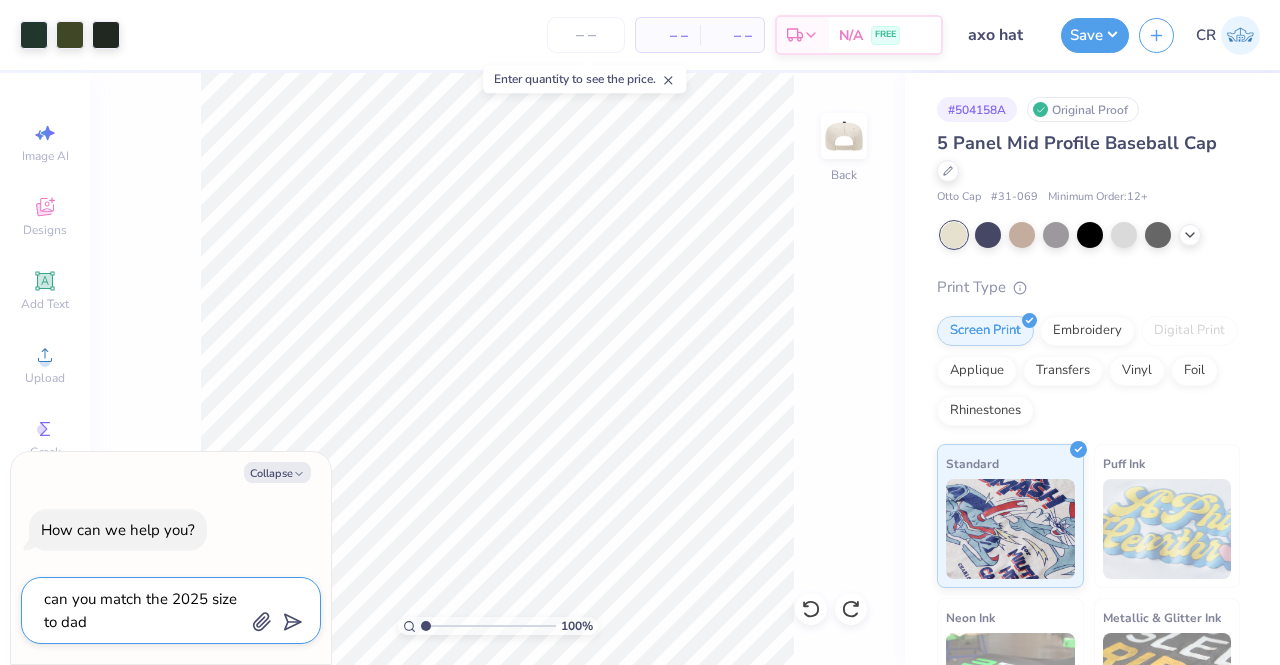 type on "can you match the 2025 size to dads" 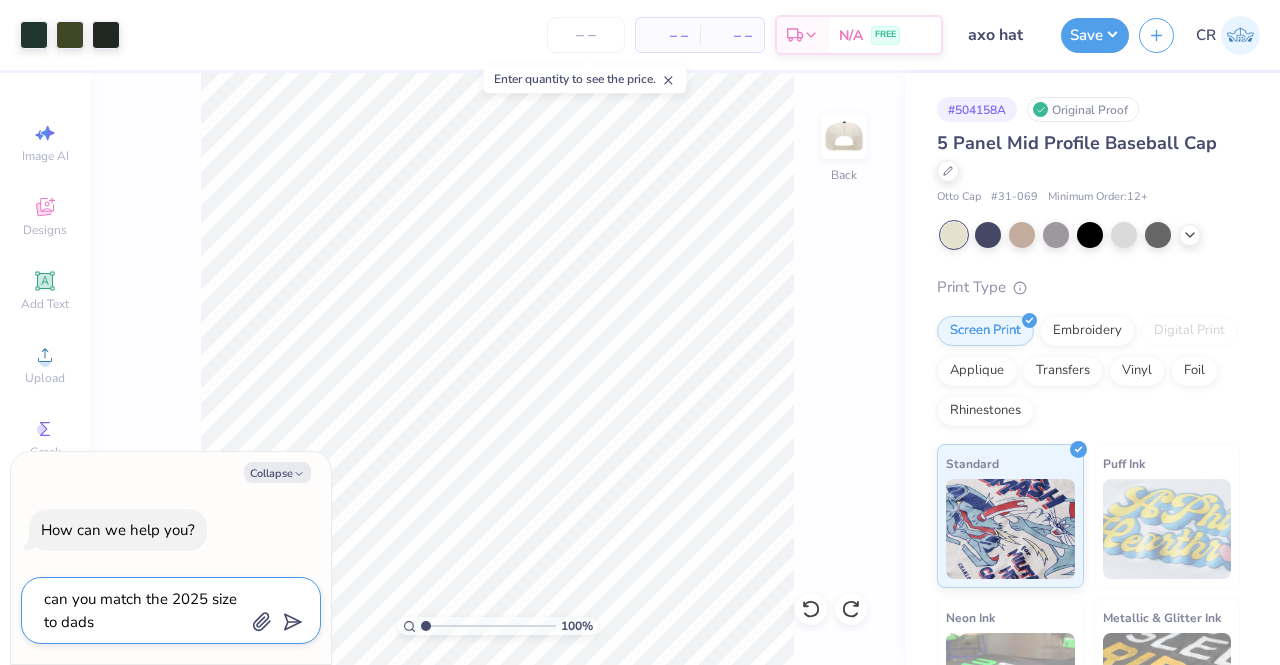 type on "can you match the 2025 size to dads" 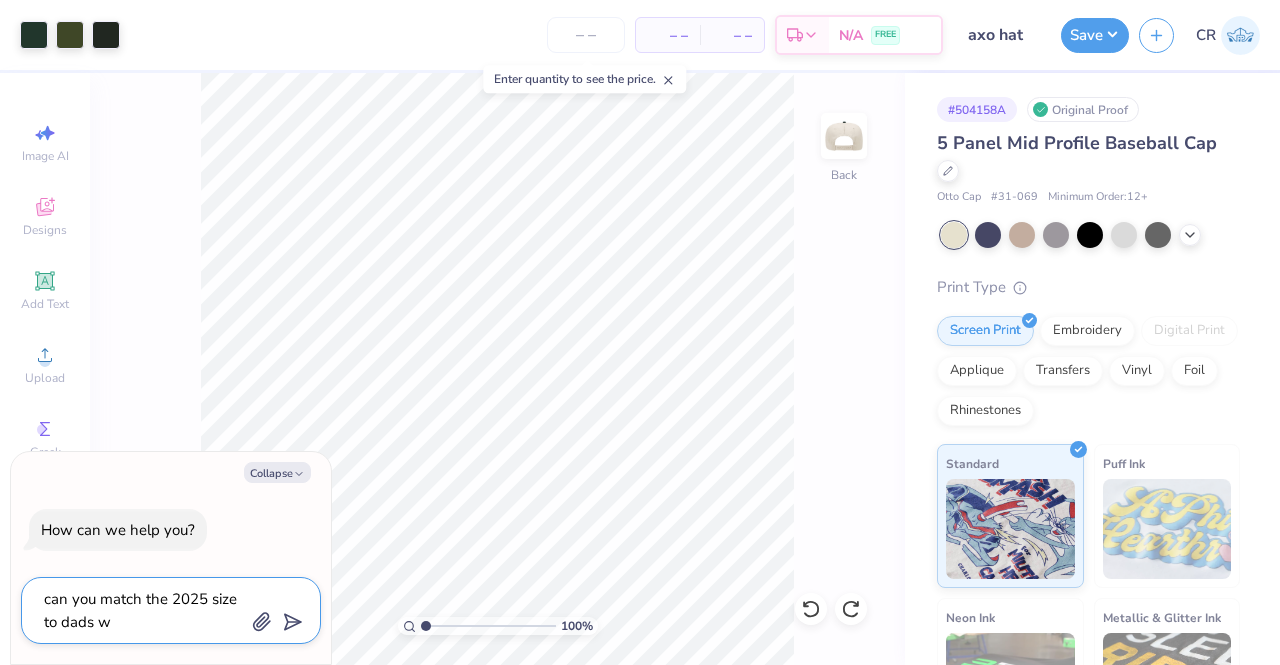 type on "can you match the 2025 size to dads we" 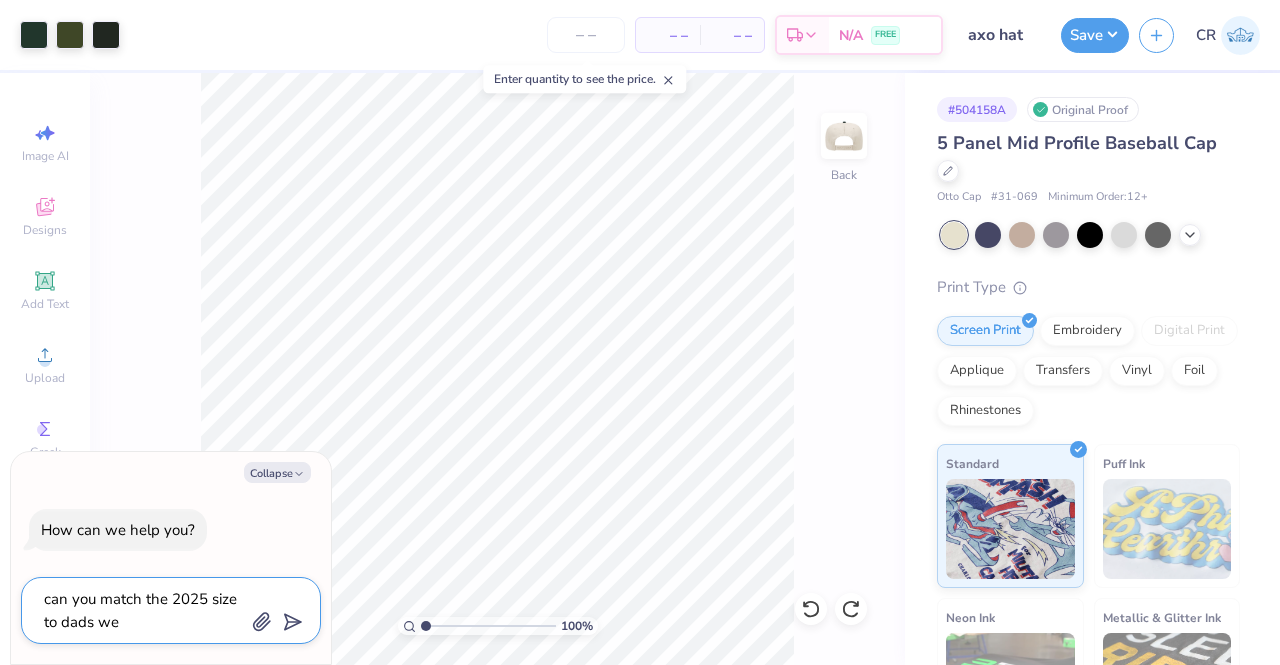 type on "can you match the 2025 size to dads wee" 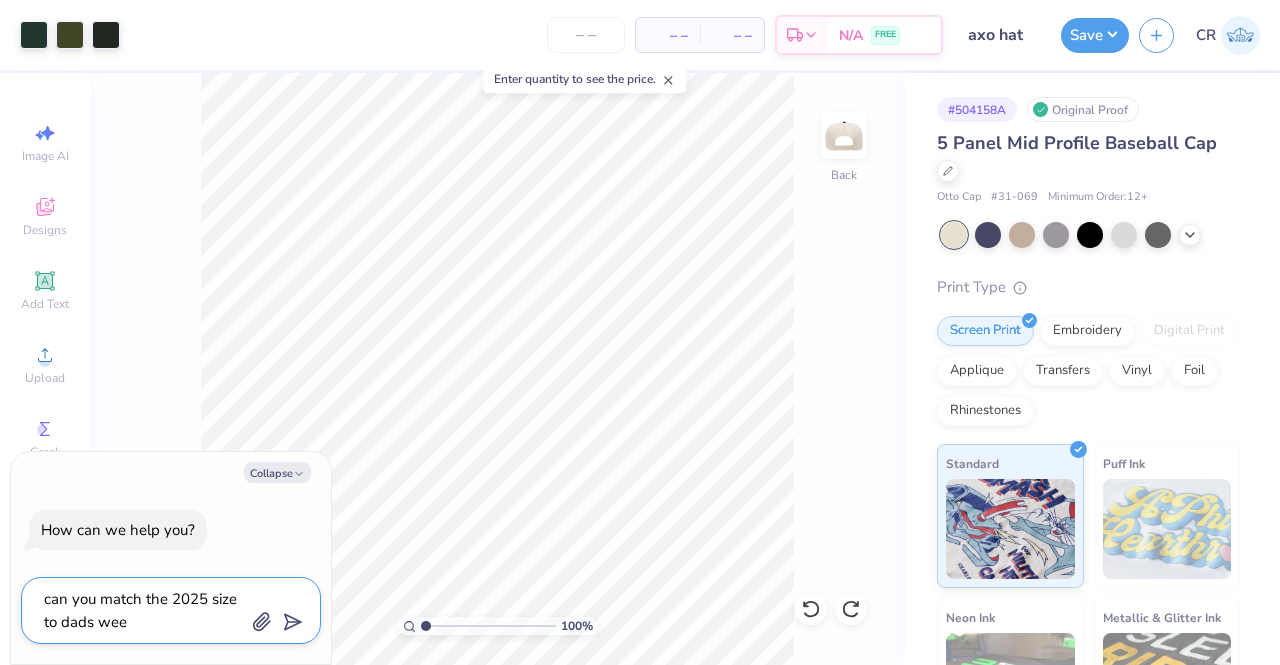 type on "can you match the 2025 size to dads week" 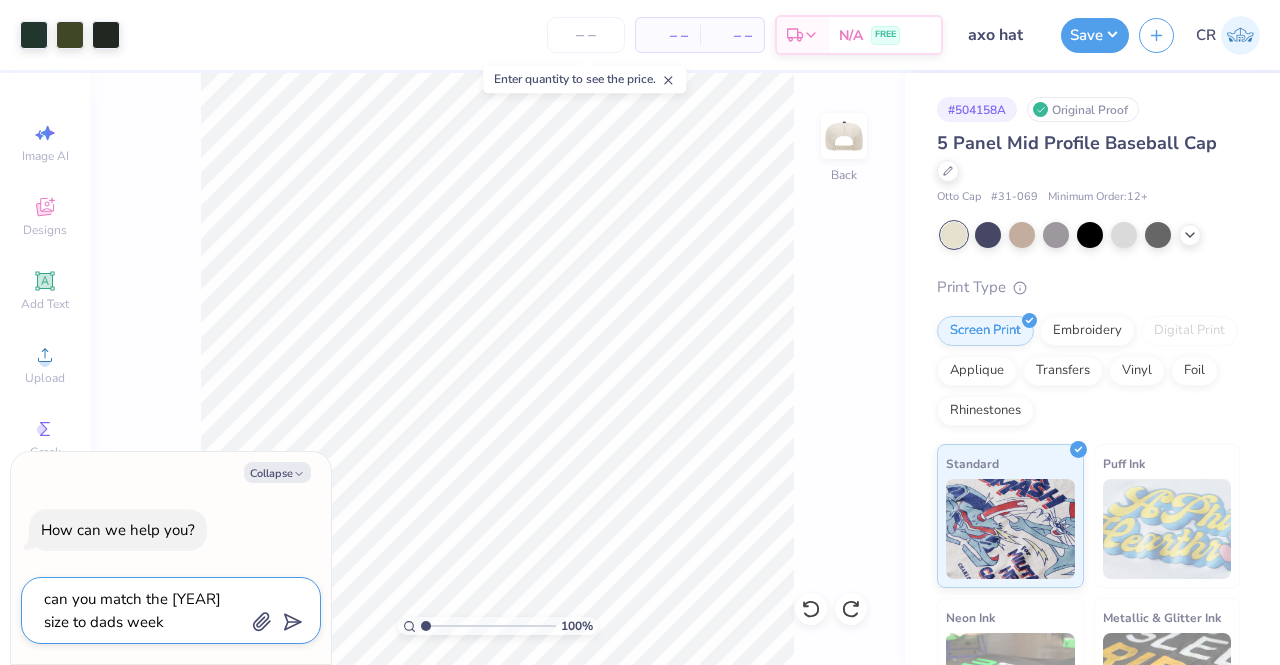 type on "x" 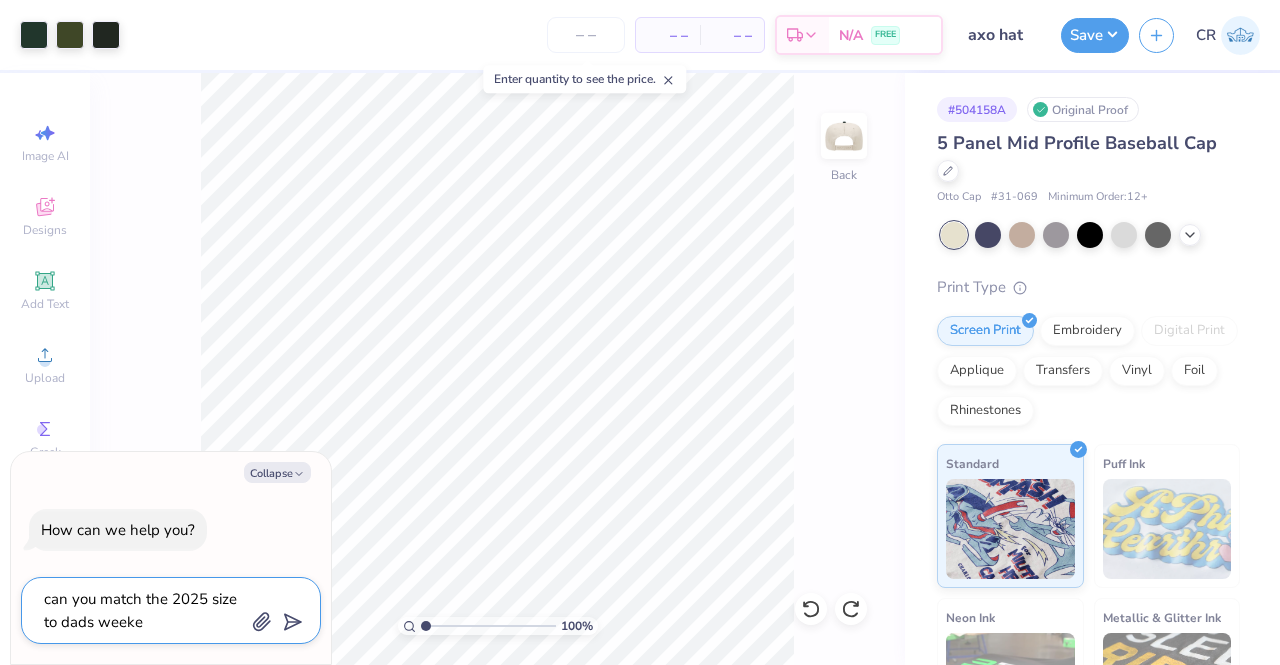 type on "can you match the 2025 size to dads weeken" 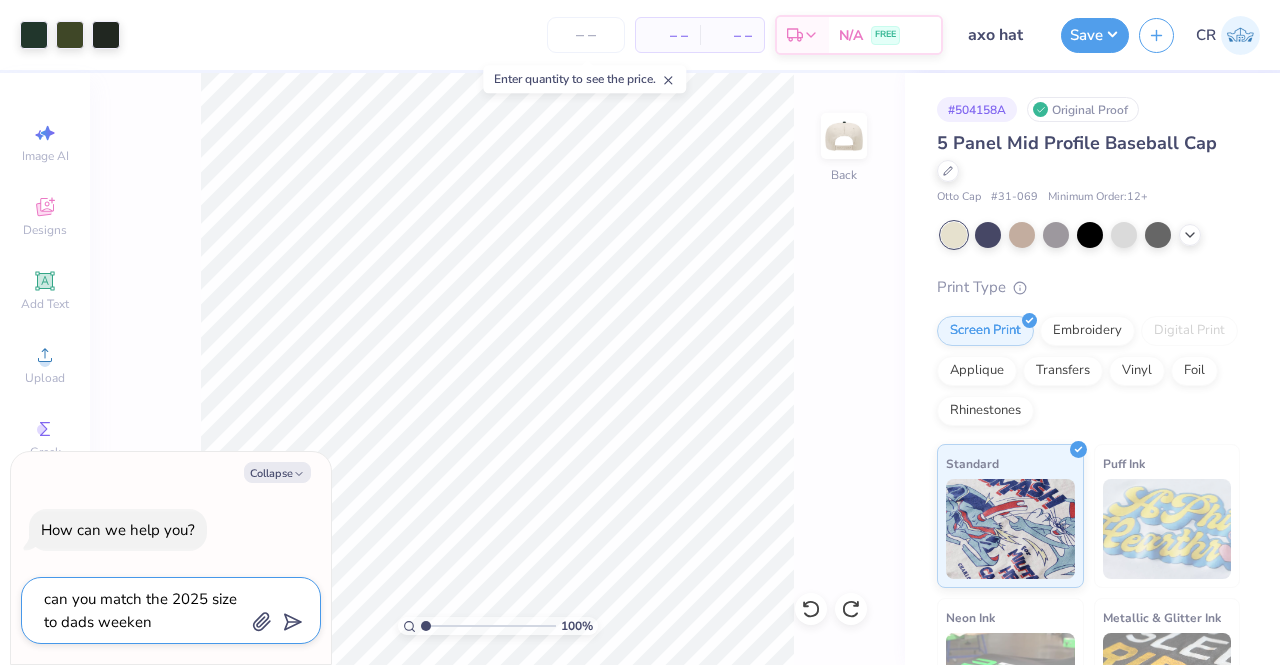 type on "can you match the 2025 size to dads weekend" 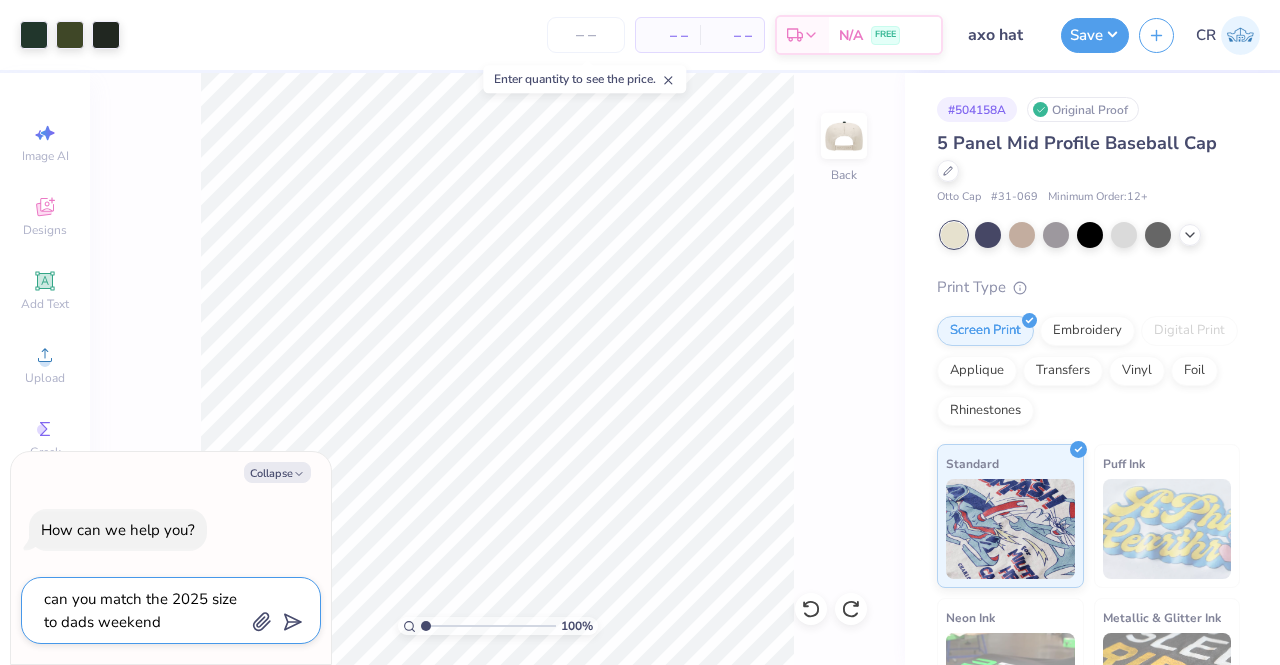 type on "can you match the 2025 size to dads weekend" 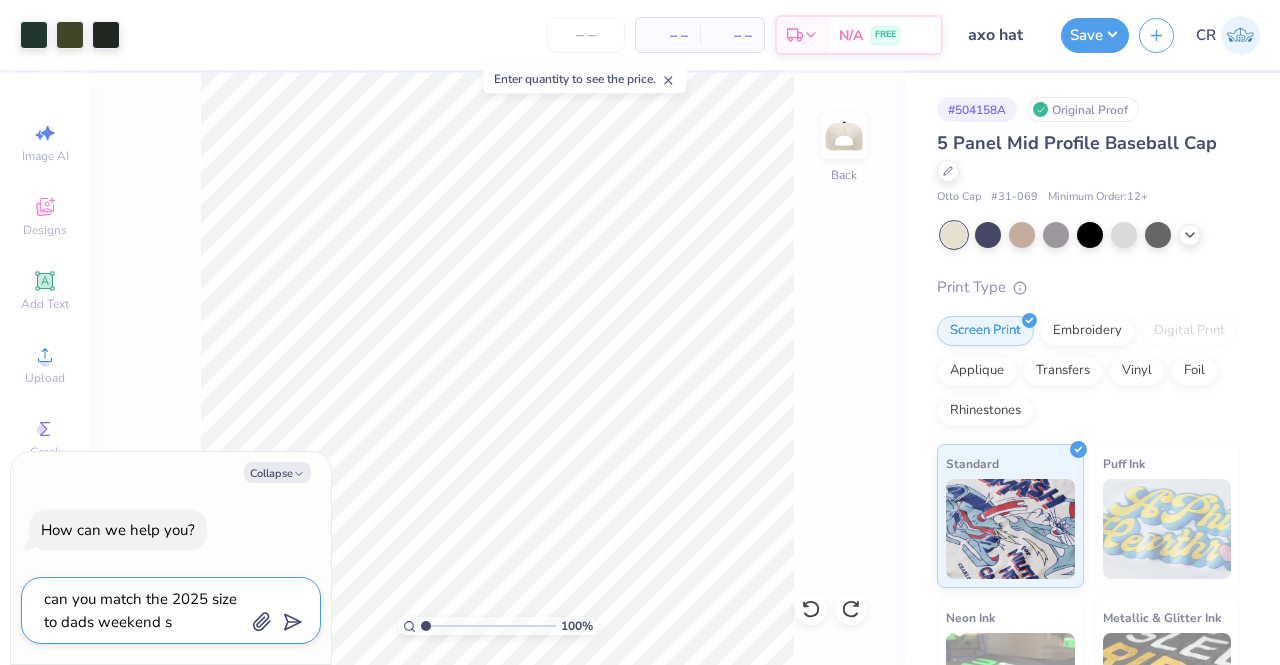 type on "can you match the 2025 size to dads weekend si" 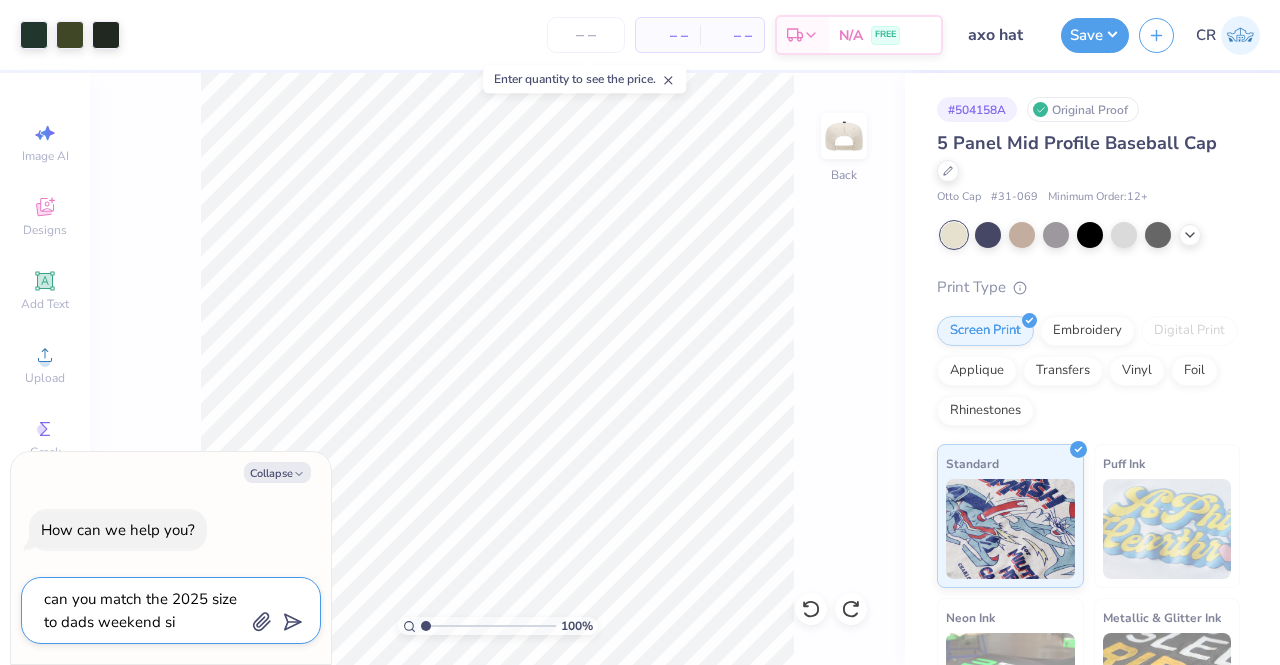 type on "can you match the 2025 size to dads weekend siz" 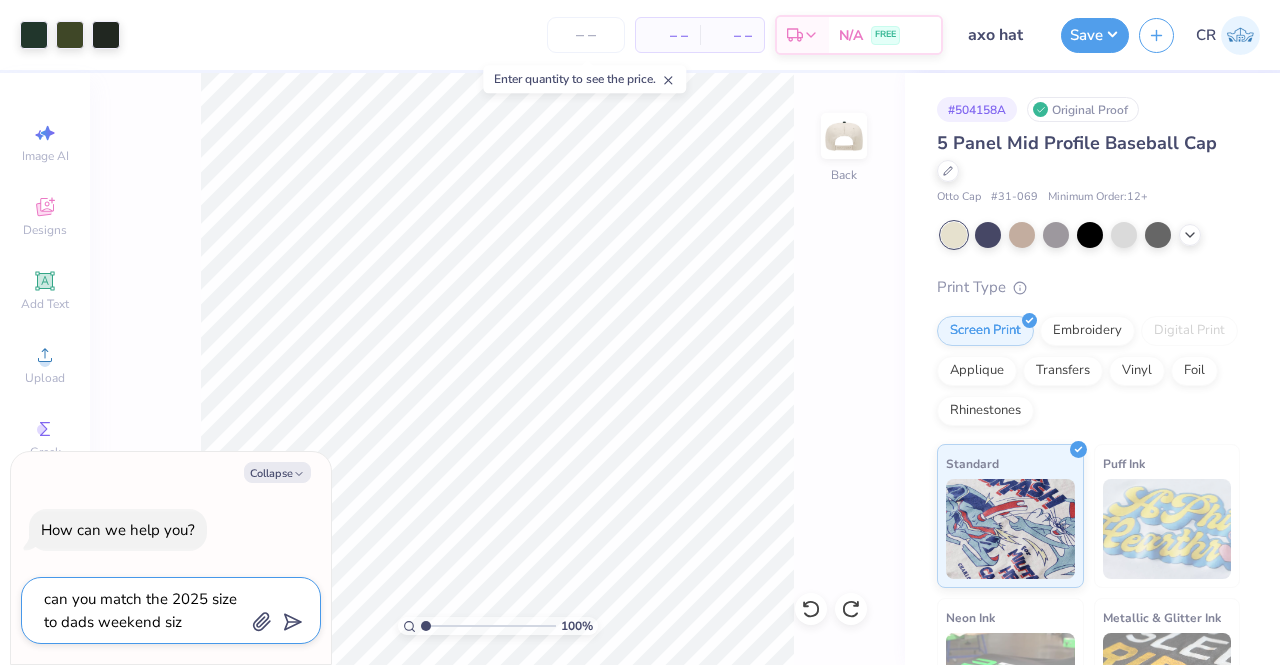 type on "can you match the 2025 size to dads weekend size" 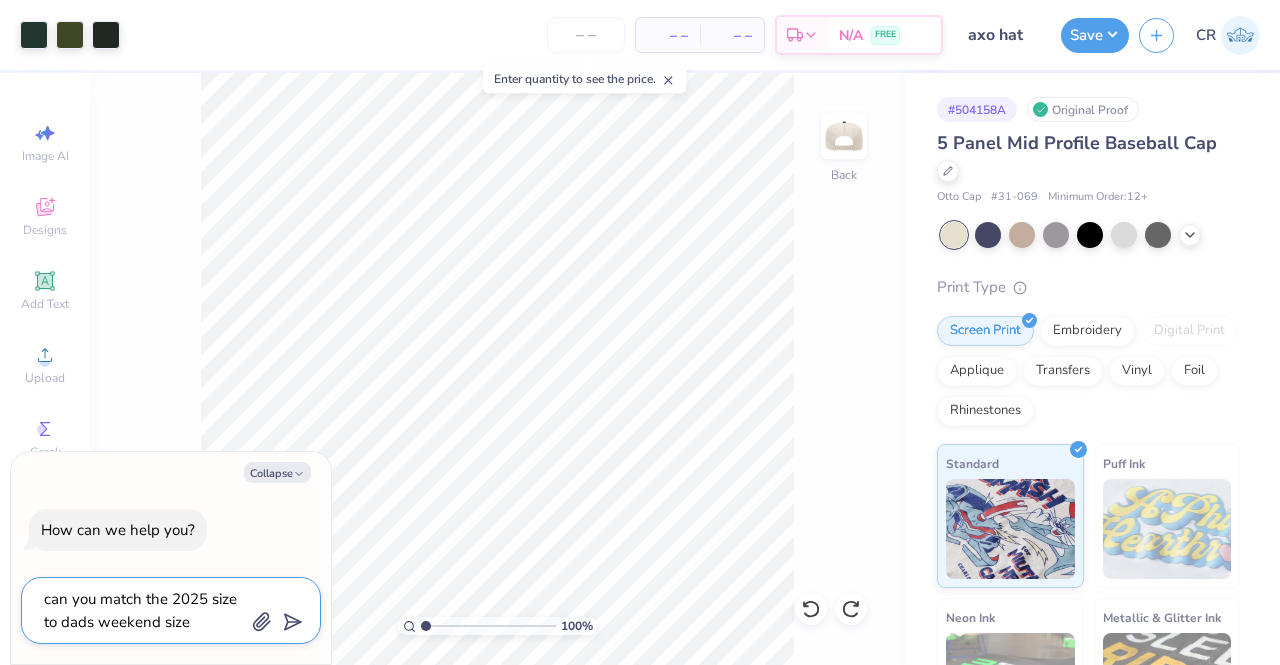 type on "can you match the 2025 size to dads weekend size" 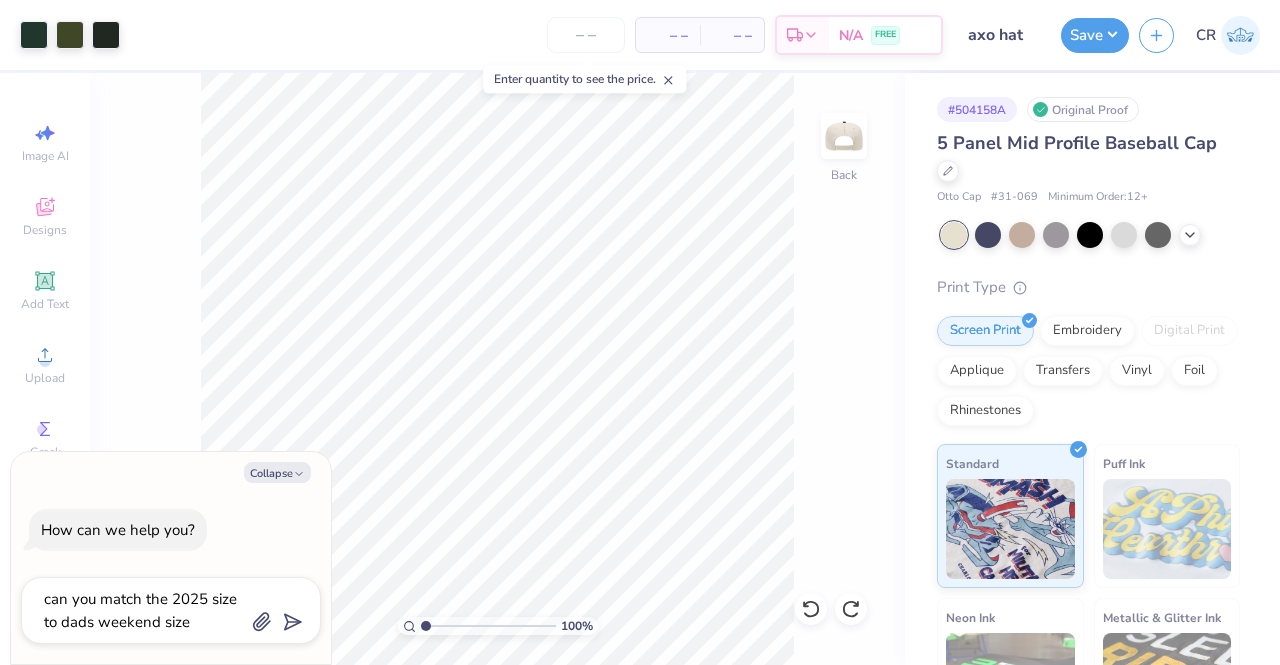 click on "can you match the 2025 size to dads weekend size" at bounding box center [171, 610] 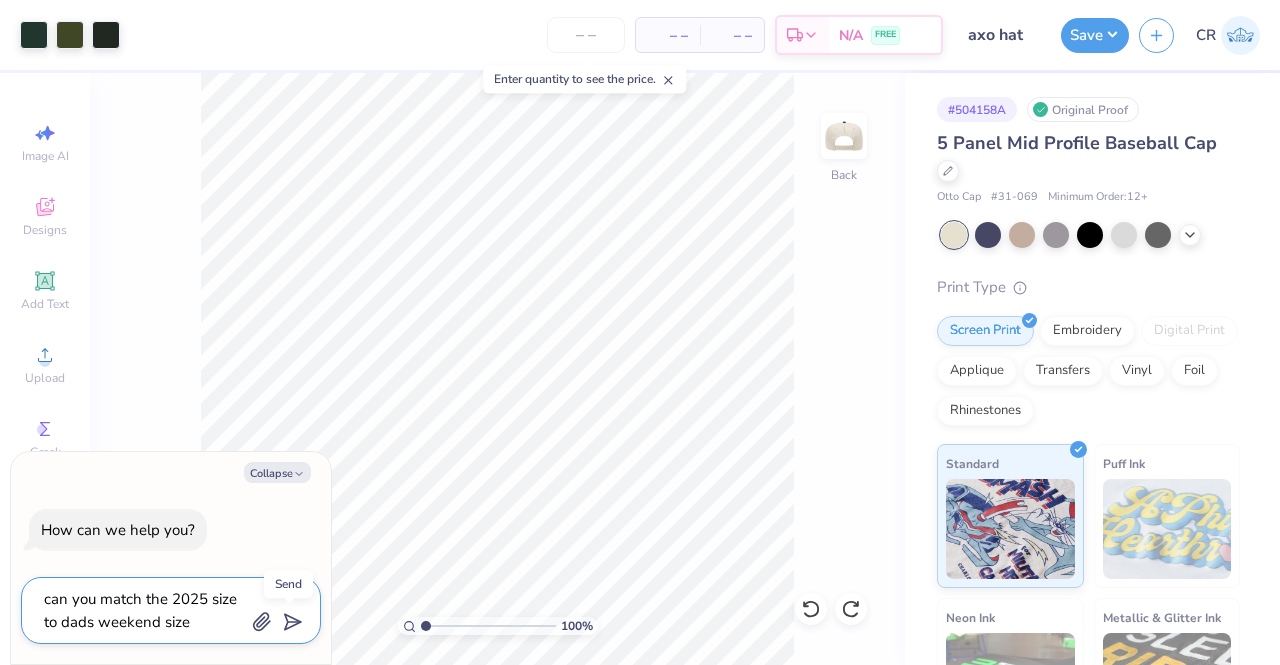 click 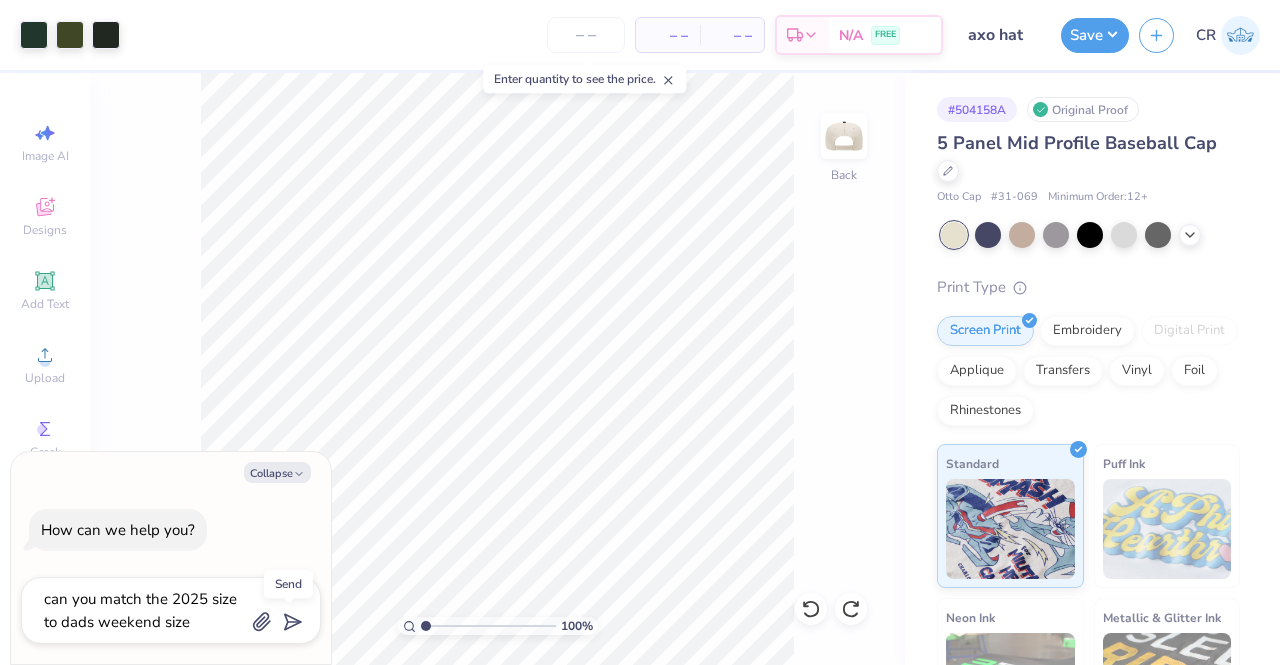 type on "x" 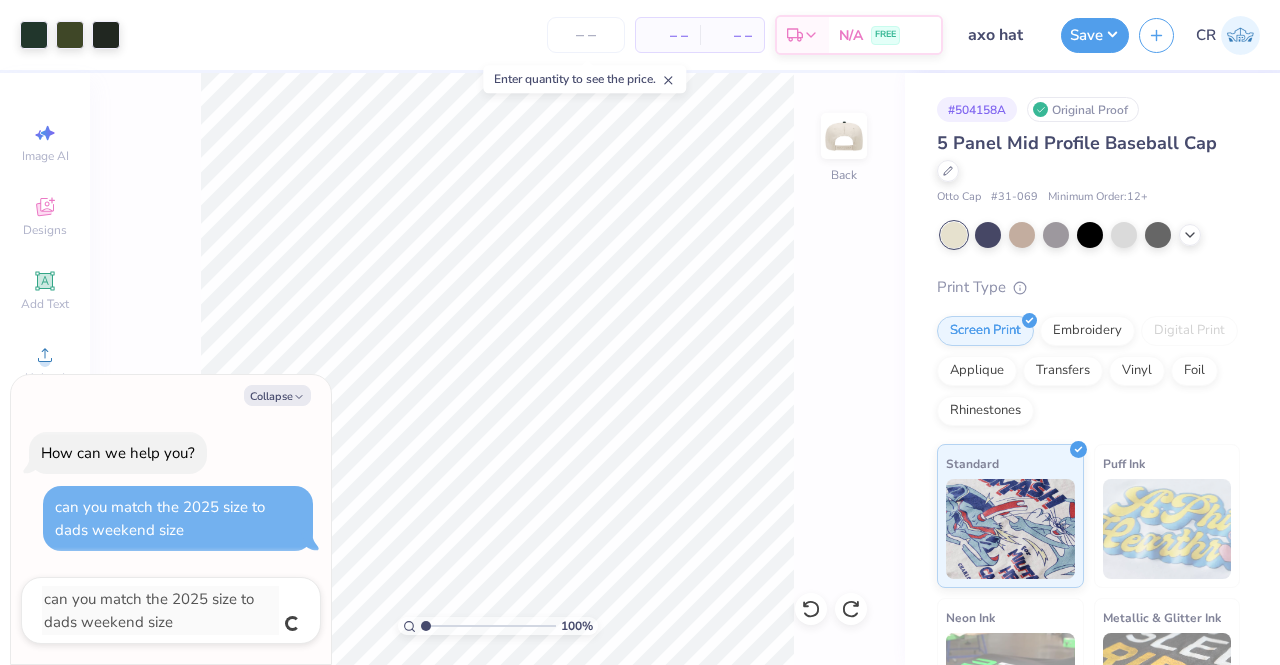 type 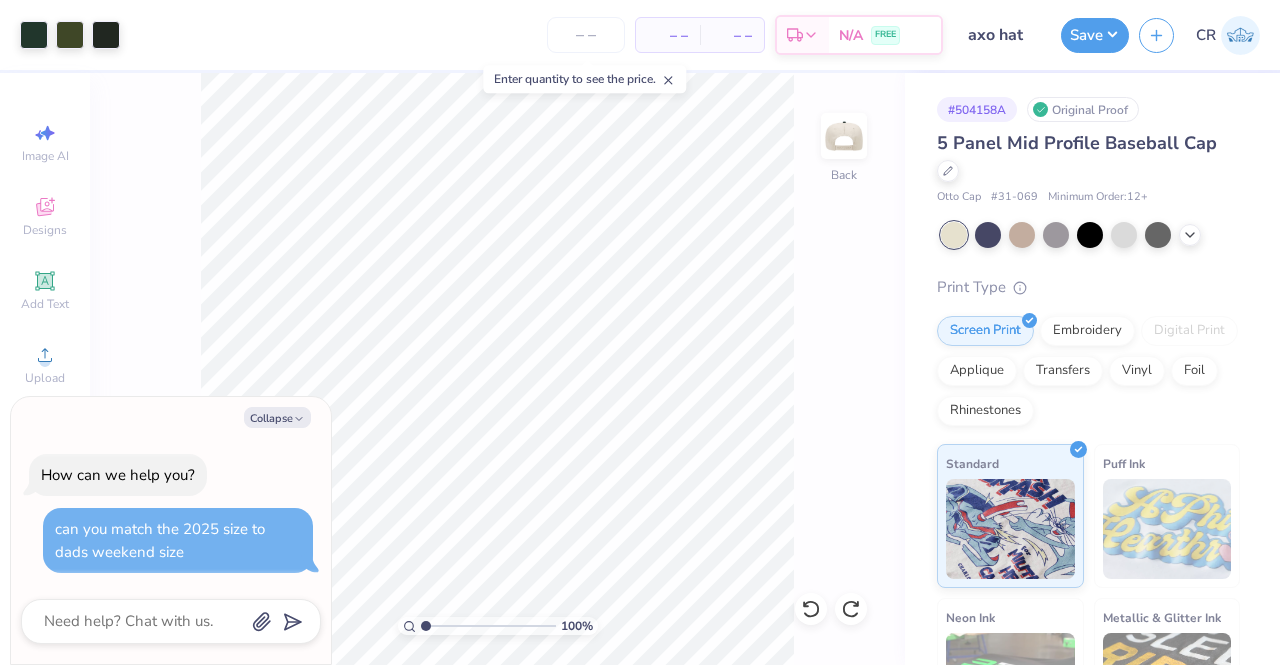 type on "x" 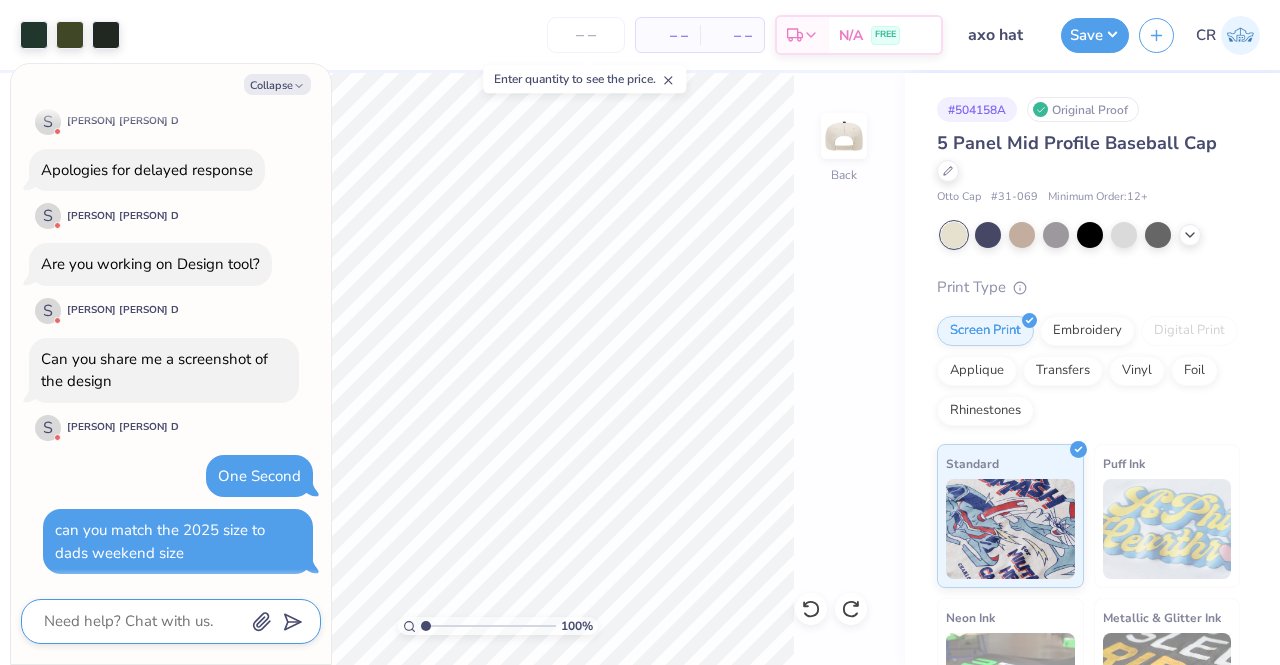 click at bounding box center [143, 621] 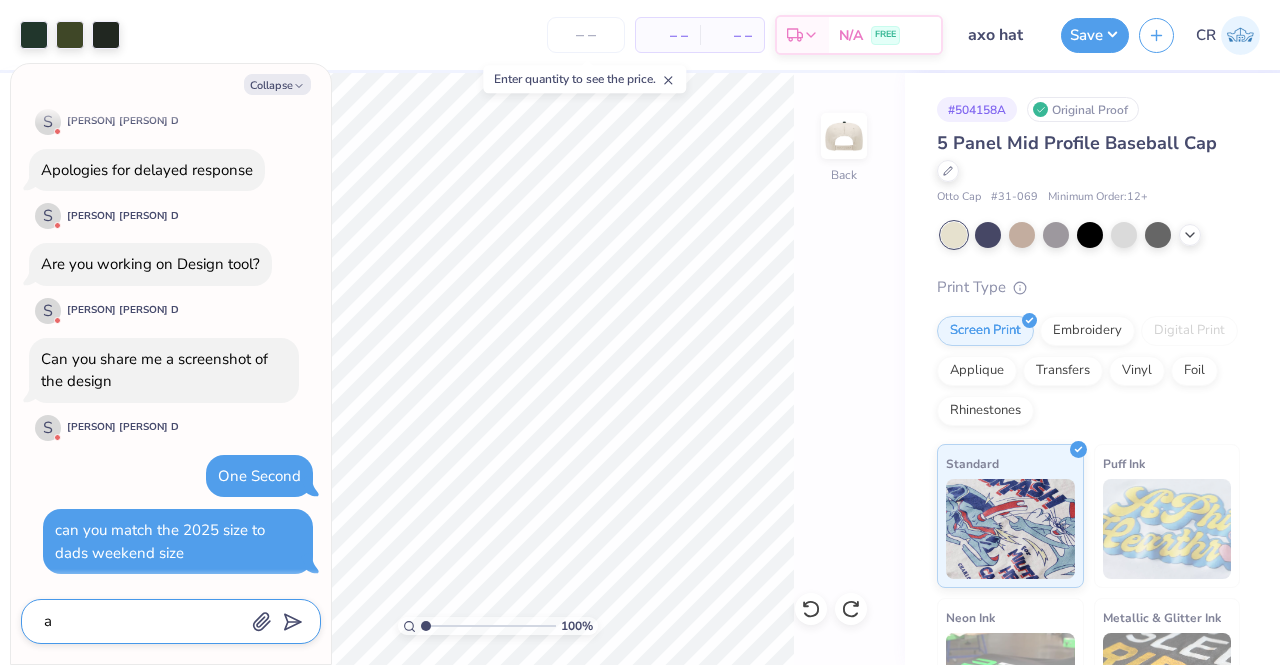 type on "an" 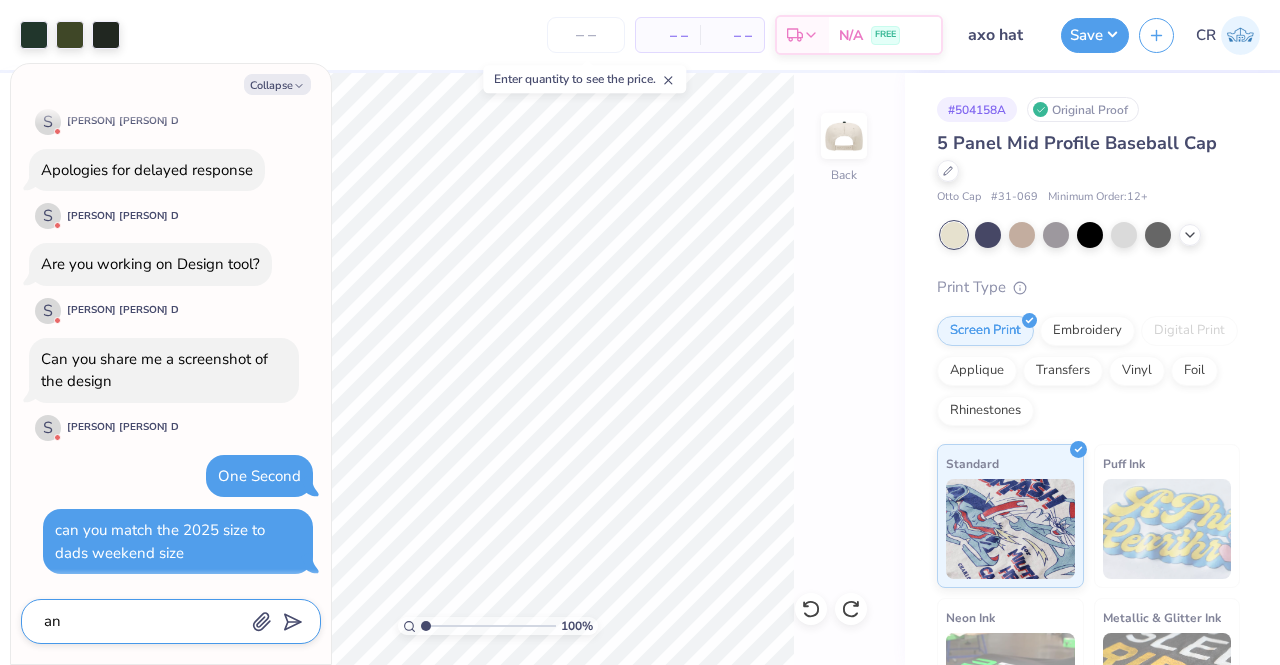 type on "x" 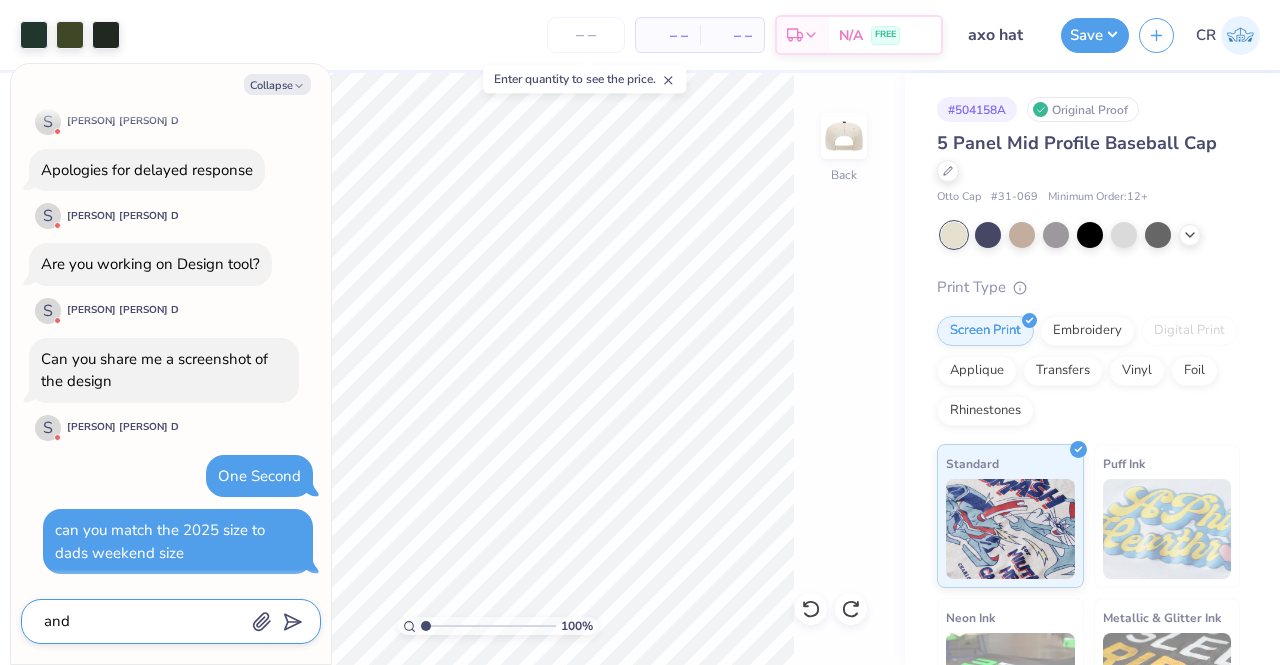 type on "and" 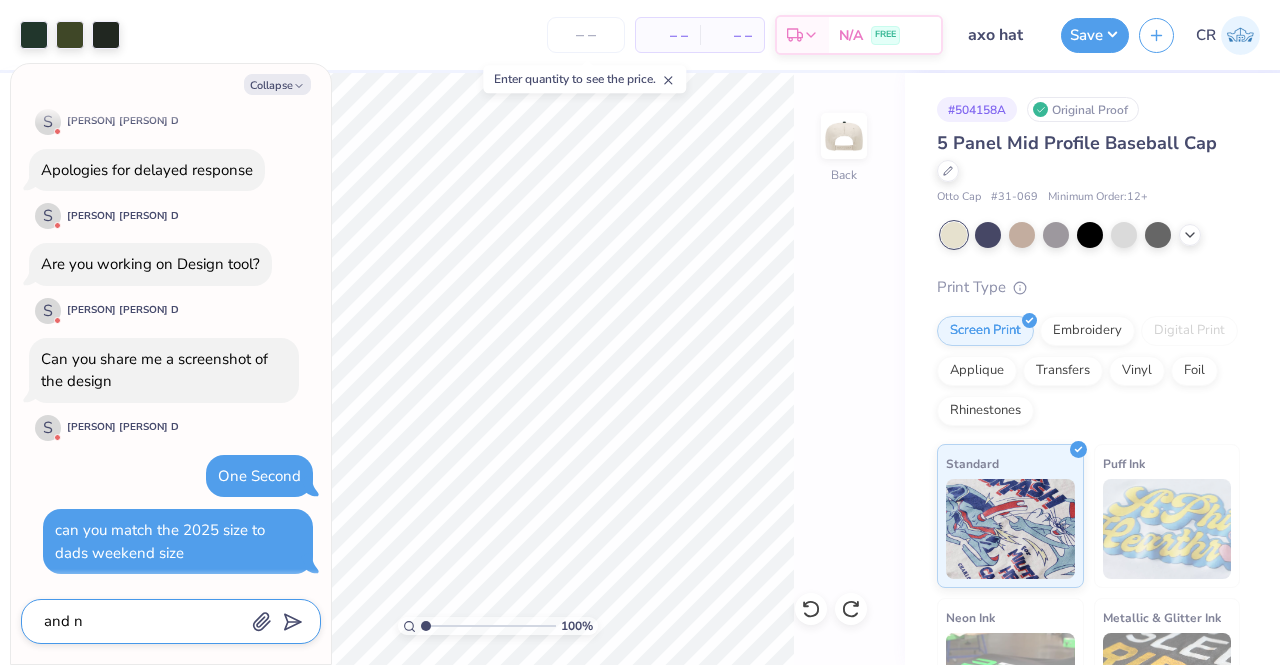 type on "and ne" 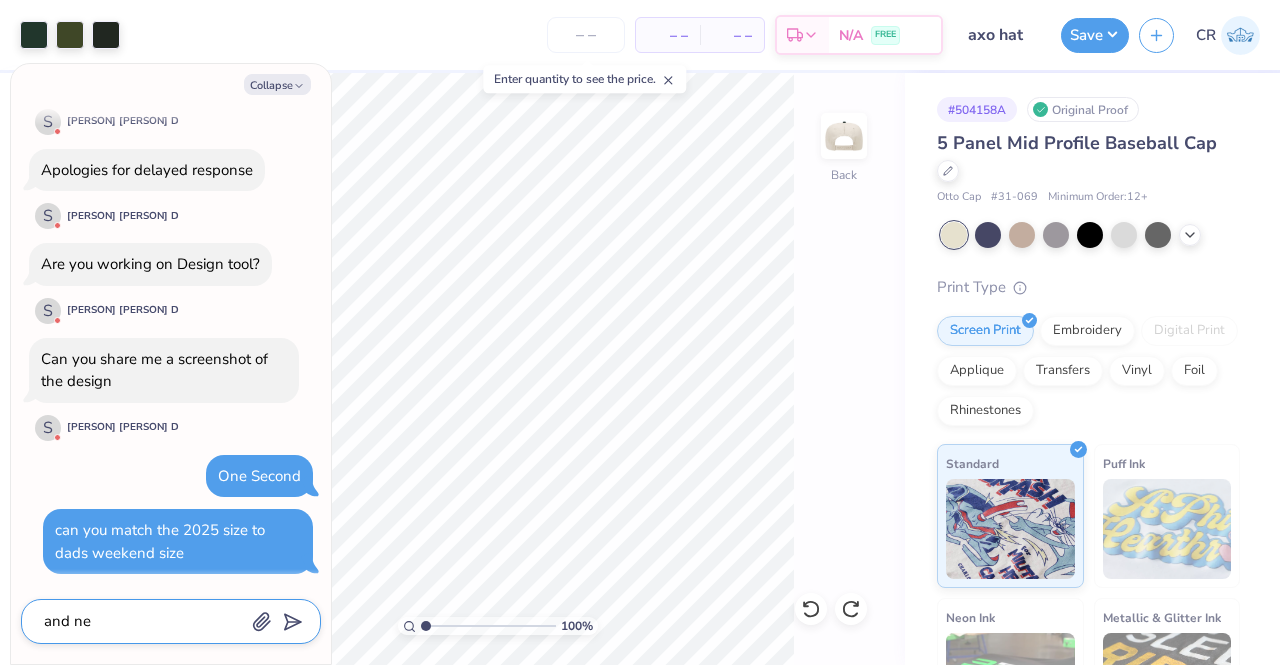 type on "and nee" 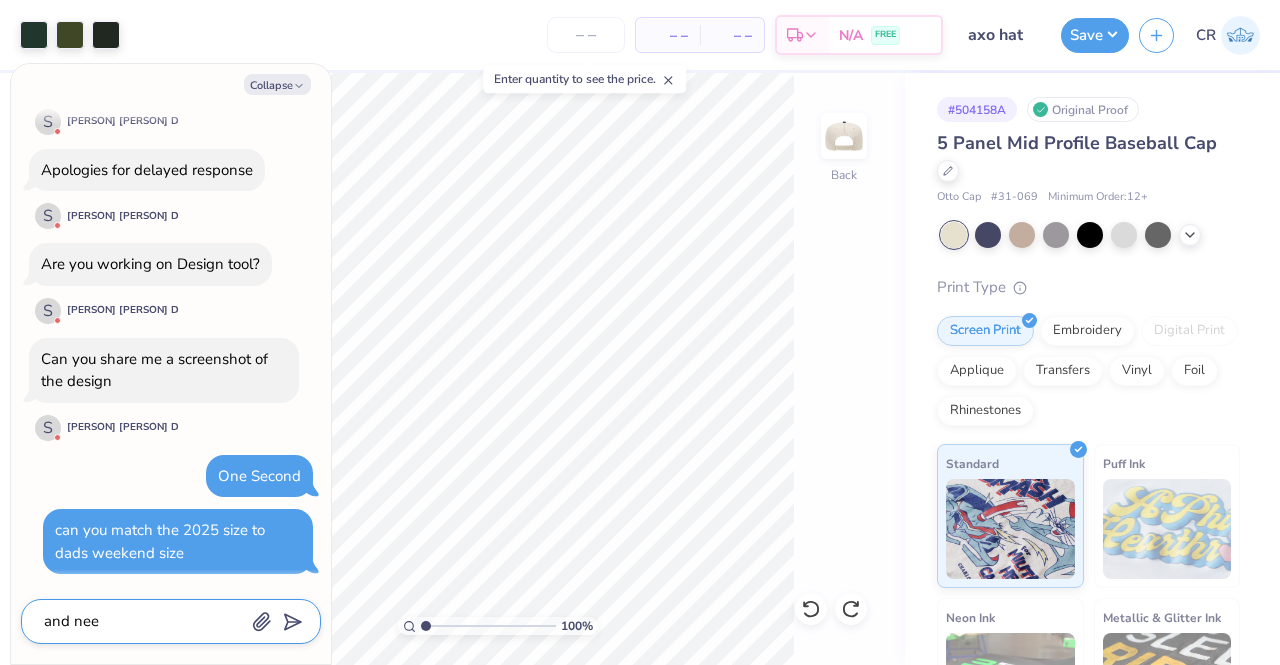 type on "and need" 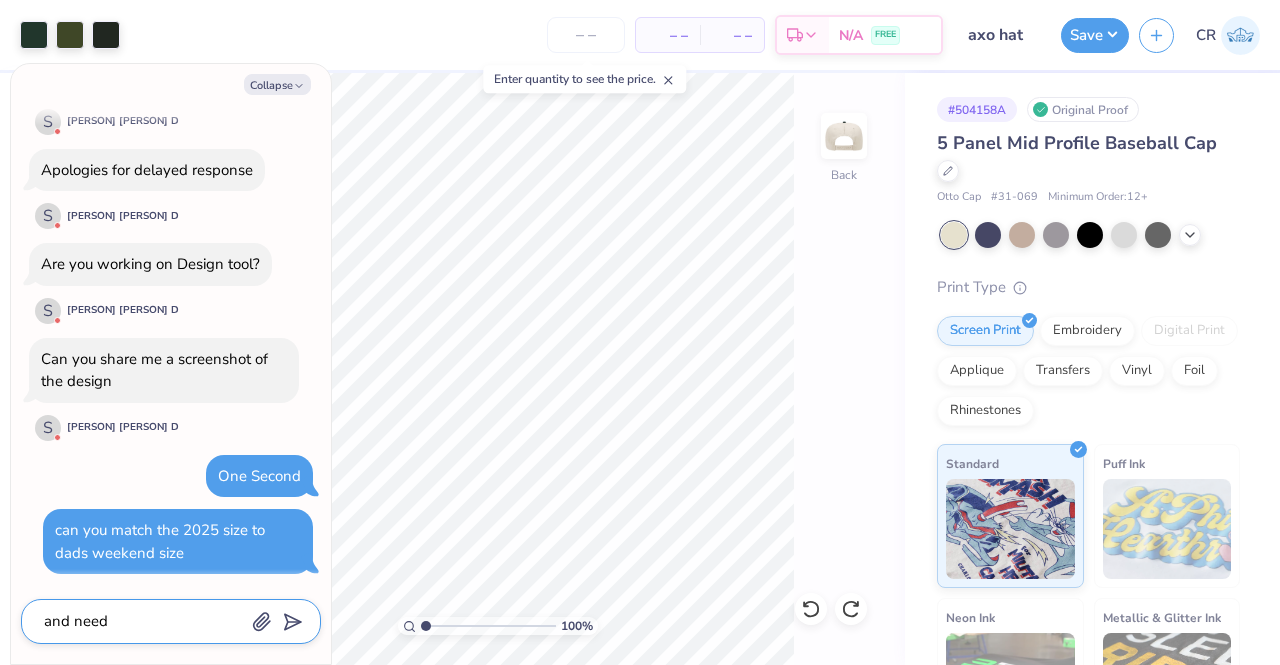 type on "and need" 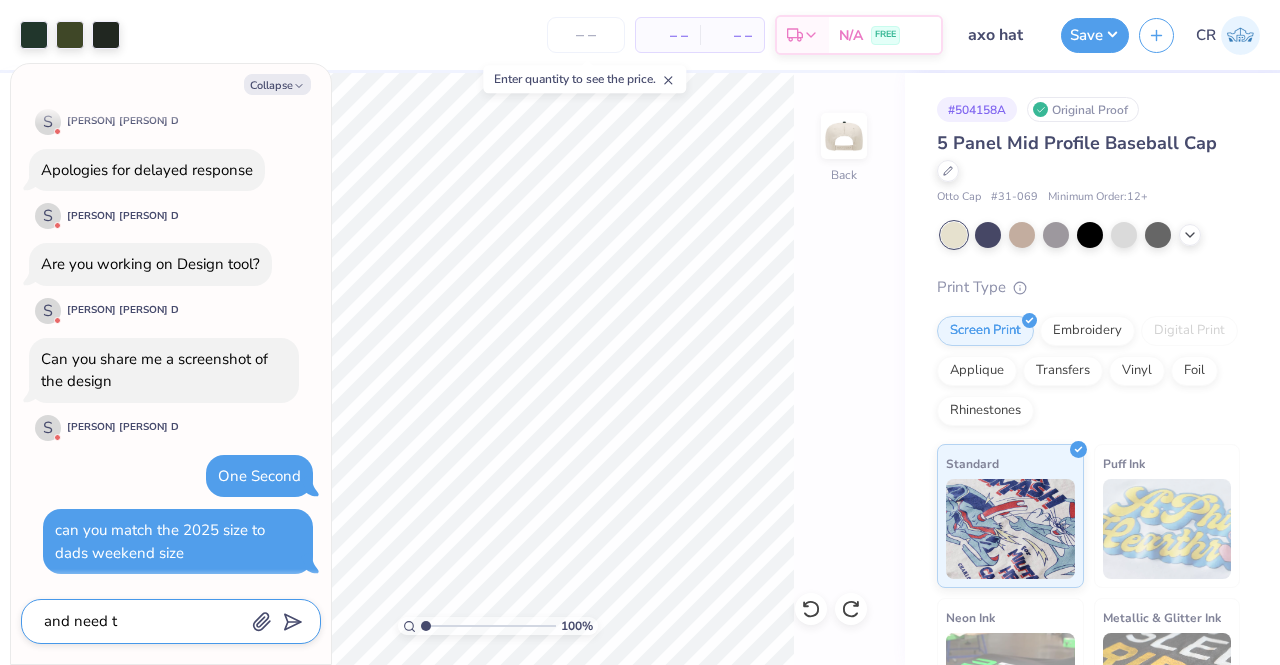 type on "and need th" 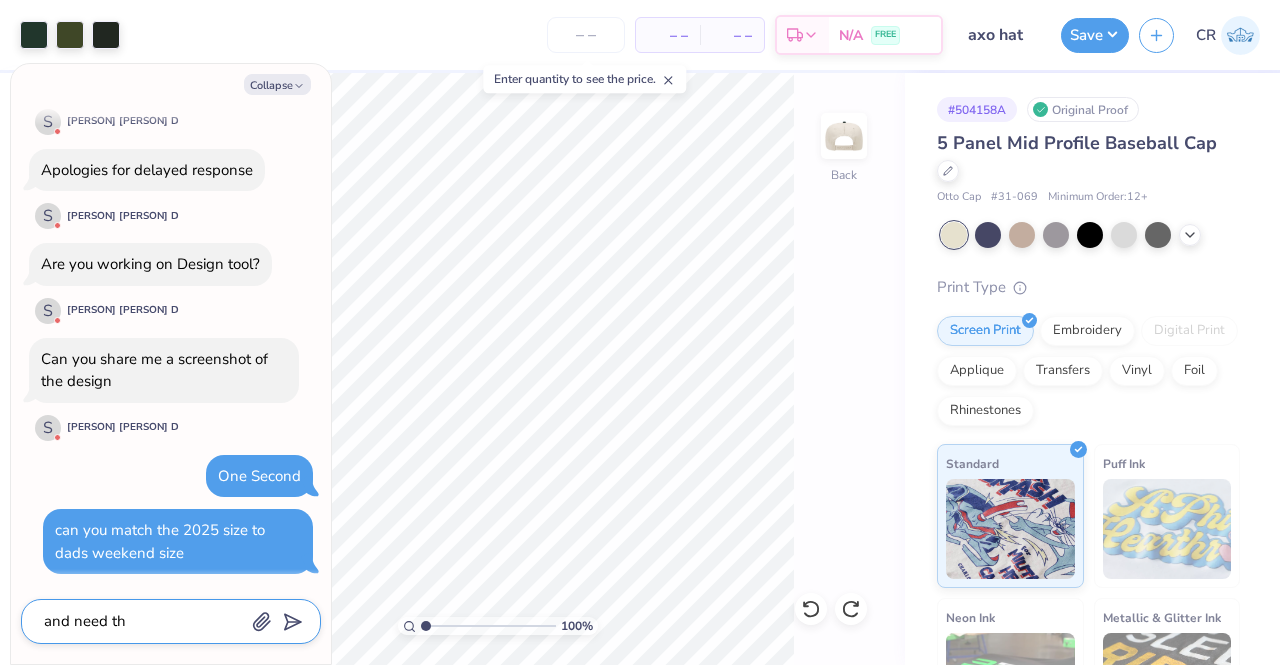 type on "and need the" 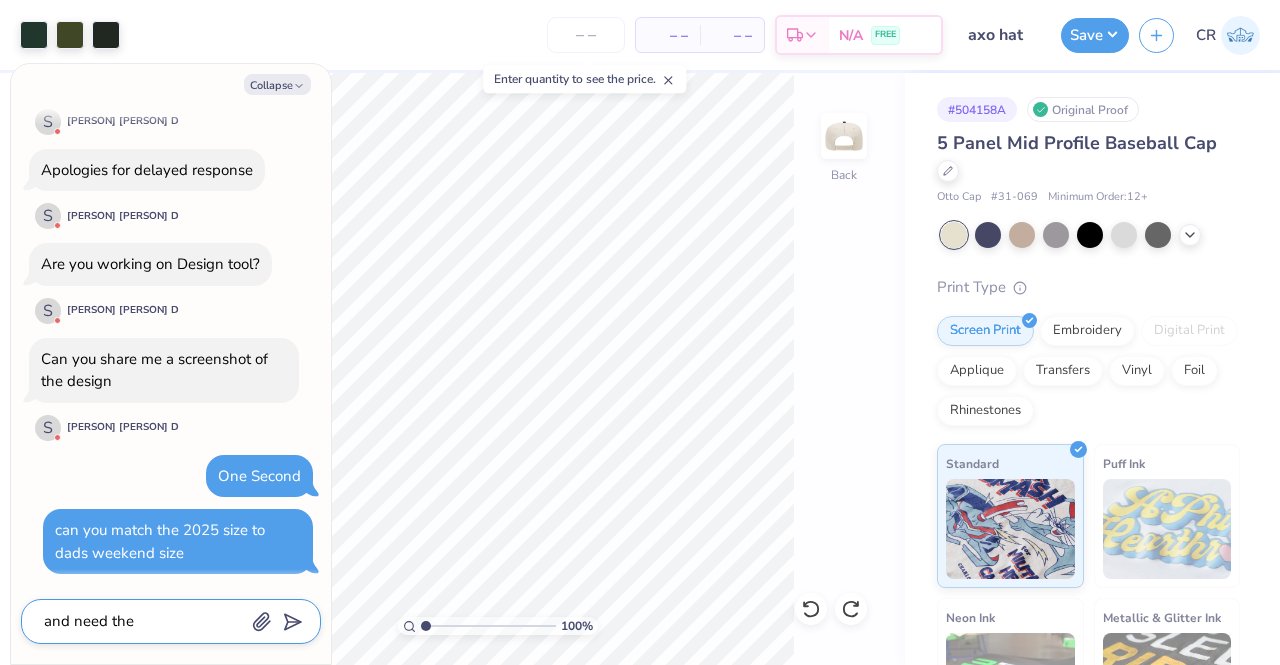 type on "and need the" 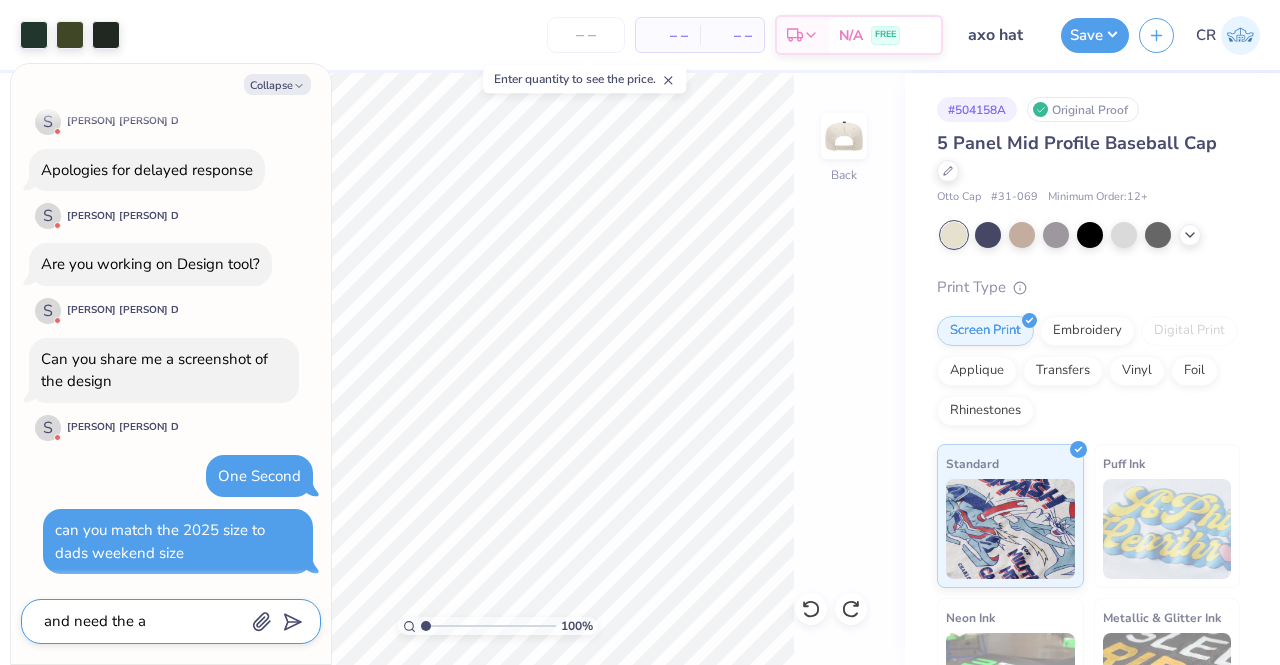 type on "and need the al" 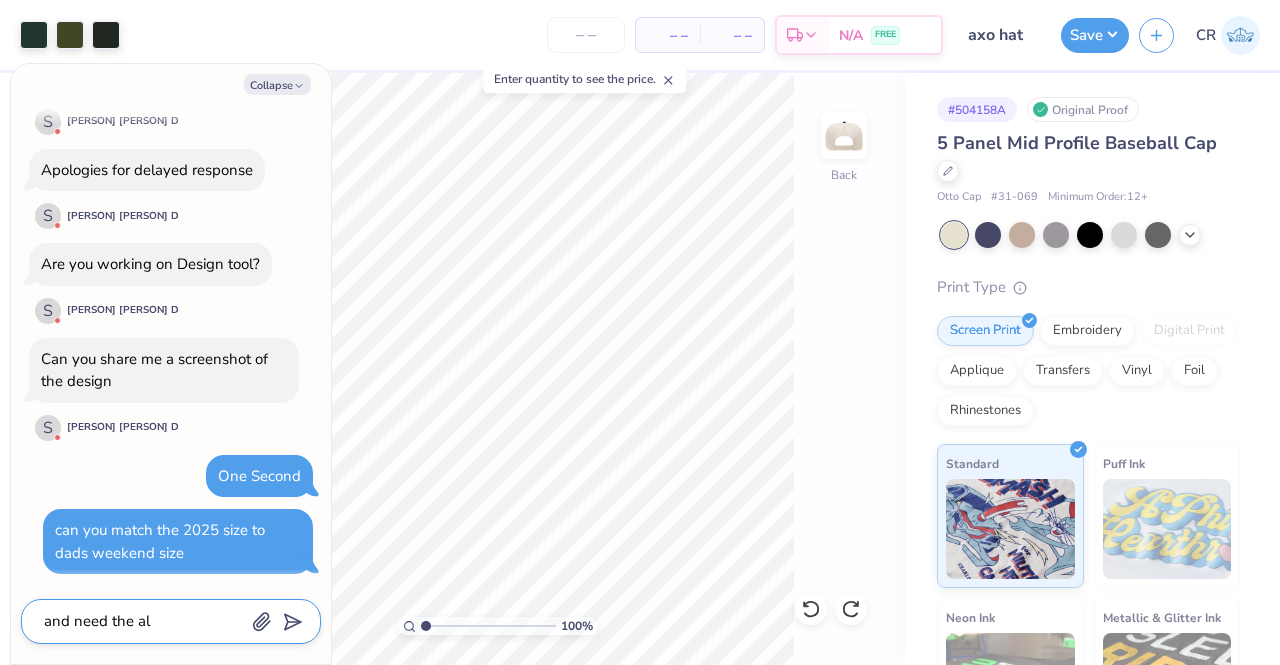 type on "x" 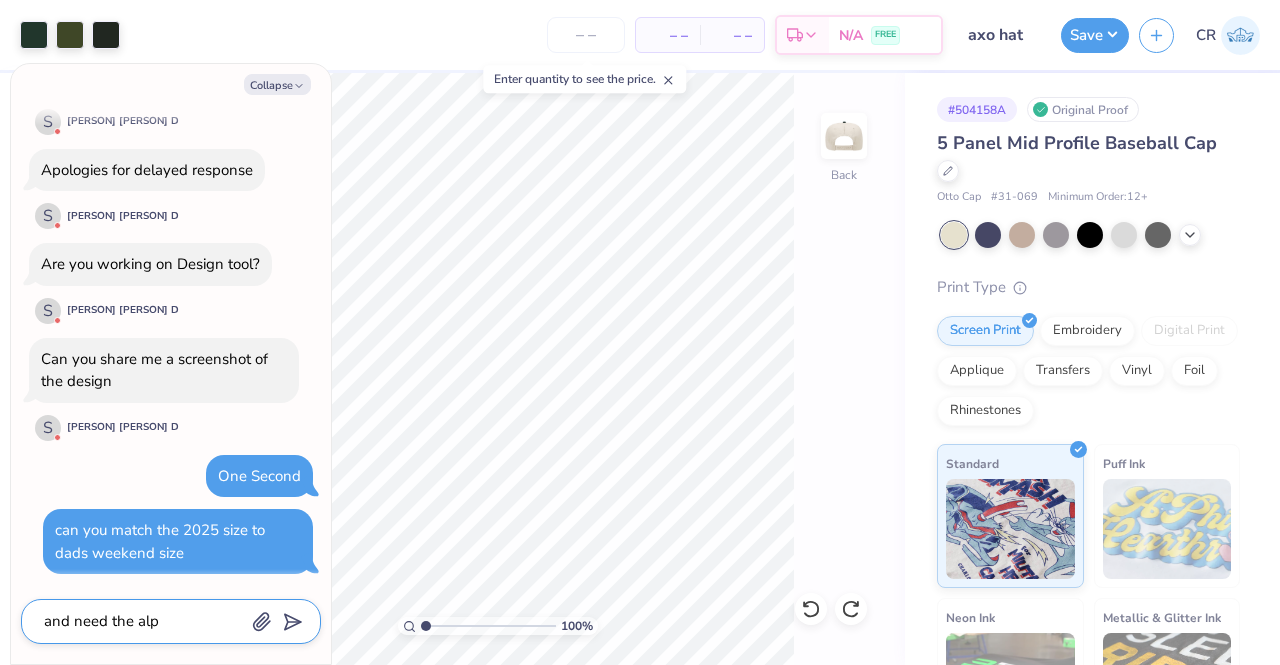 type on "and need the alph" 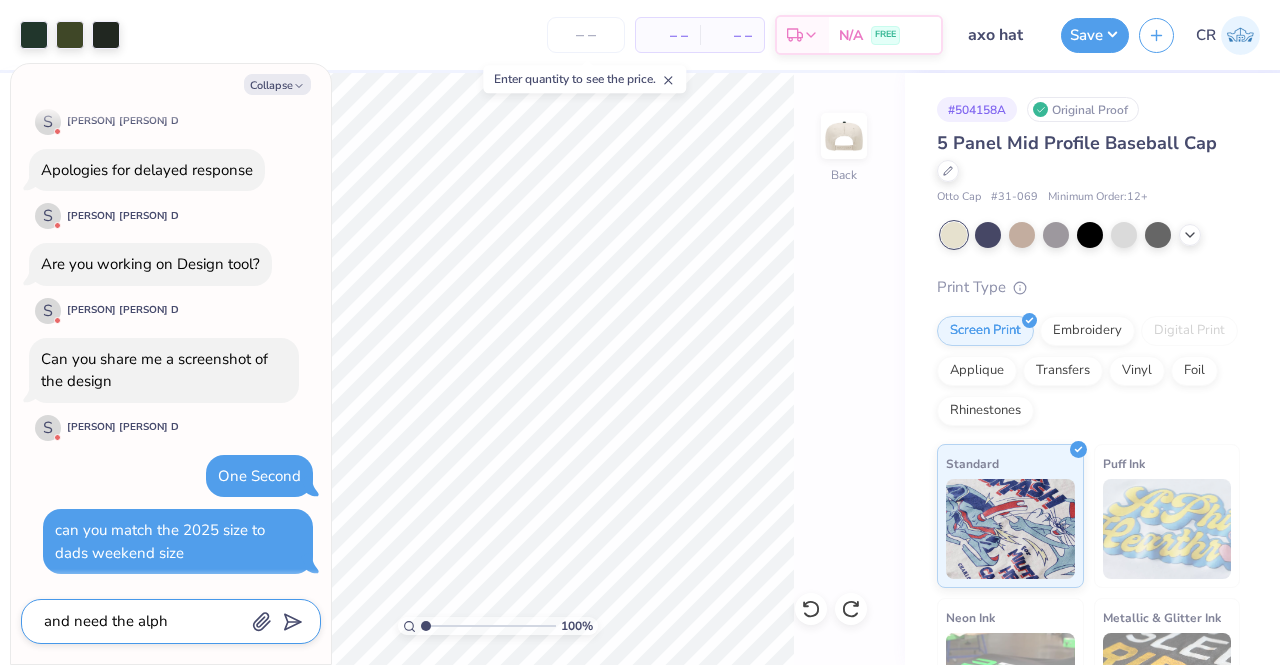type on "and need the alpha" 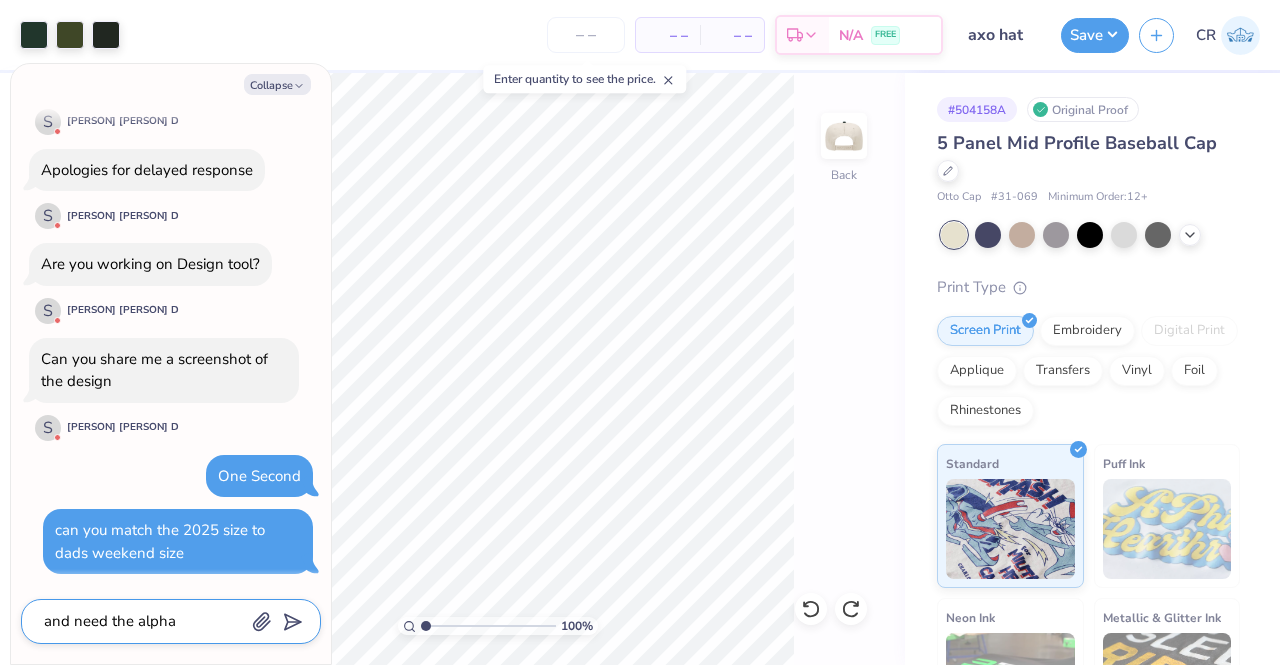 type on "and need the alpha" 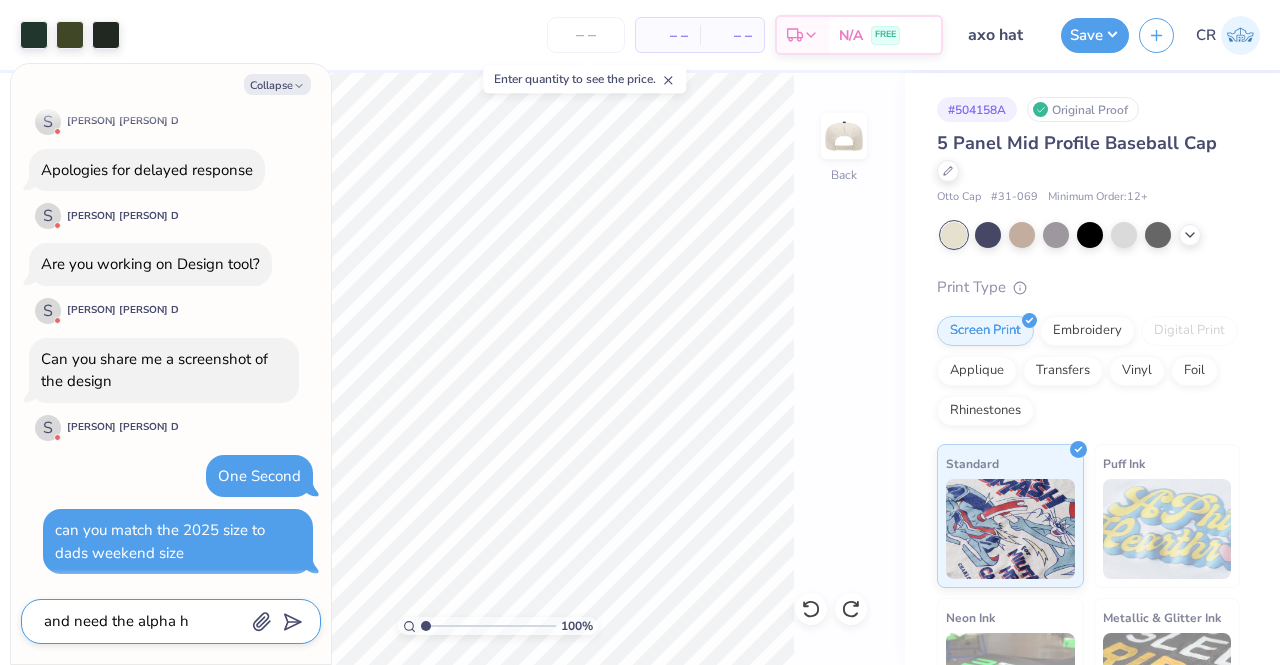 type on "and need the alpha hc" 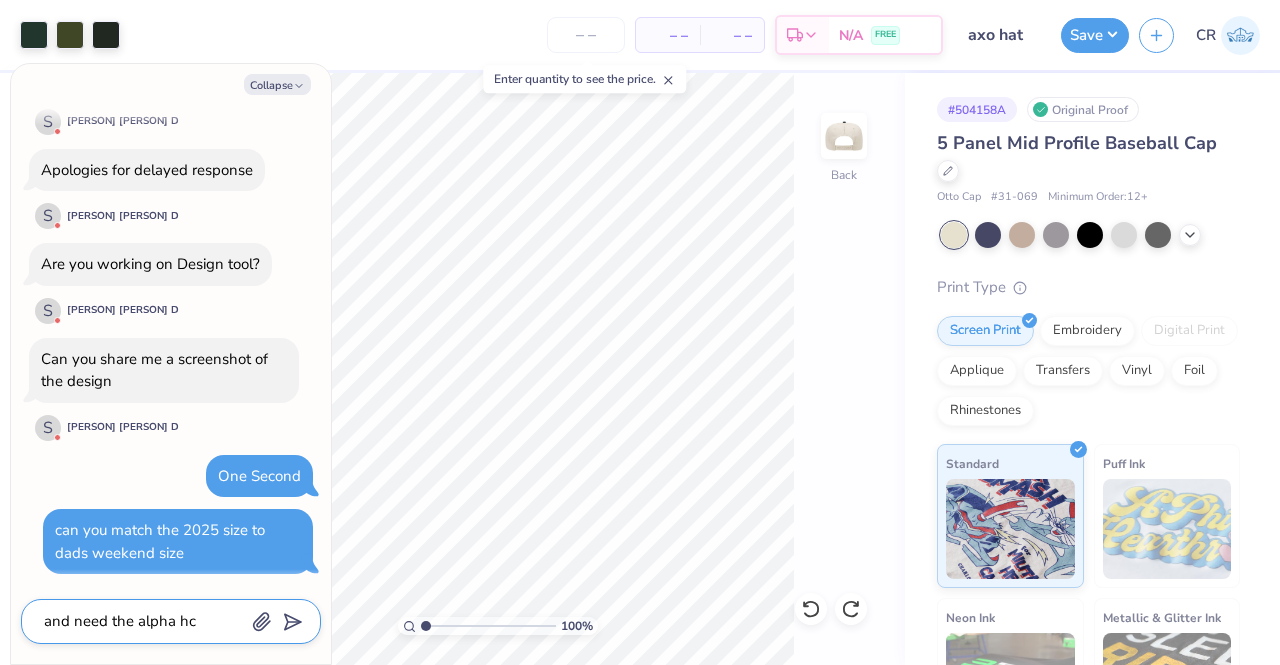 type on "and need the alpha h" 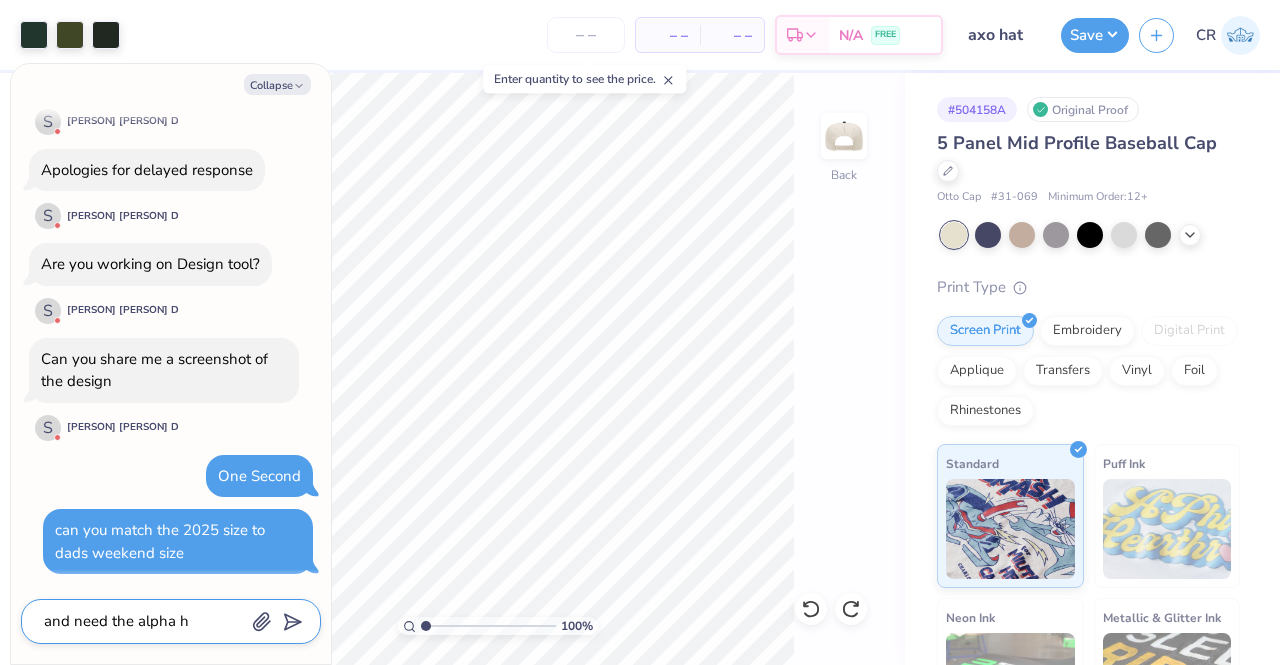 type on "and need the alpha" 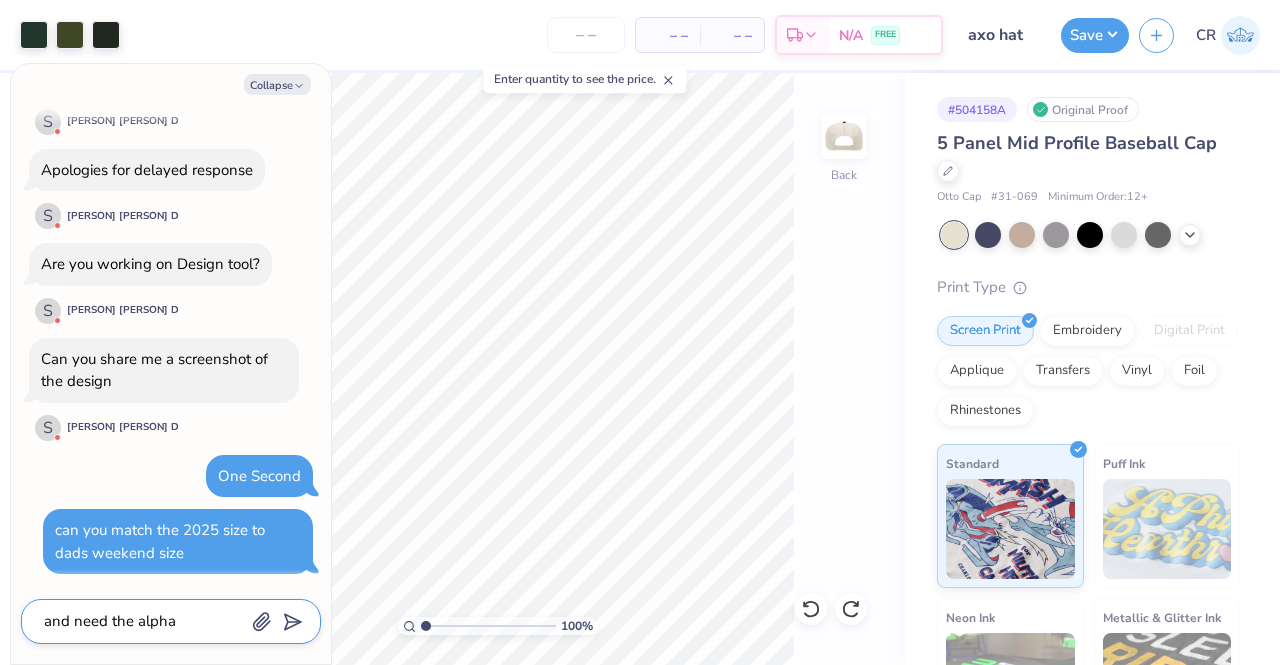 type on "and need the alpha c" 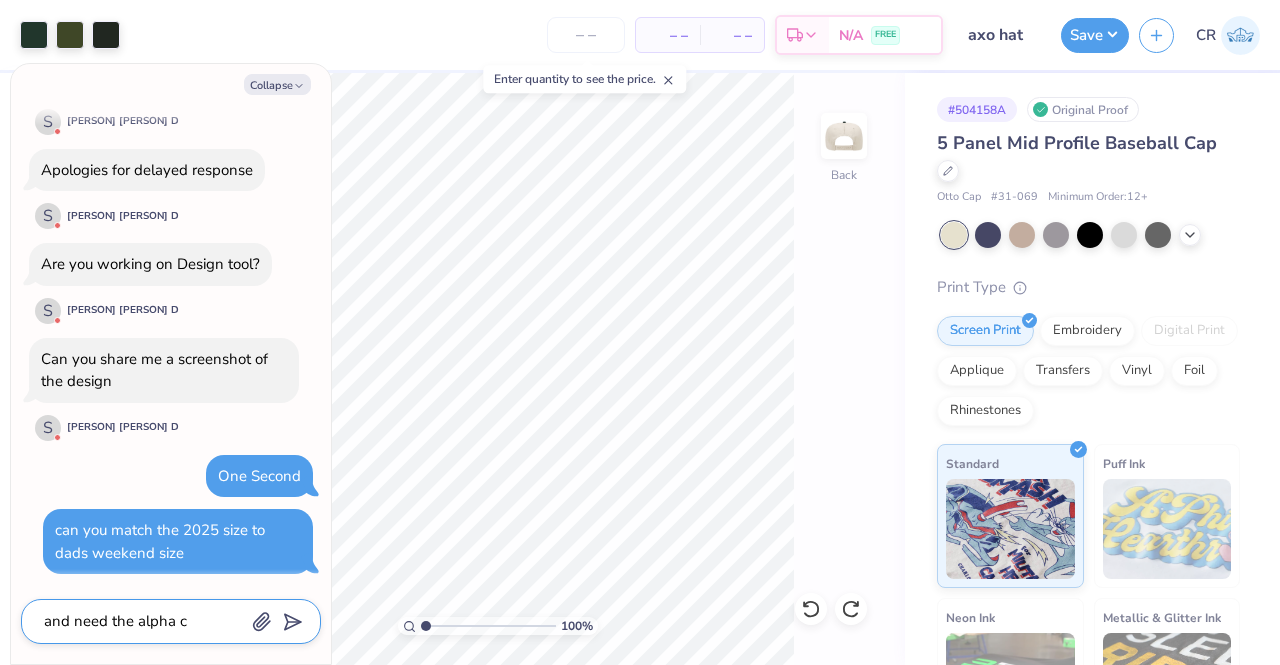 type on "and need the alpha ch" 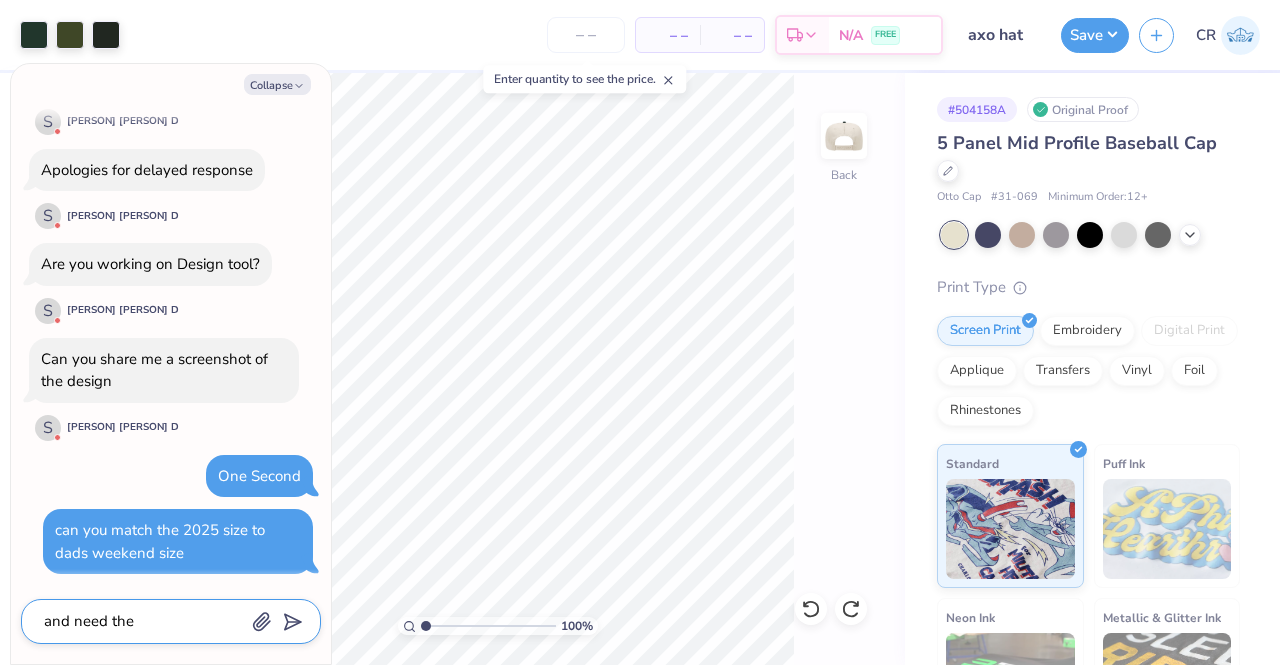 type on "and need the alpha chi" 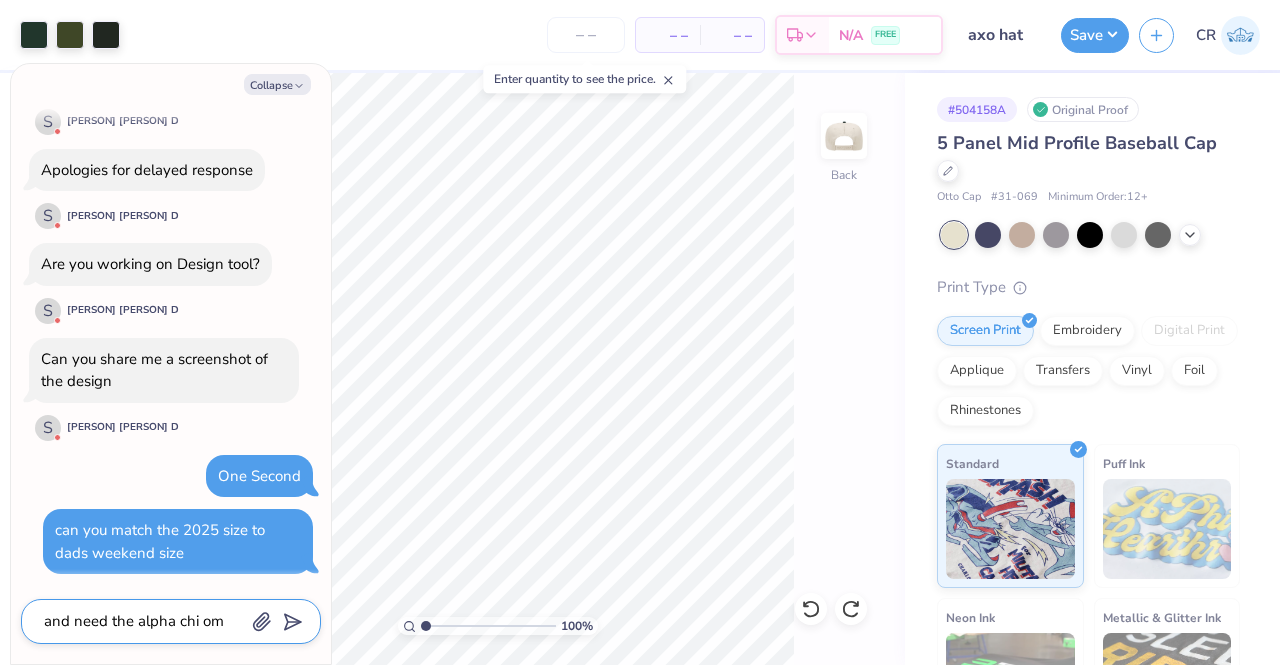 type on "and need the alpha chi ome" 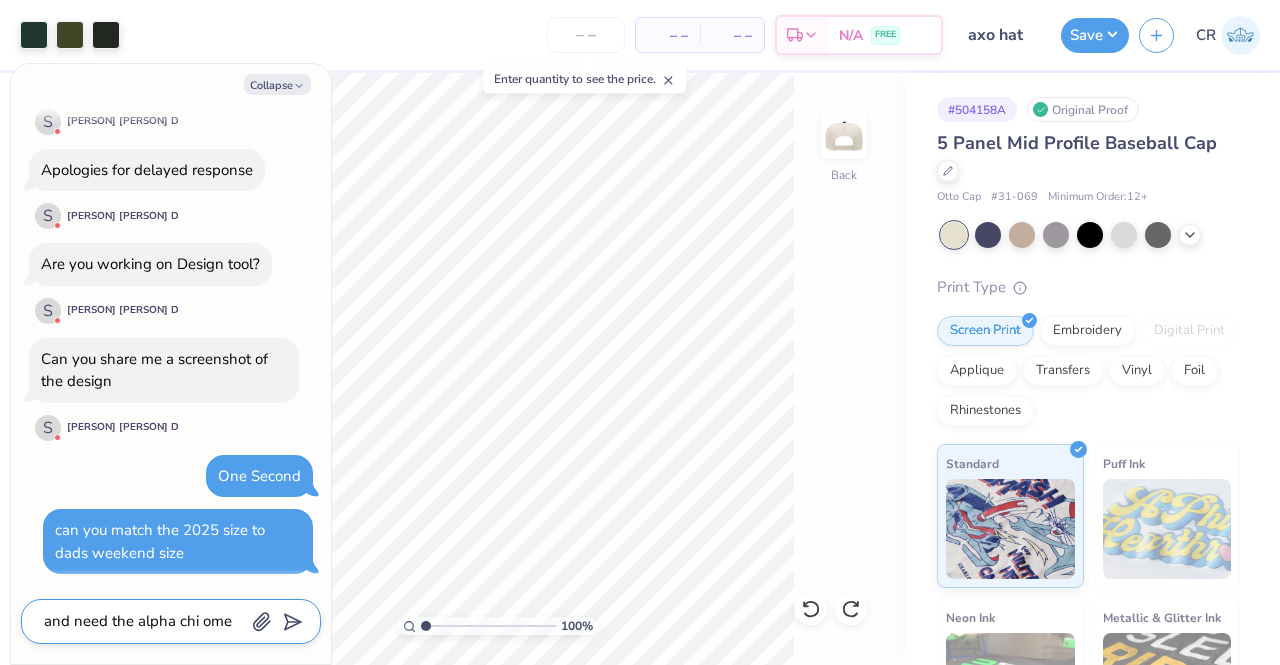 type on "and need the alpha chi omeg" 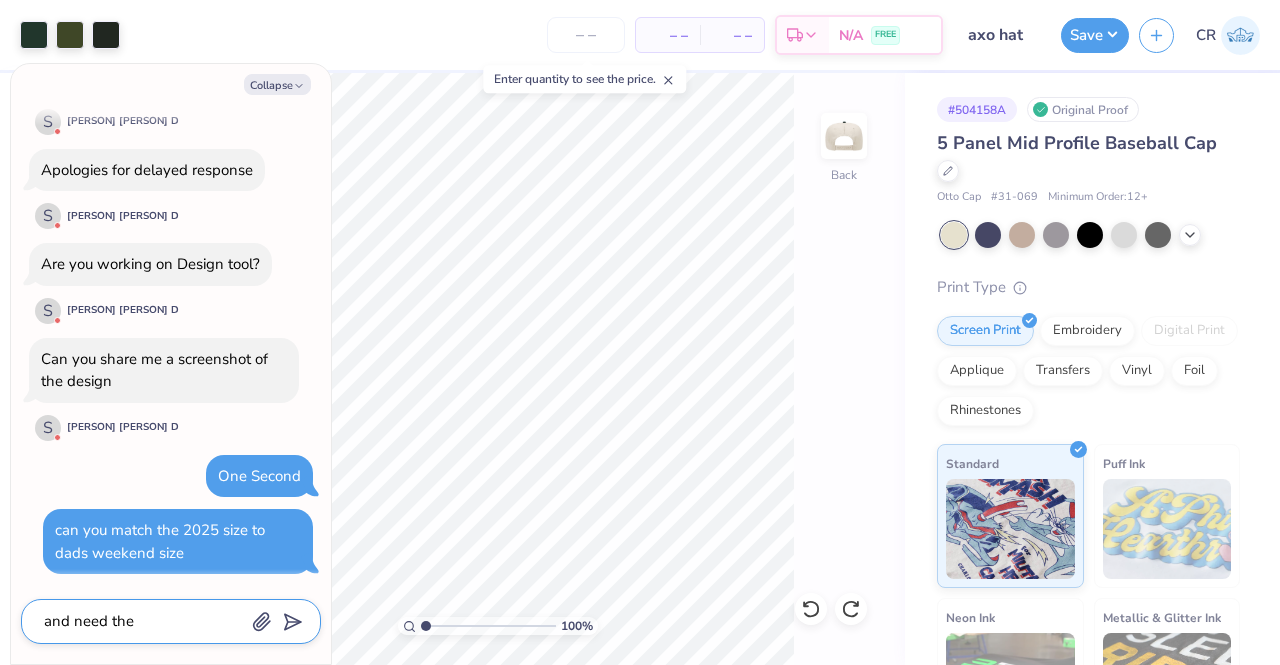 type on "and need the alpha chi omega" 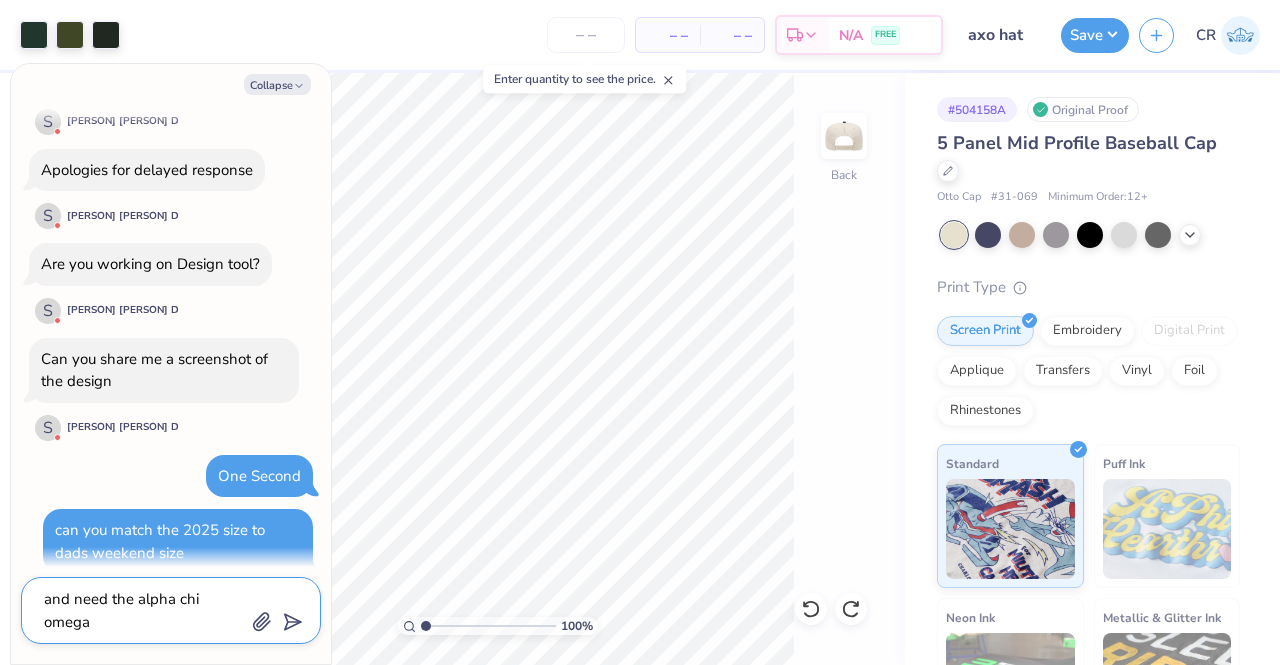 type 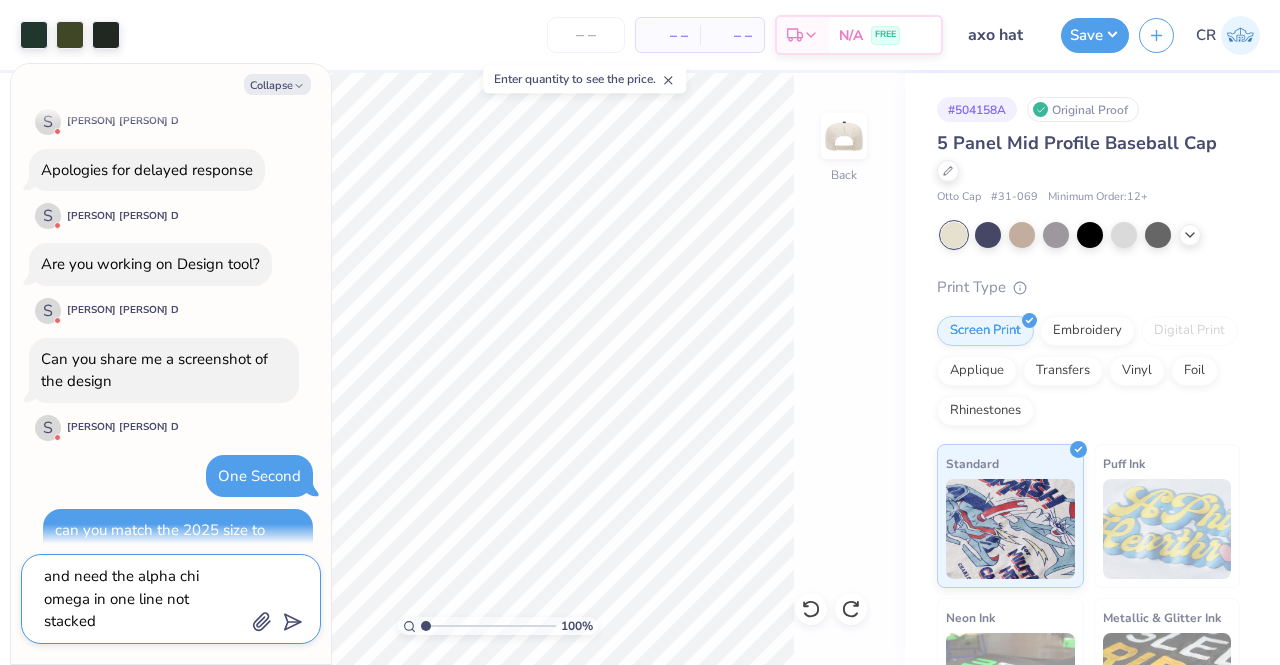 scroll, scrollTop: 298, scrollLeft: 0, axis: vertical 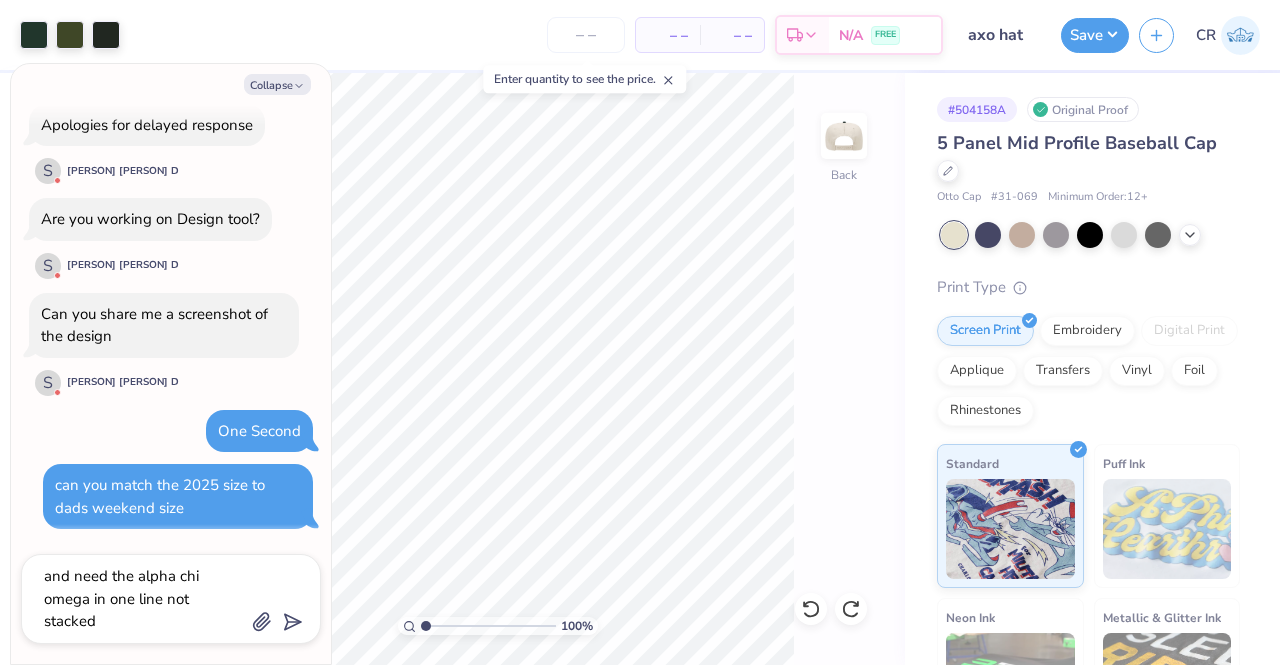click on "and need the alpha chi omega in one line not stacked" at bounding box center (171, 599) 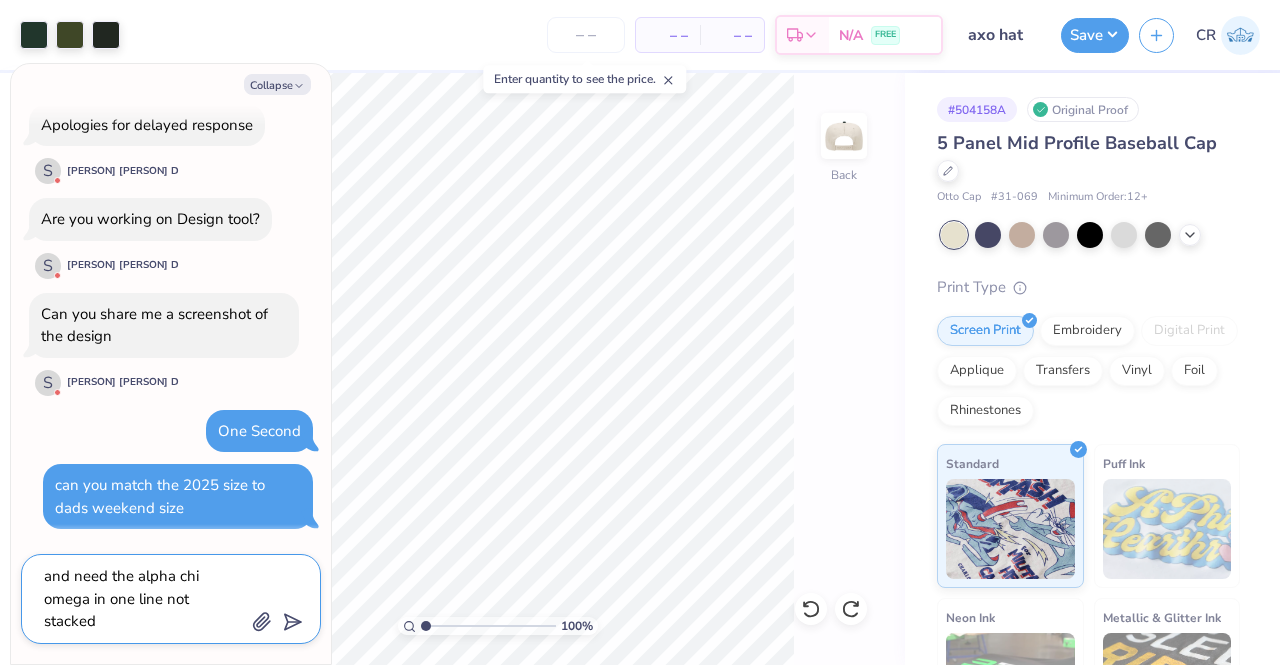 click 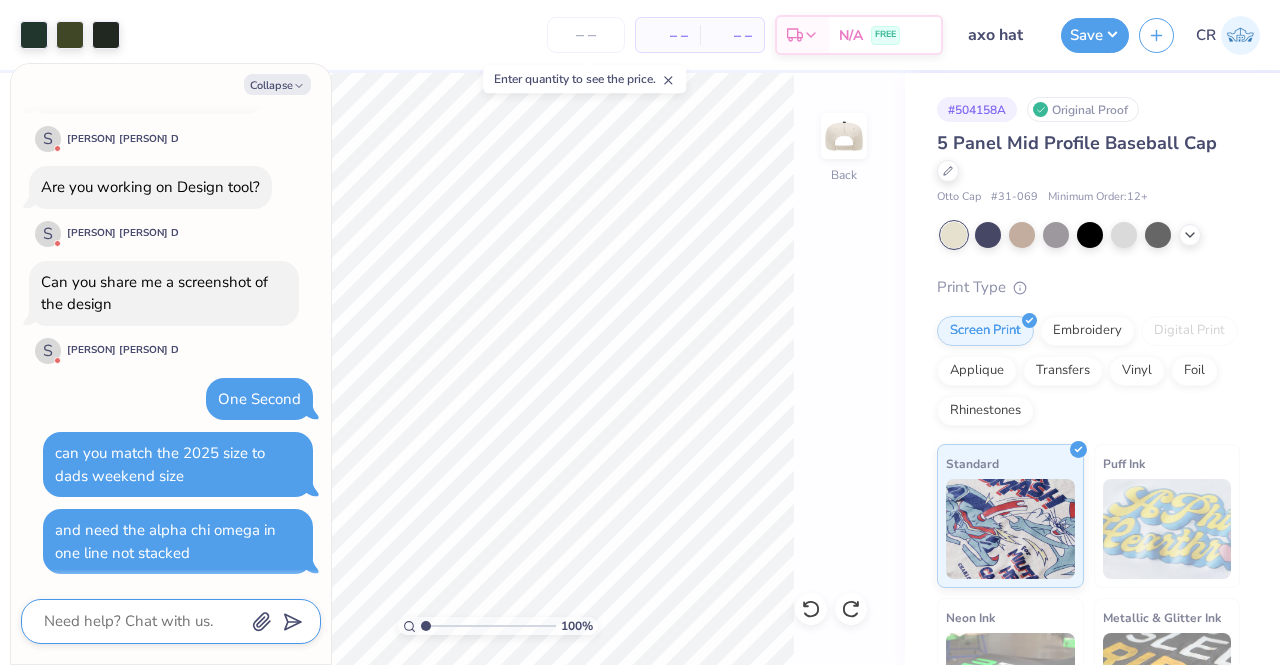 scroll, scrollTop: 447, scrollLeft: 0, axis: vertical 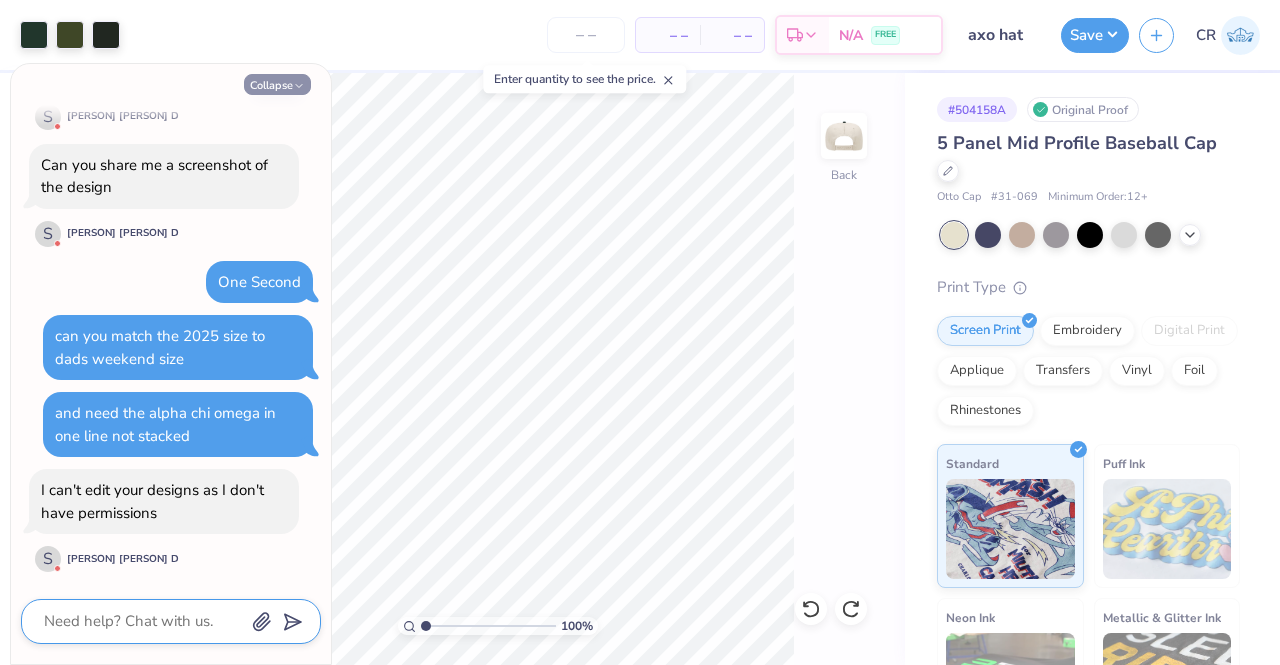 click 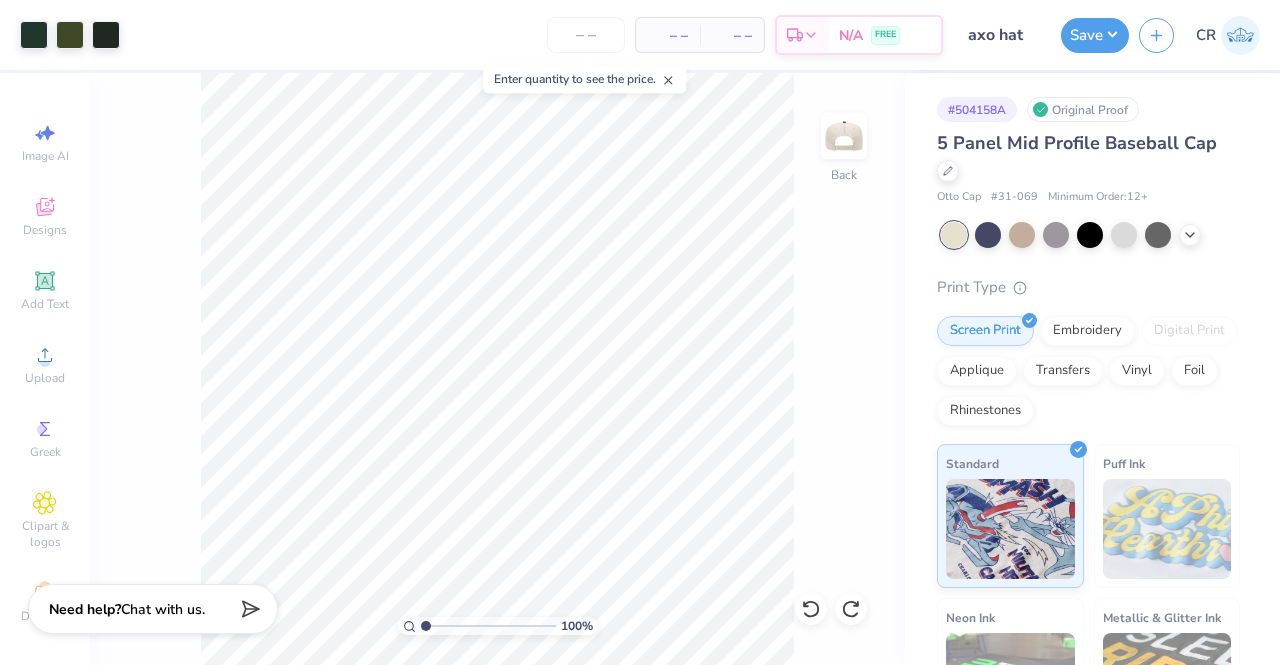 click on "Chat with us." at bounding box center [163, 609] 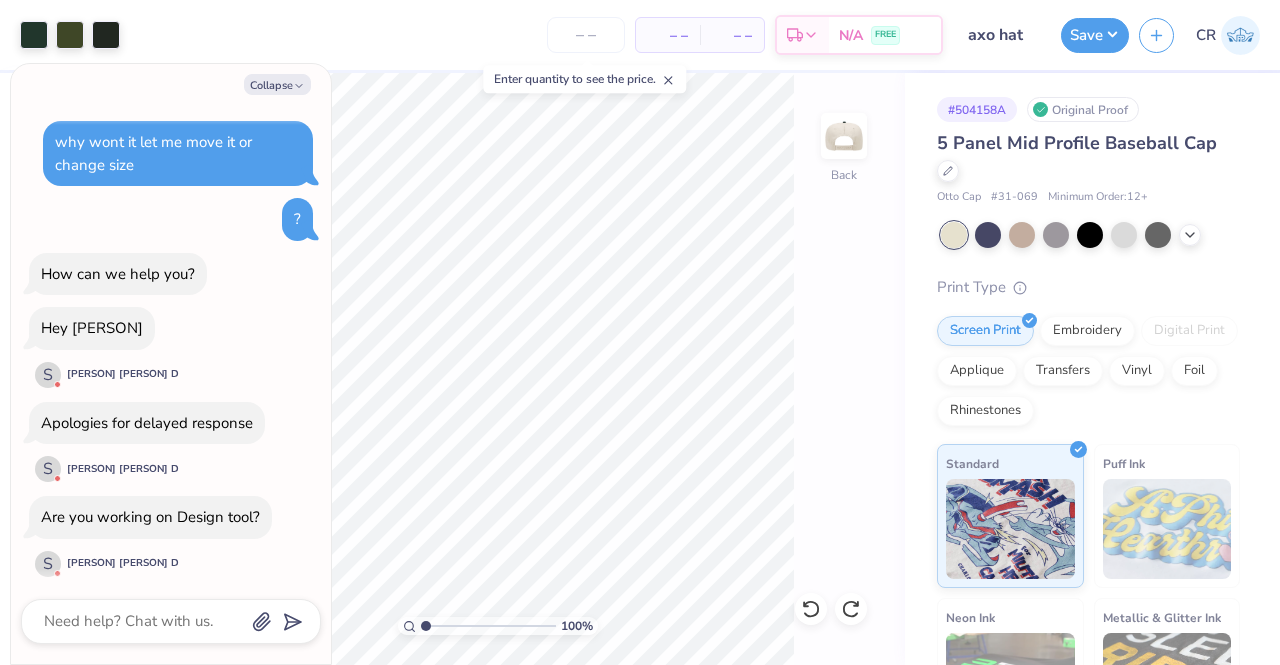 scroll, scrollTop: 447, scrollLeft: 0, axis: vertical 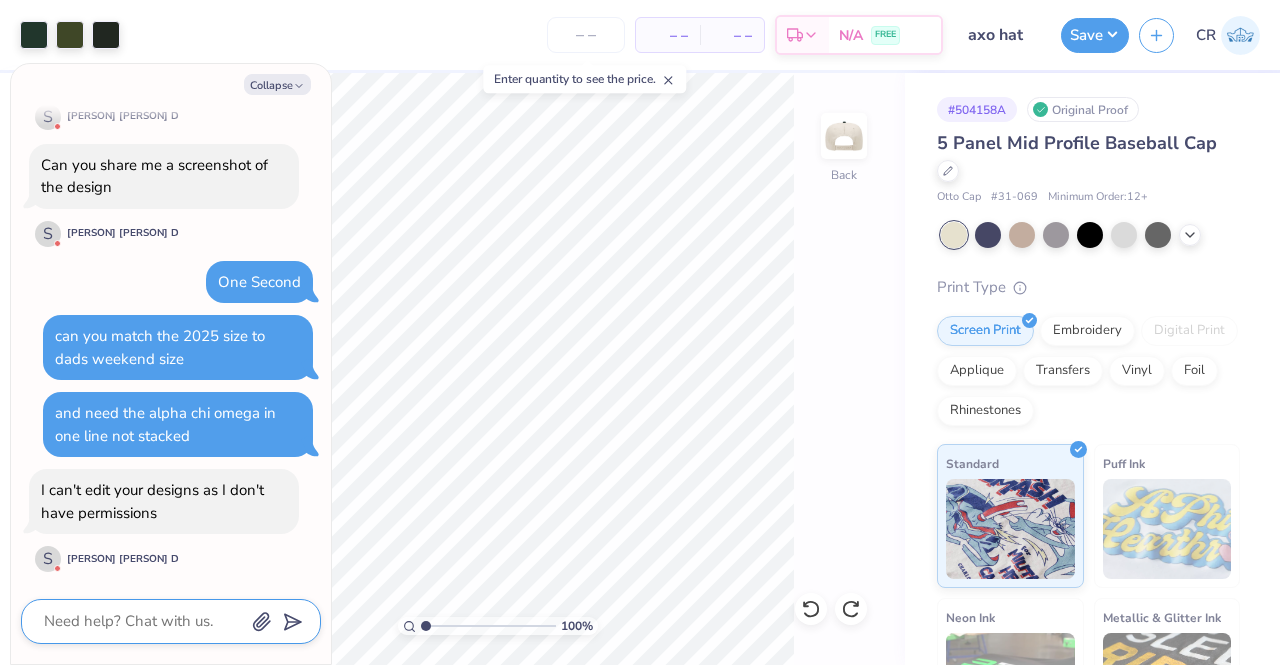 click at bounding box center (143, 621) 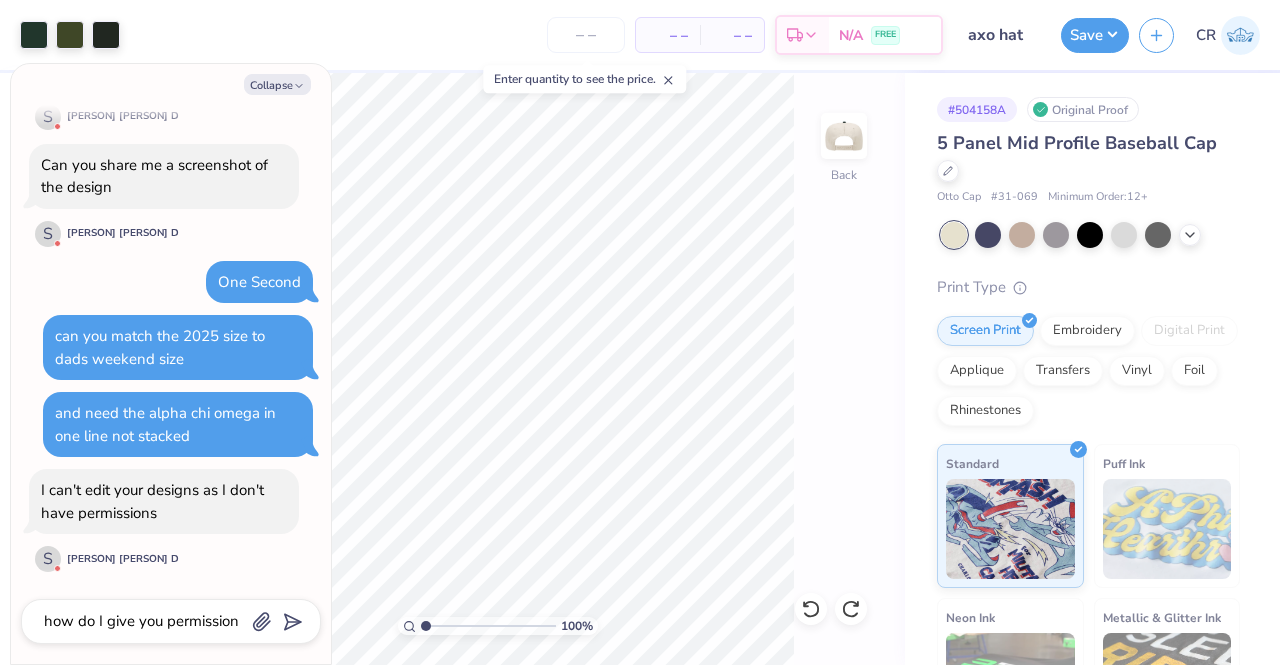 click on "how do I give you permission" at bounding box center [171, 621] 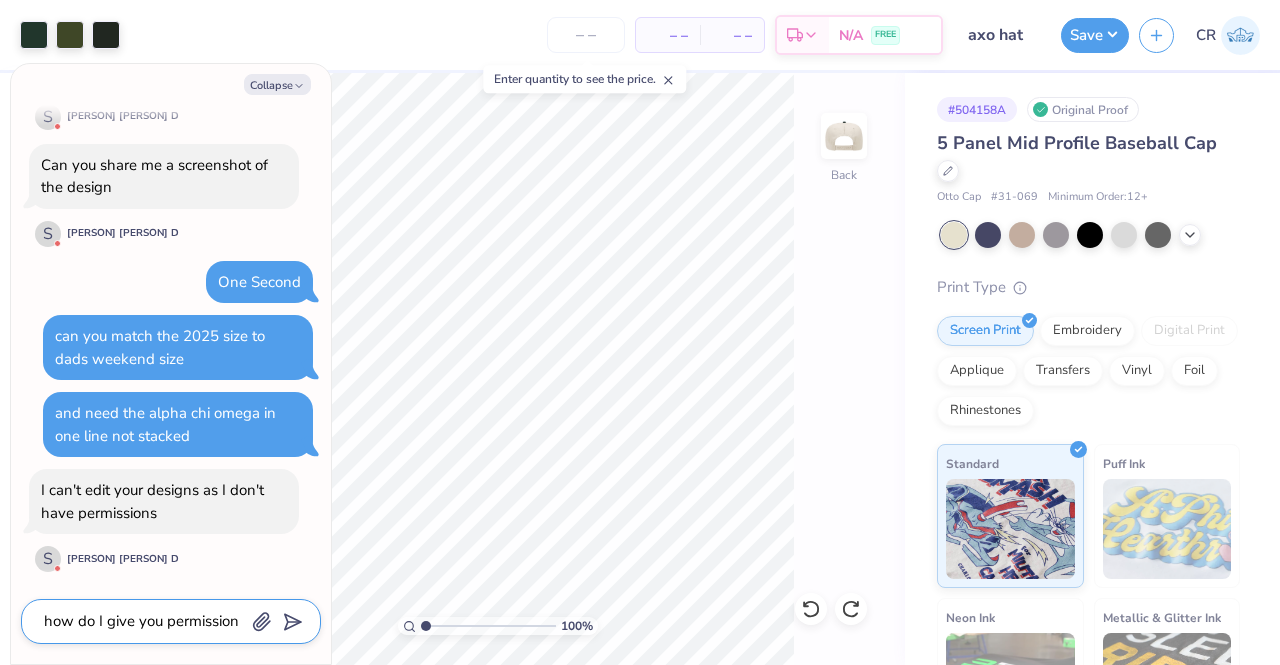 click 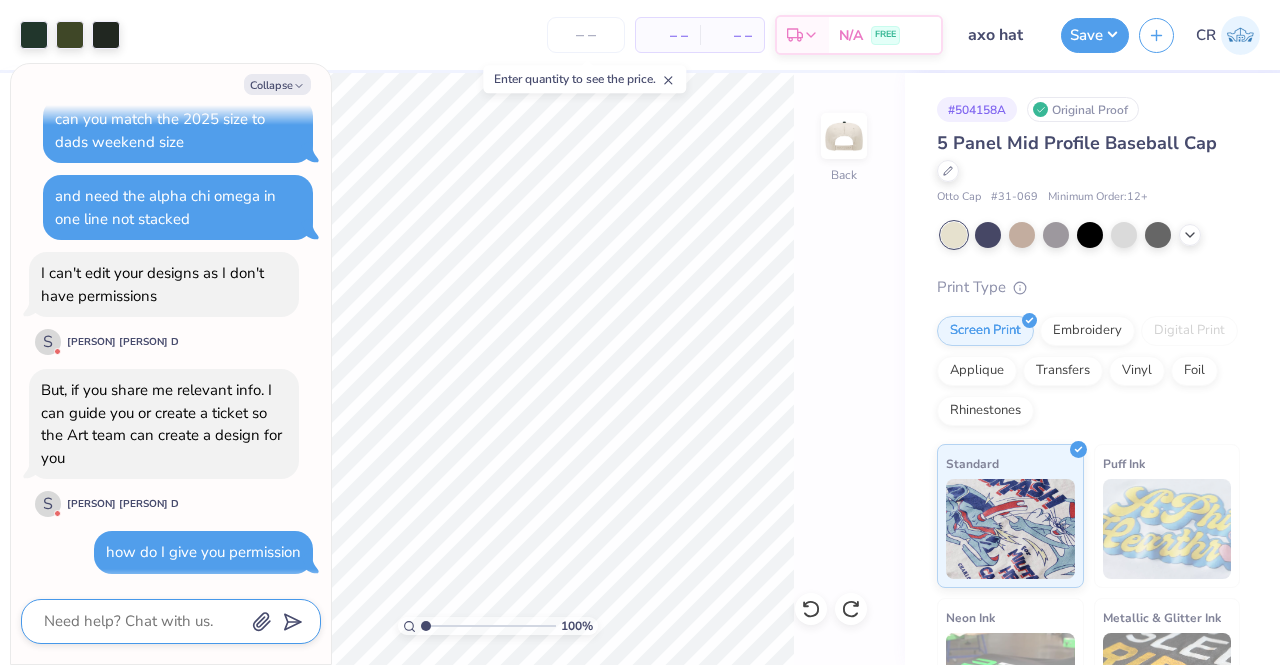 scroll, scrollTop: 663, scrollLeft: 0, axis: vertical 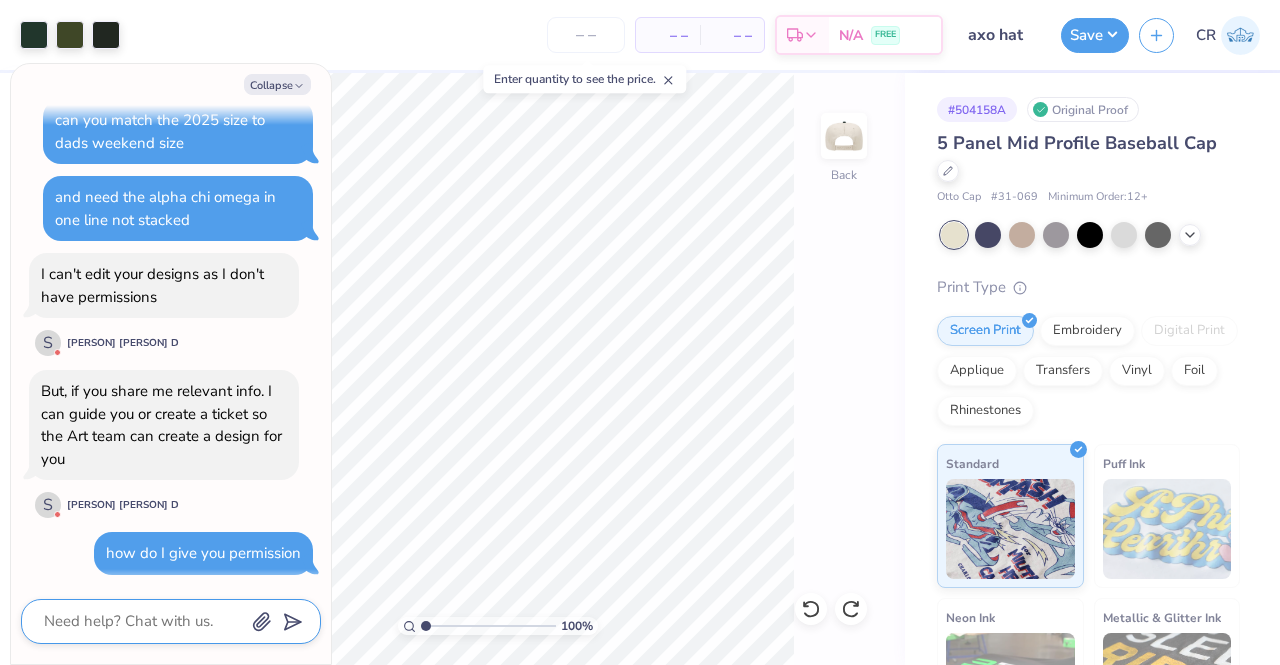 click at bounding box center (143, 621) 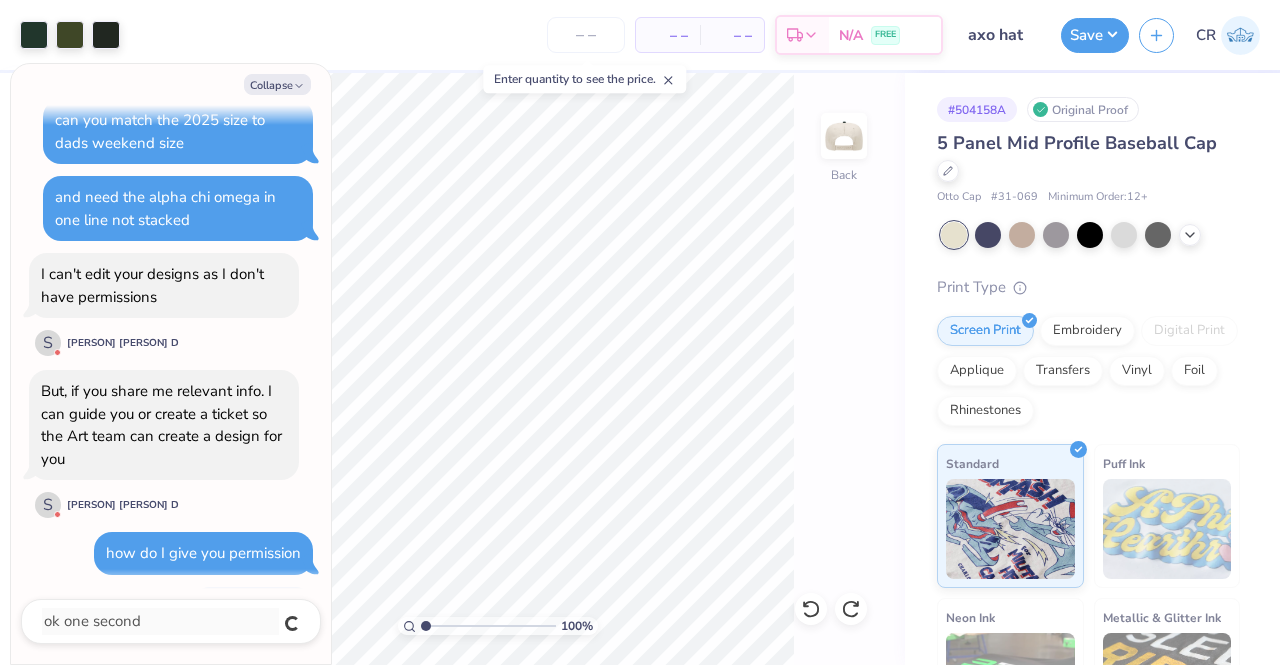 scroll, scrollTop: 718, scrollLeft: 0, axis: vertical 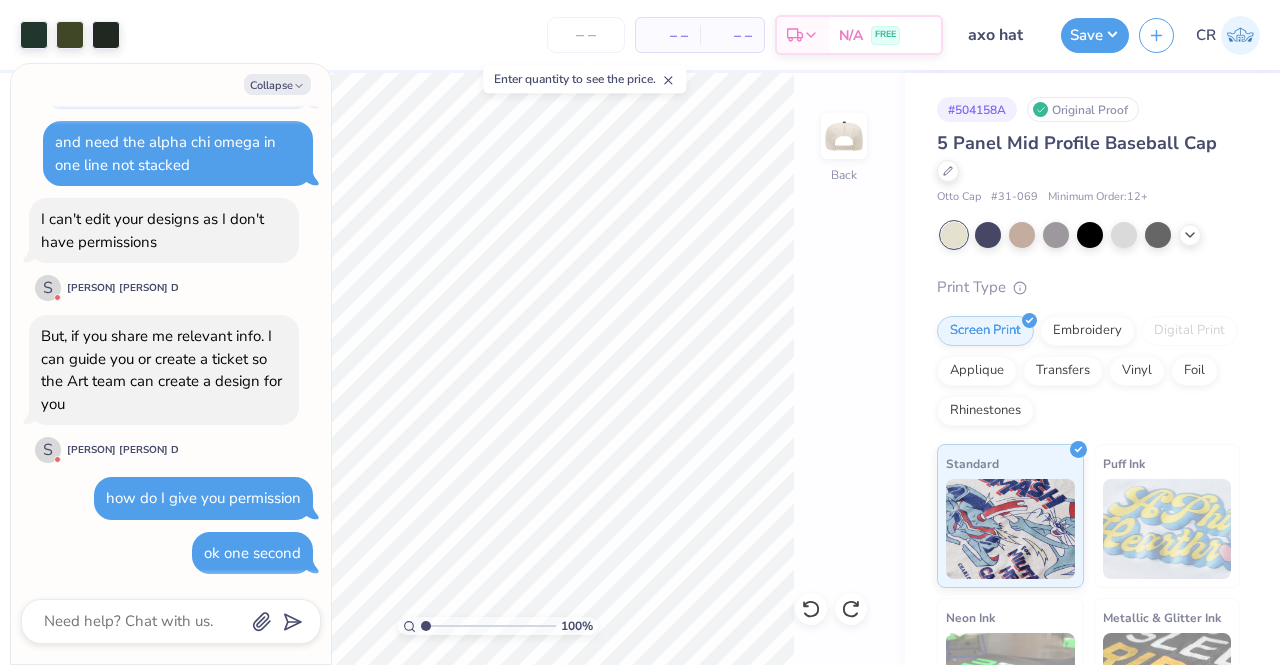 click 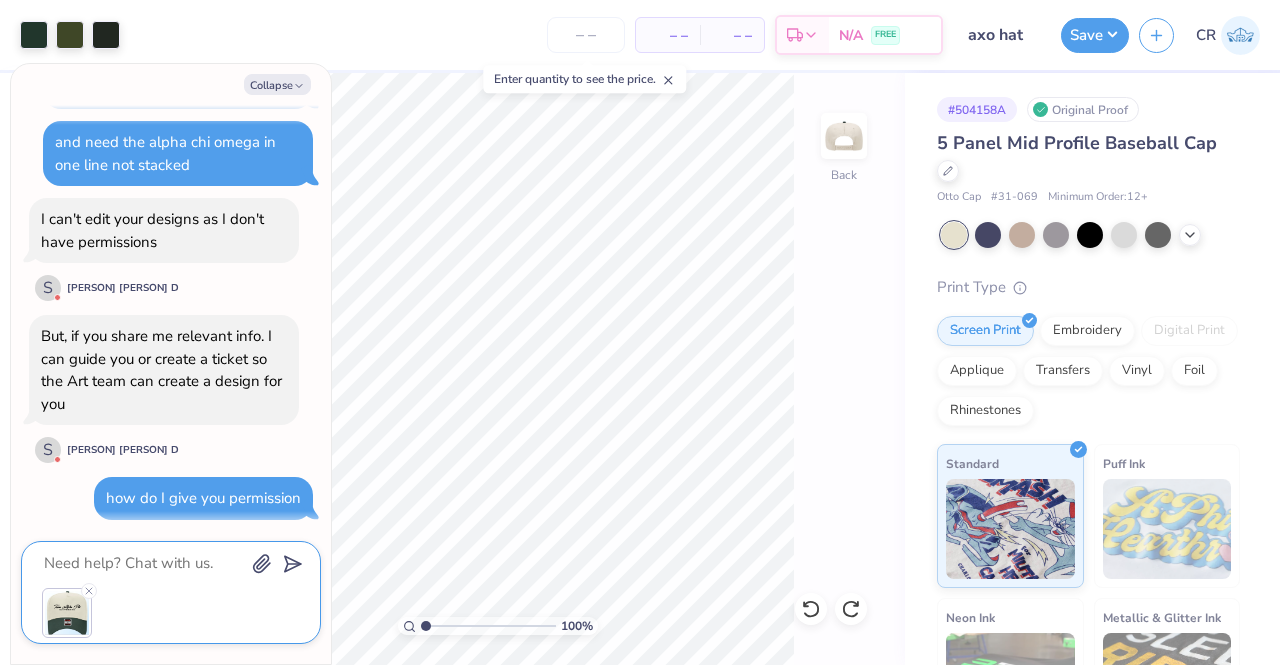 click at bounding box center [143, 563] 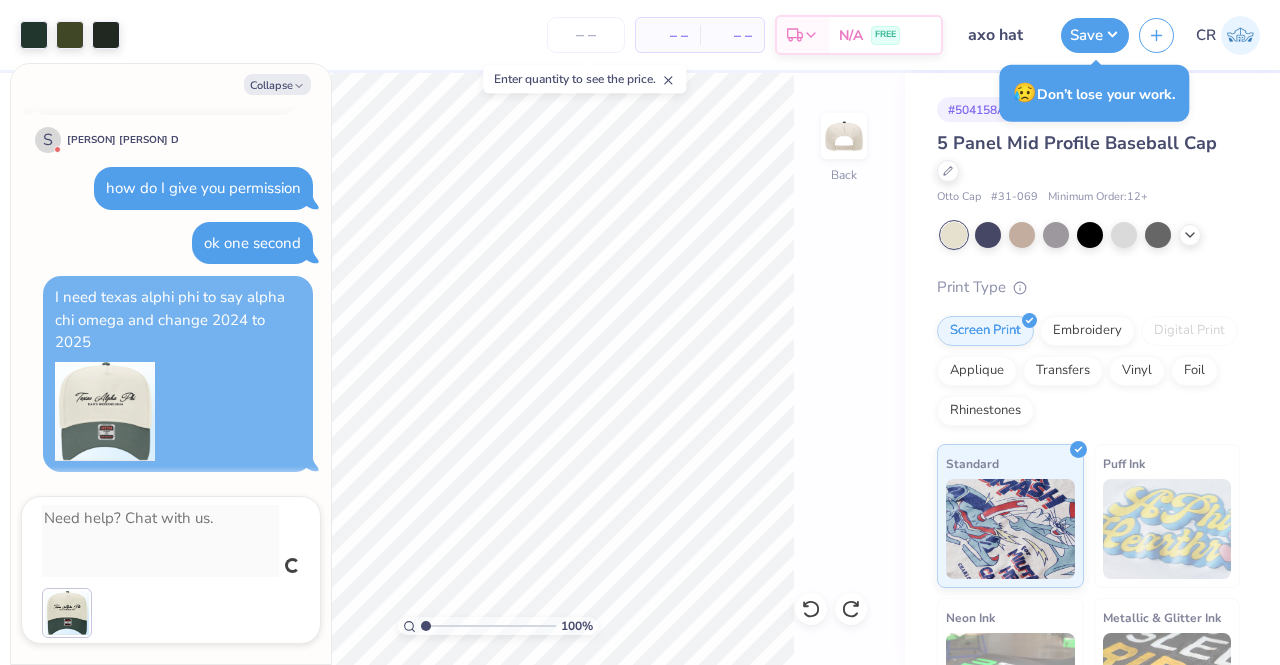 scroll, scrollTop: 926, scrollLeft: 0, axis: vertical 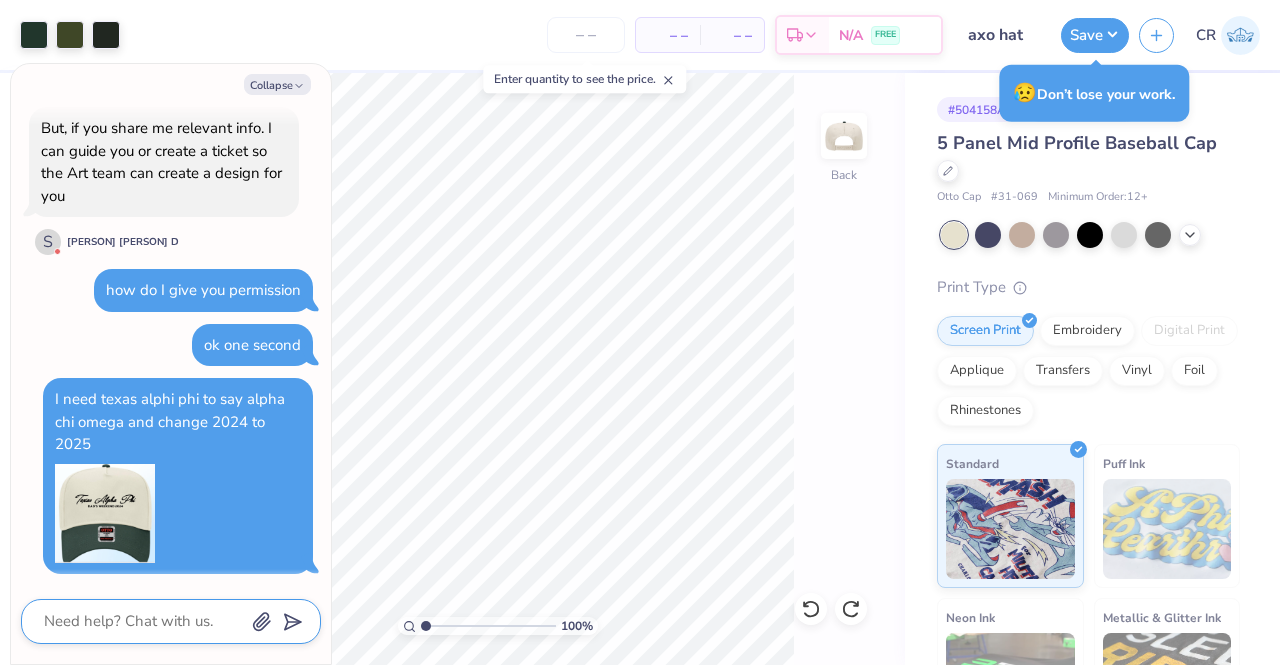 click at bounding box center (143, 621) 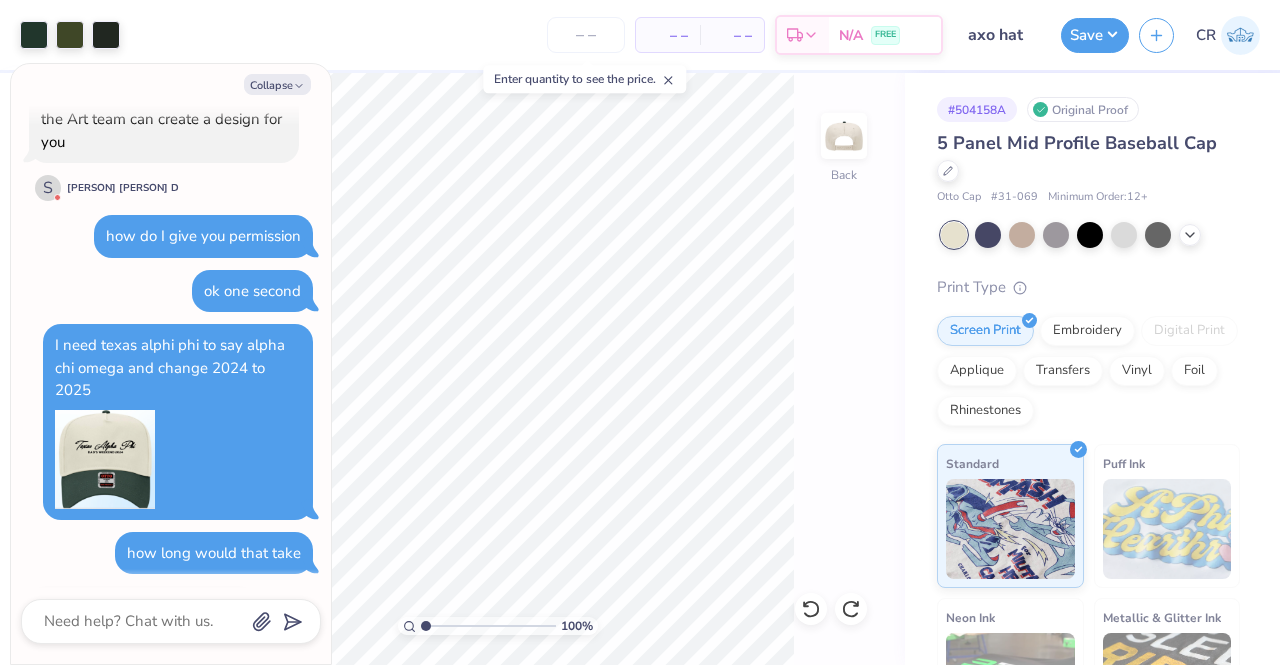 scroll, scrollTop: 1169, scrollLeft: 0, axis: vertical 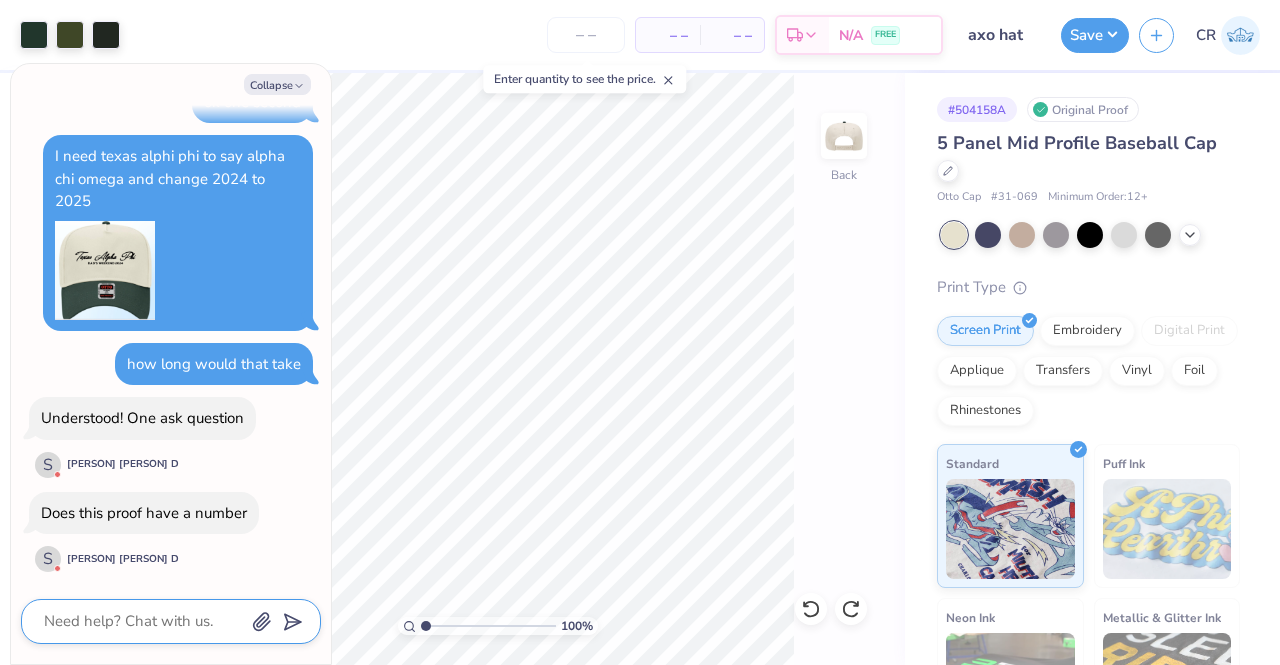 click at bounding box center (143, 621) 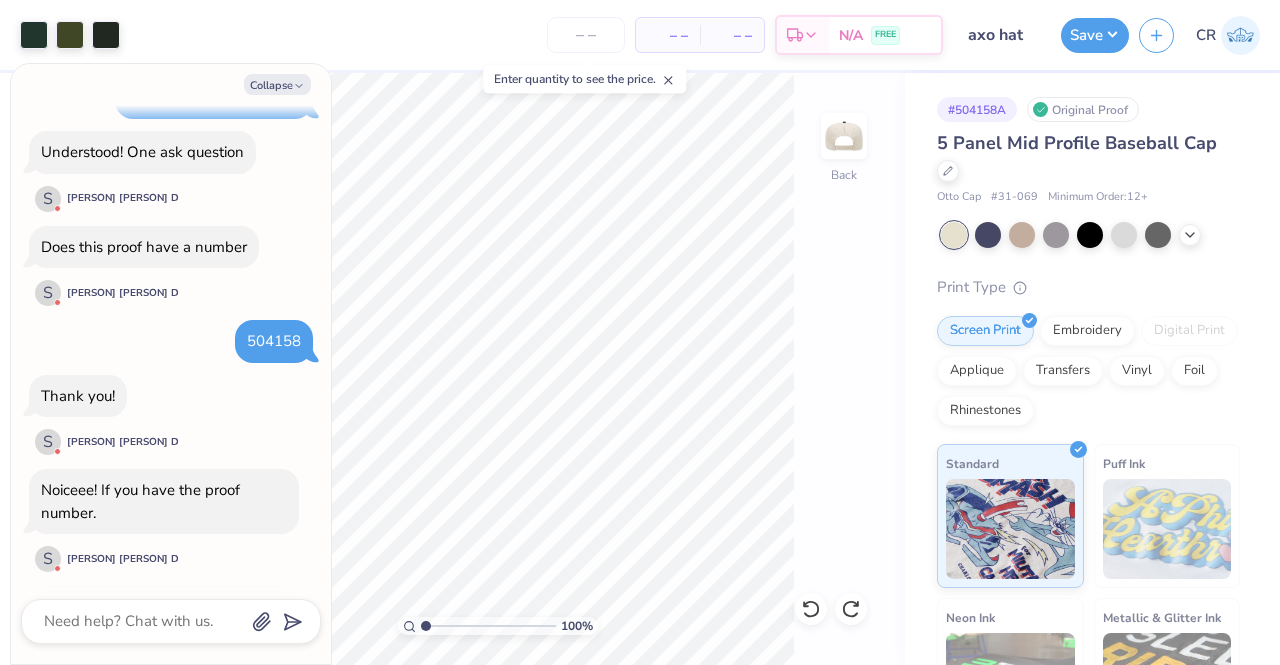 scroll, scrollTop: 1646, scrollLeft: 0, axis: vertical 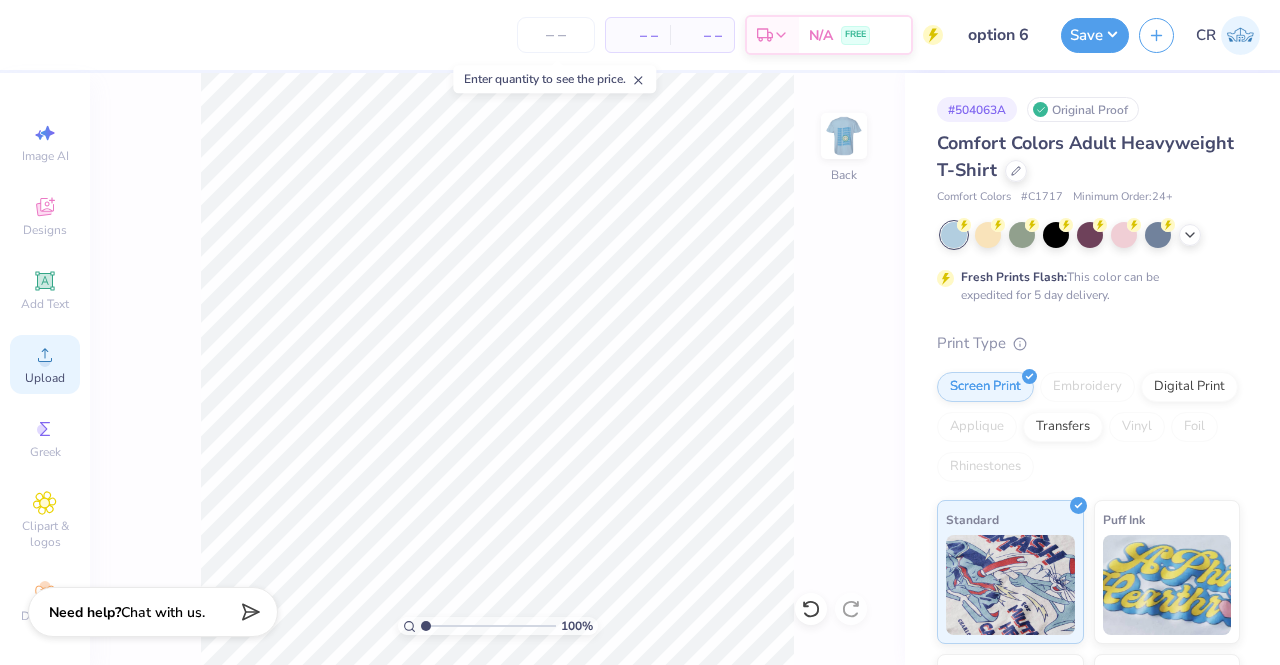 click on "Upload" at bounding box center (45, 378) 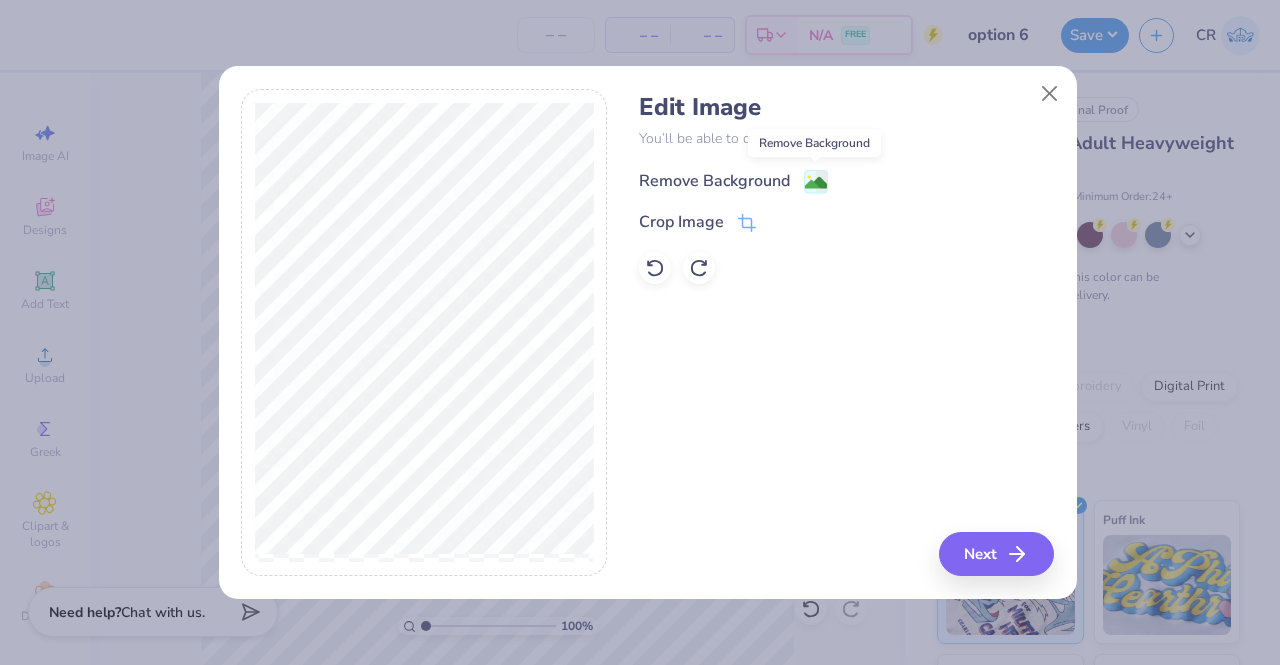 click 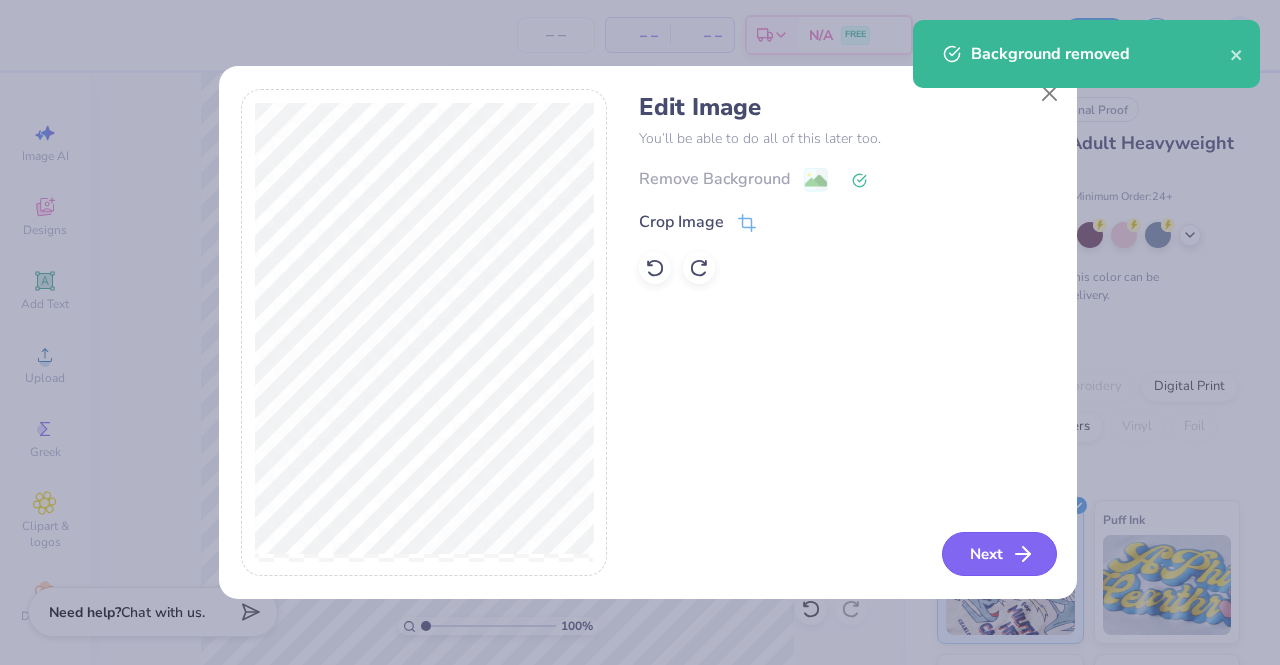 click on "Next" at bounding box center (999, 554) 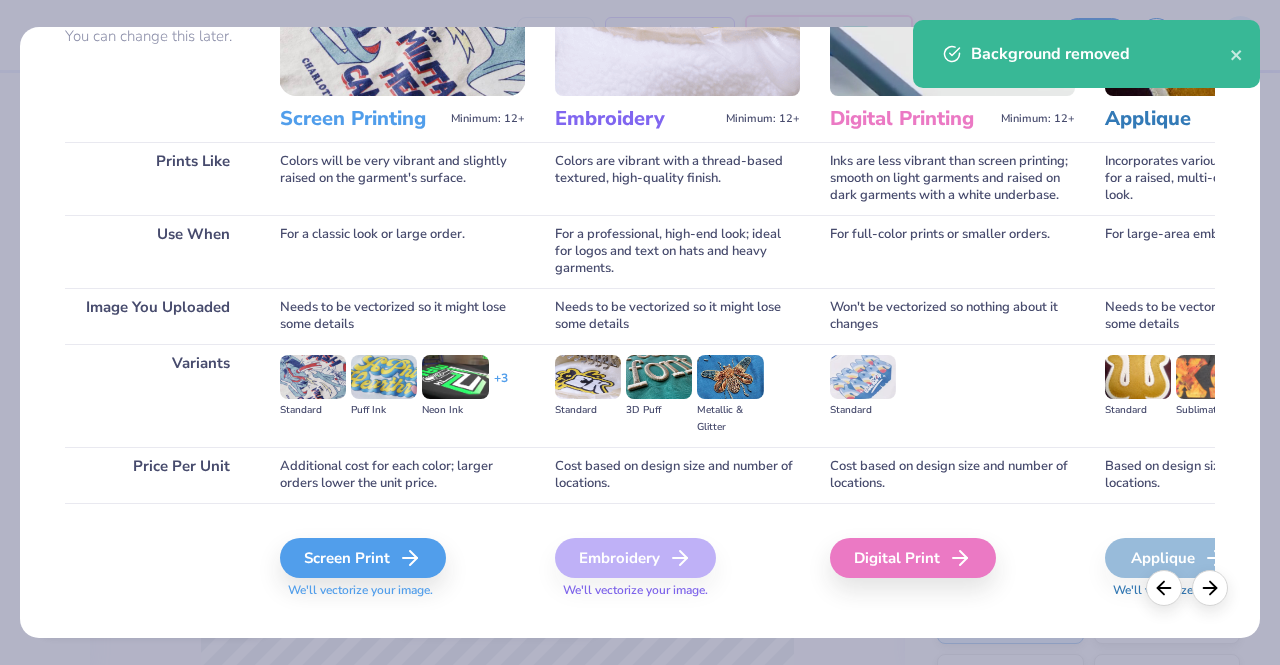 scroll, scrollTop: 231, scrollLeft: 0, axis: vertical 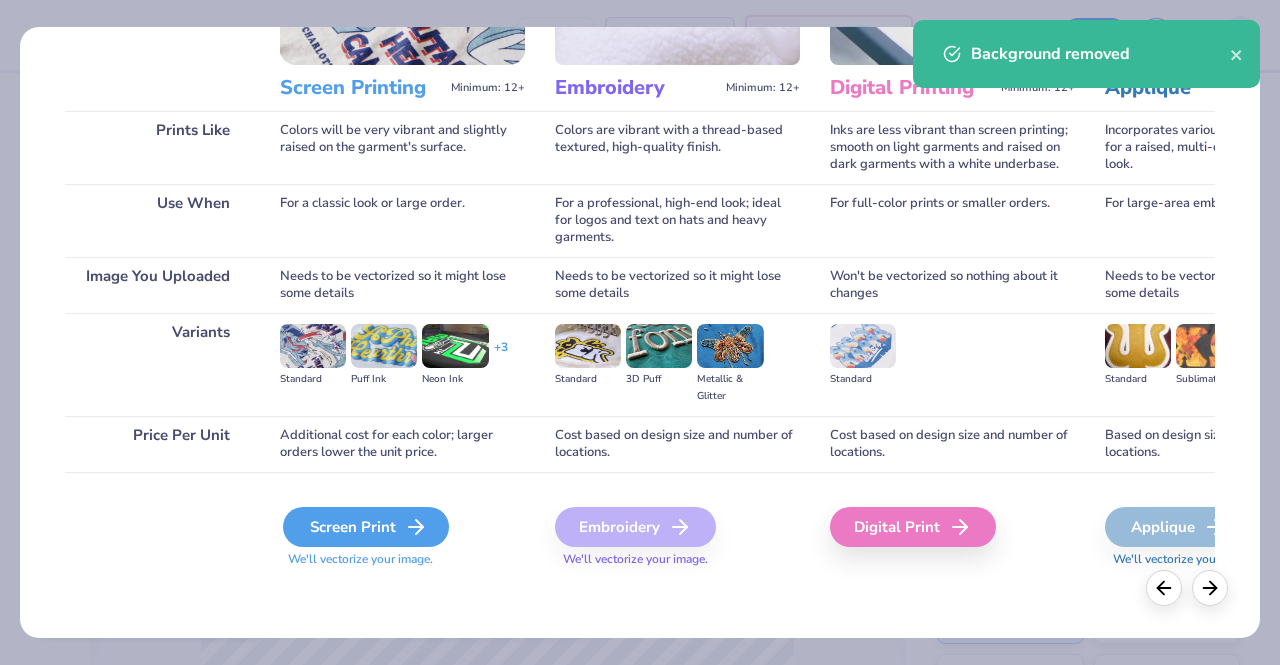 click 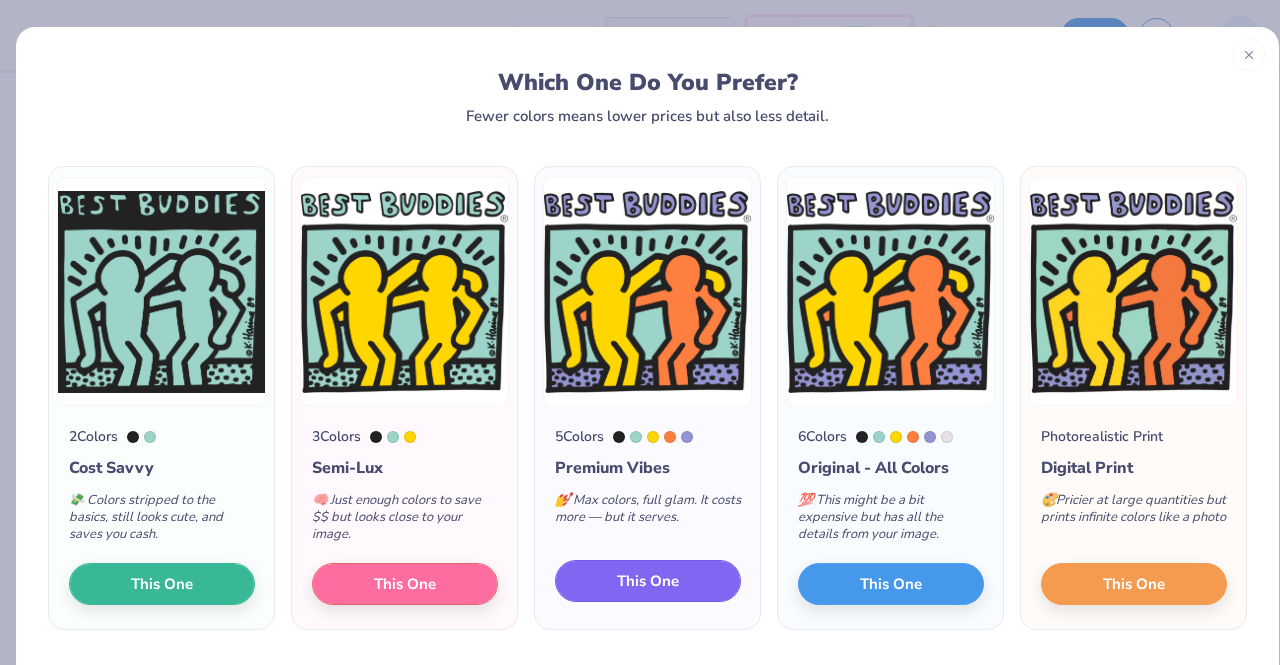 click on "This One" at bounding box center (648, 581) 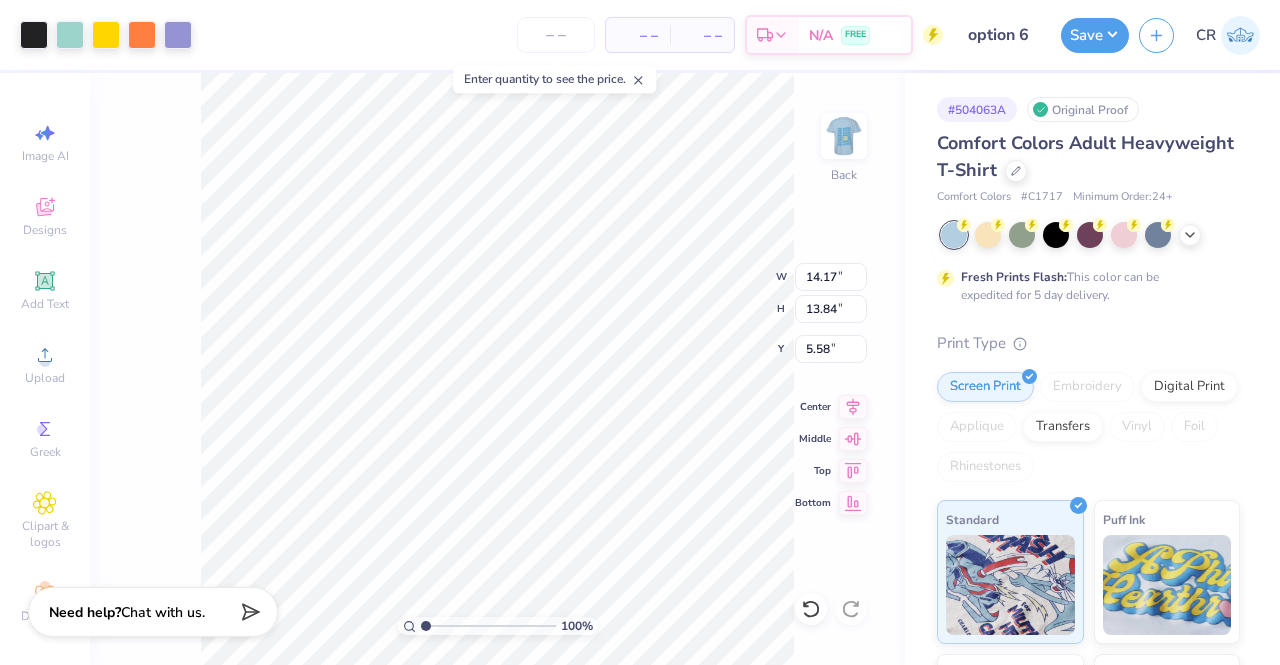 type on "6.18" 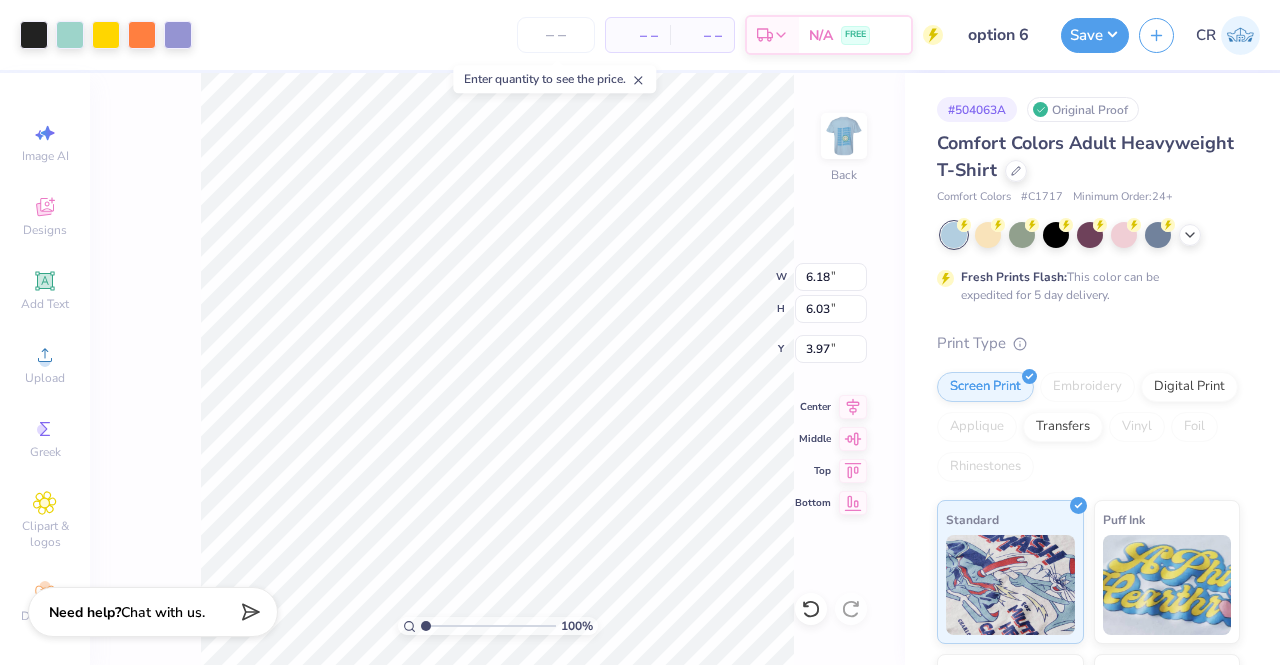 type on "3.97" 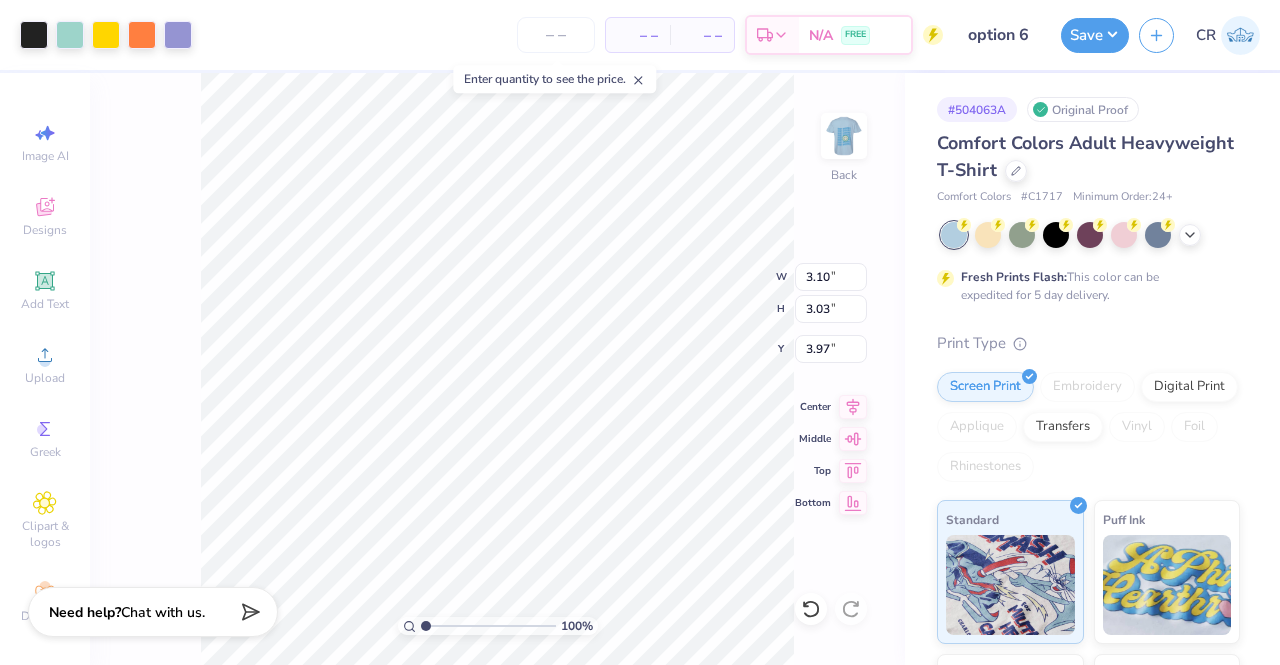 type on "3.00" 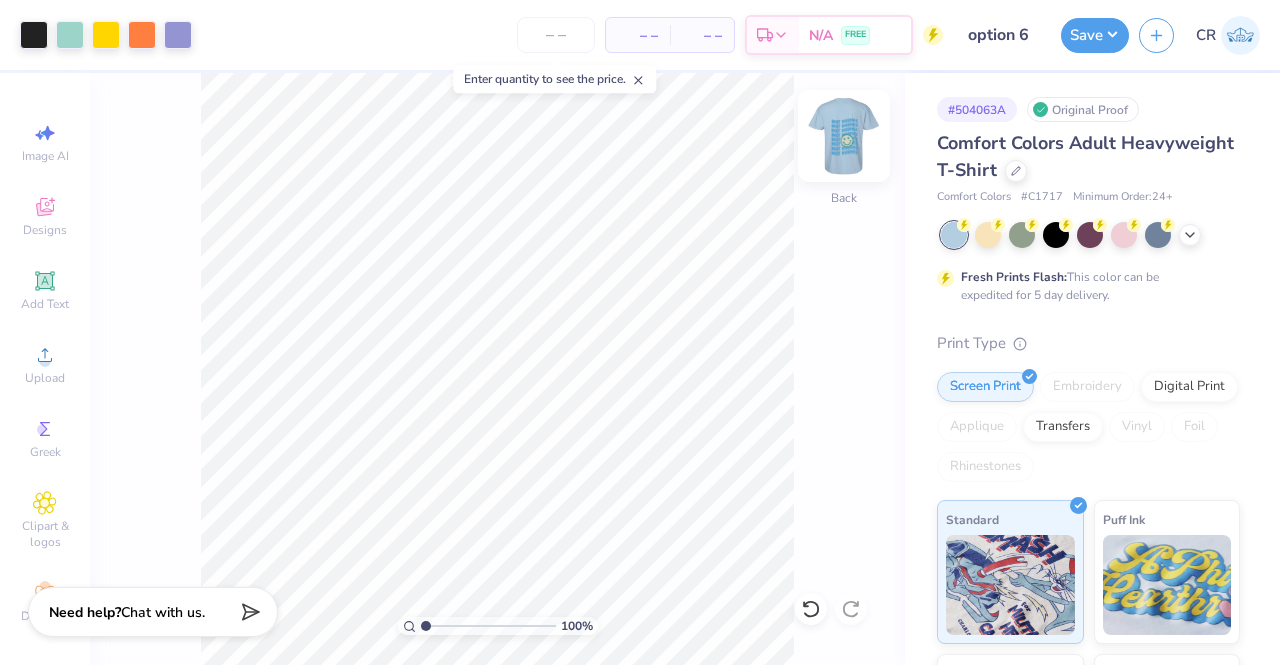 click at bounding box center (844, 136) 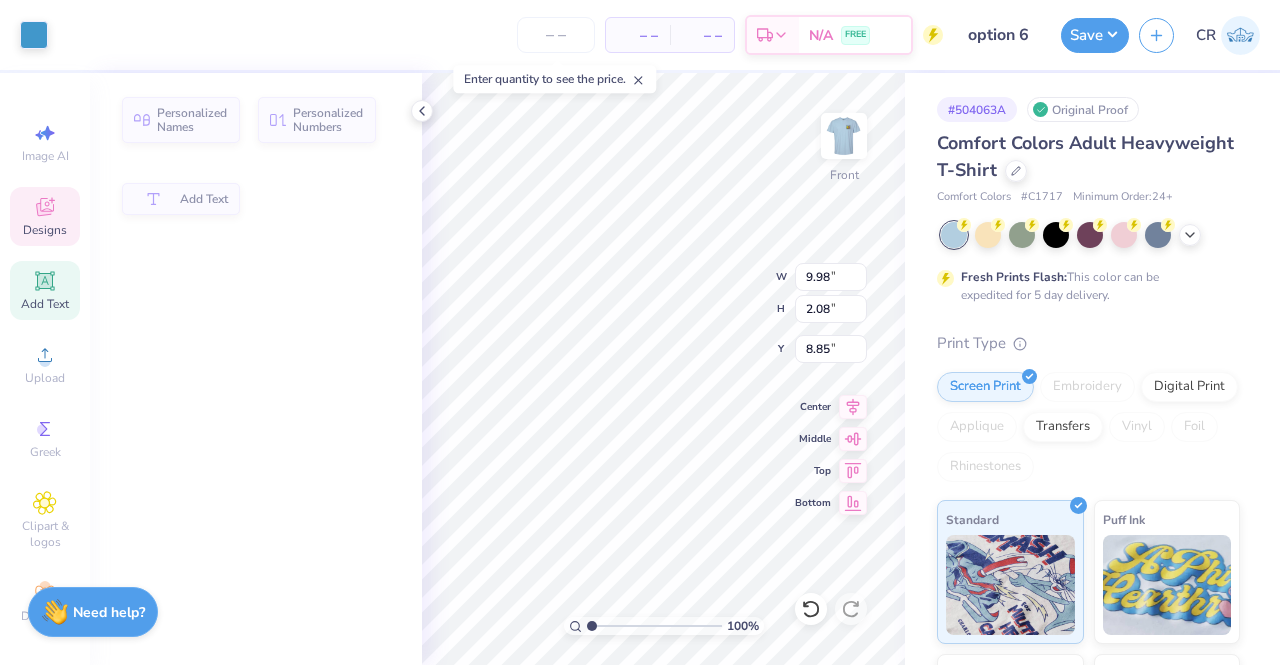 type on "9.98" 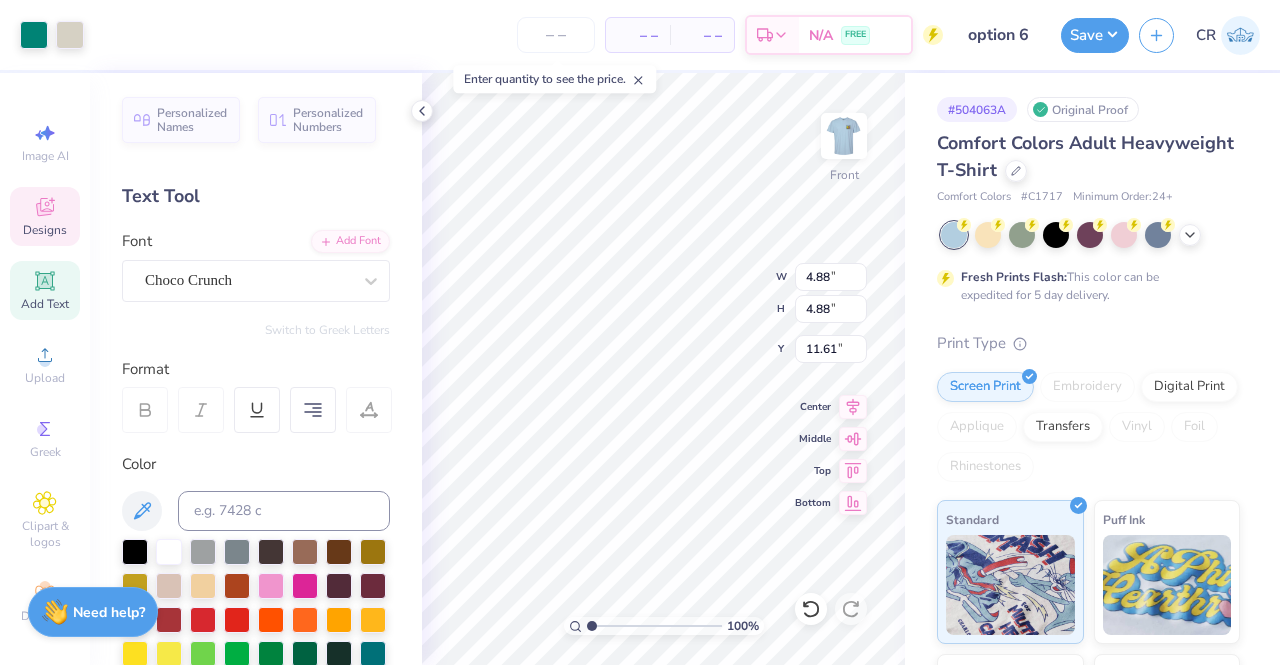 click on "100  %" at bounding box center (663, 369) 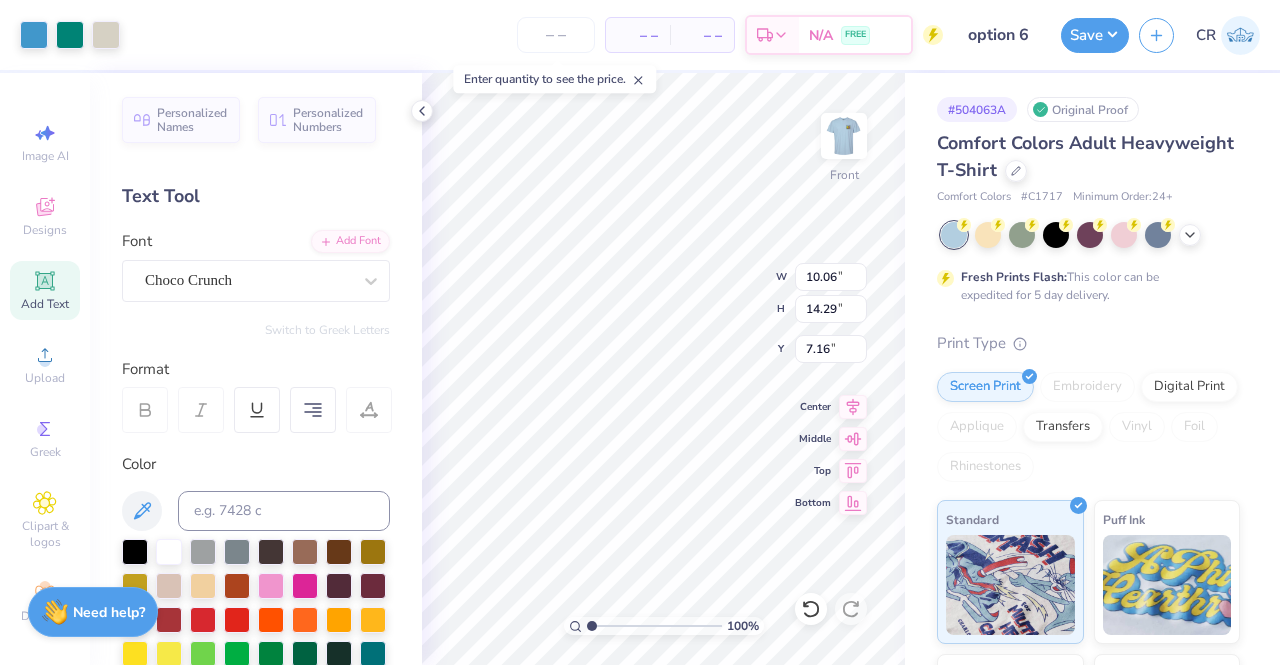 type on "3.00" 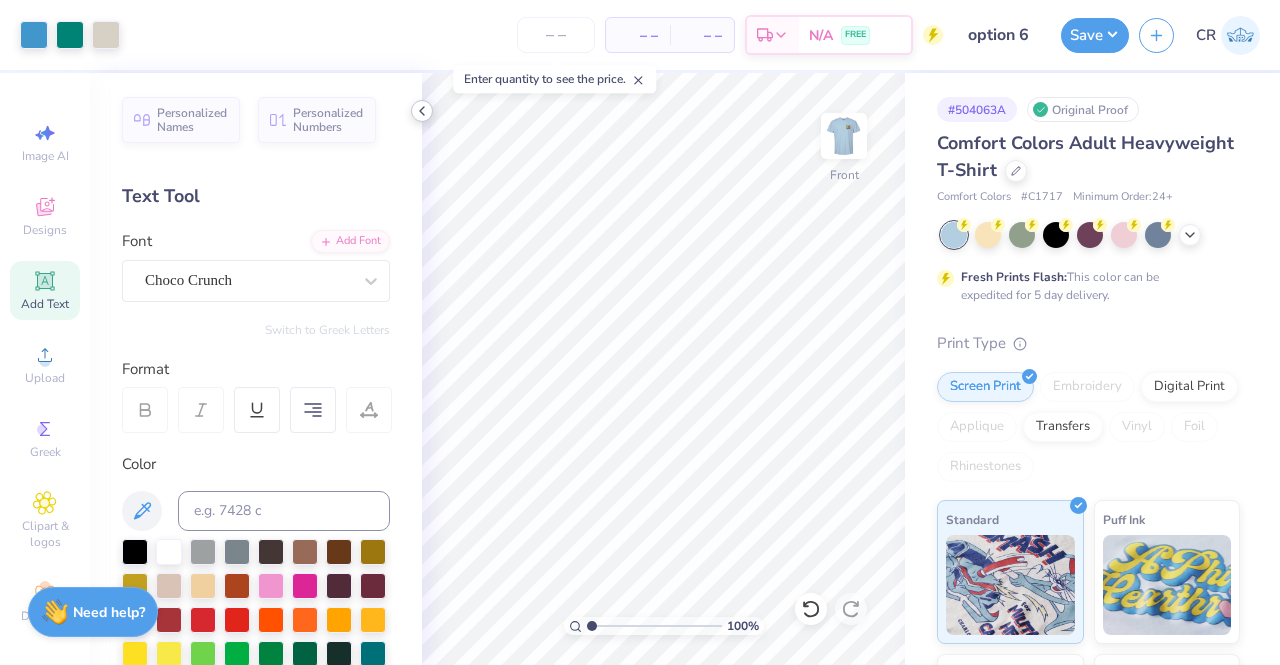 click at bounding box center [422, 111] 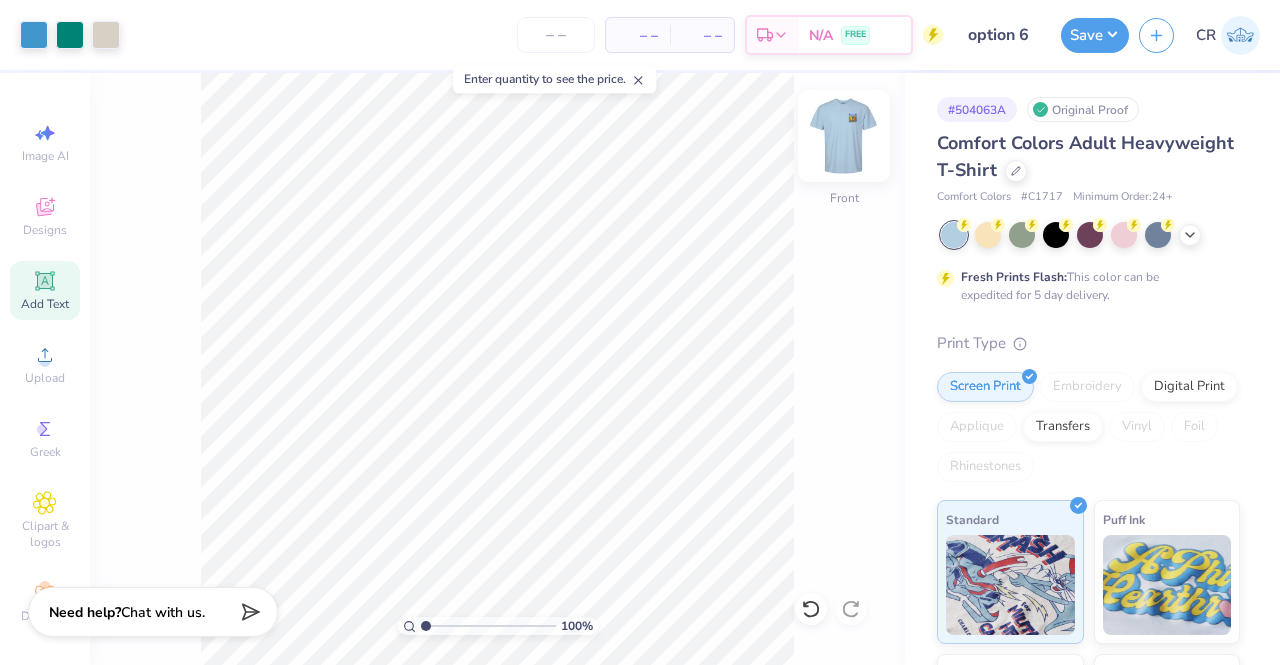 click at bounding box center [844, 136] 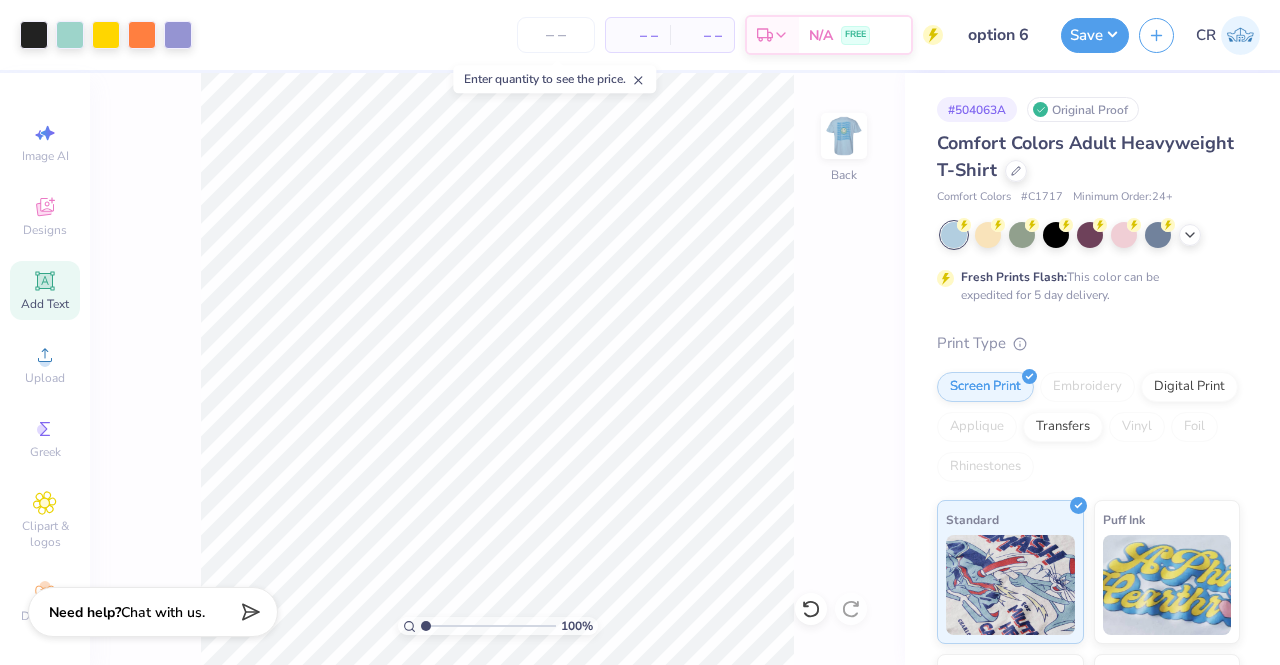click on "– –" at bounding box center [638, 35] 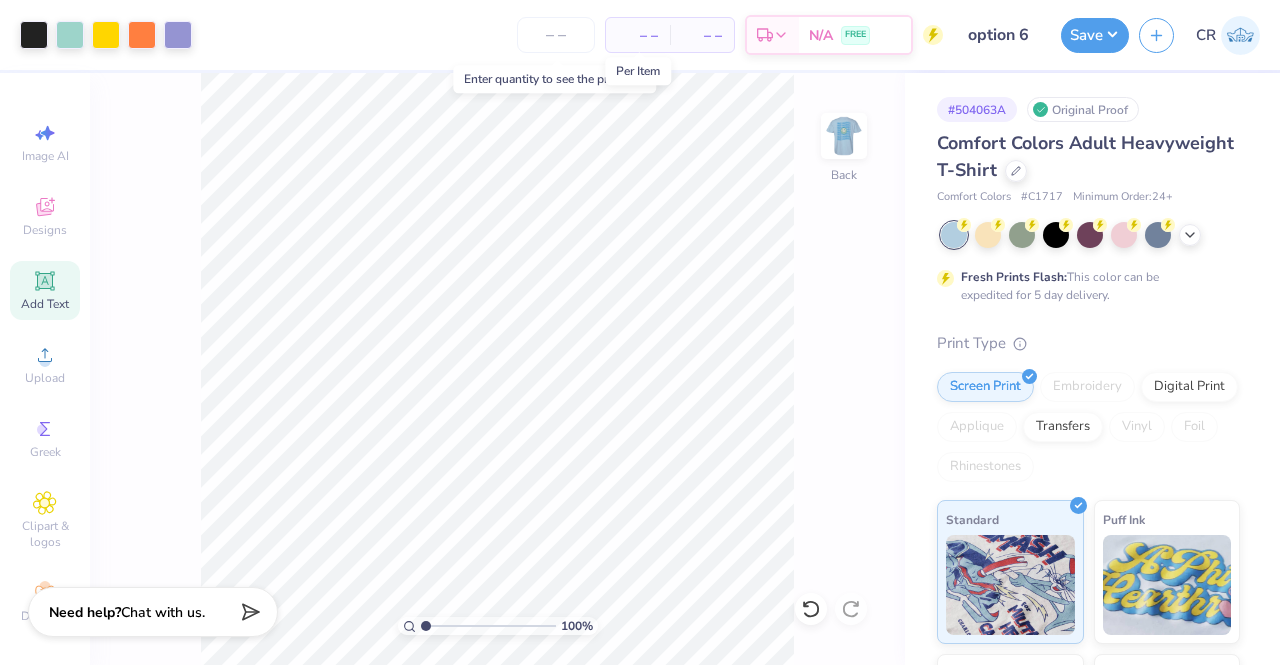 click on "– –" at bounding box center [638, 35] 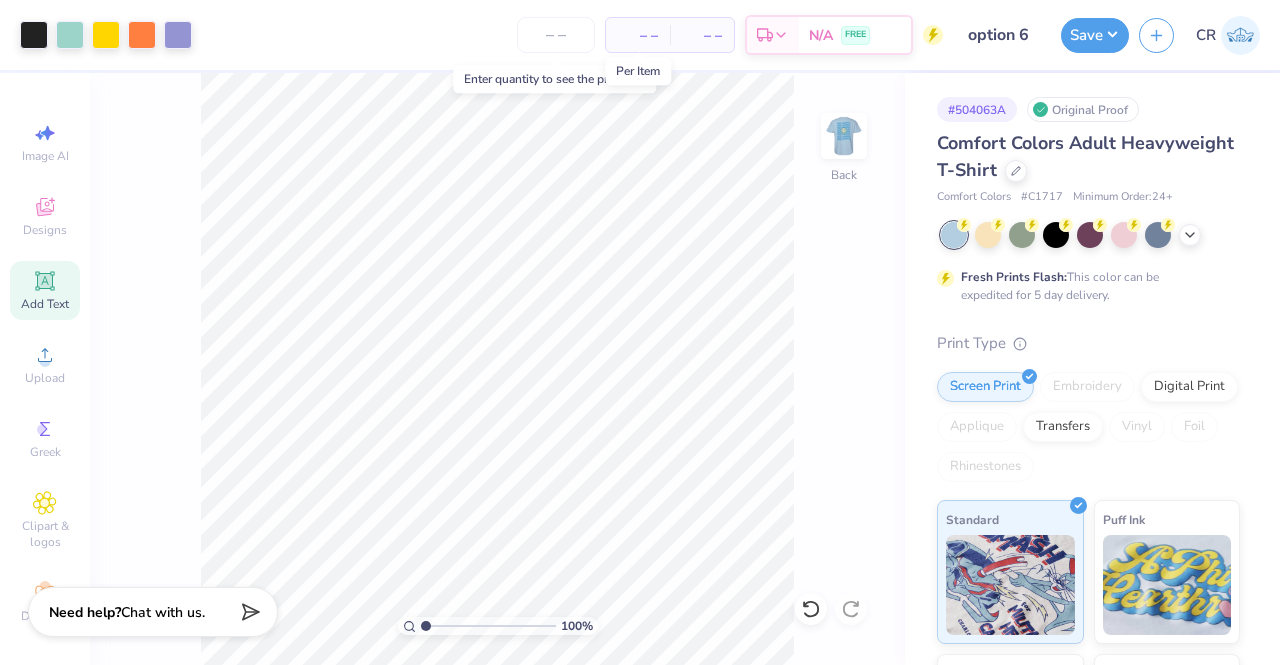 click on "– –" at bounding box center (638, 35) 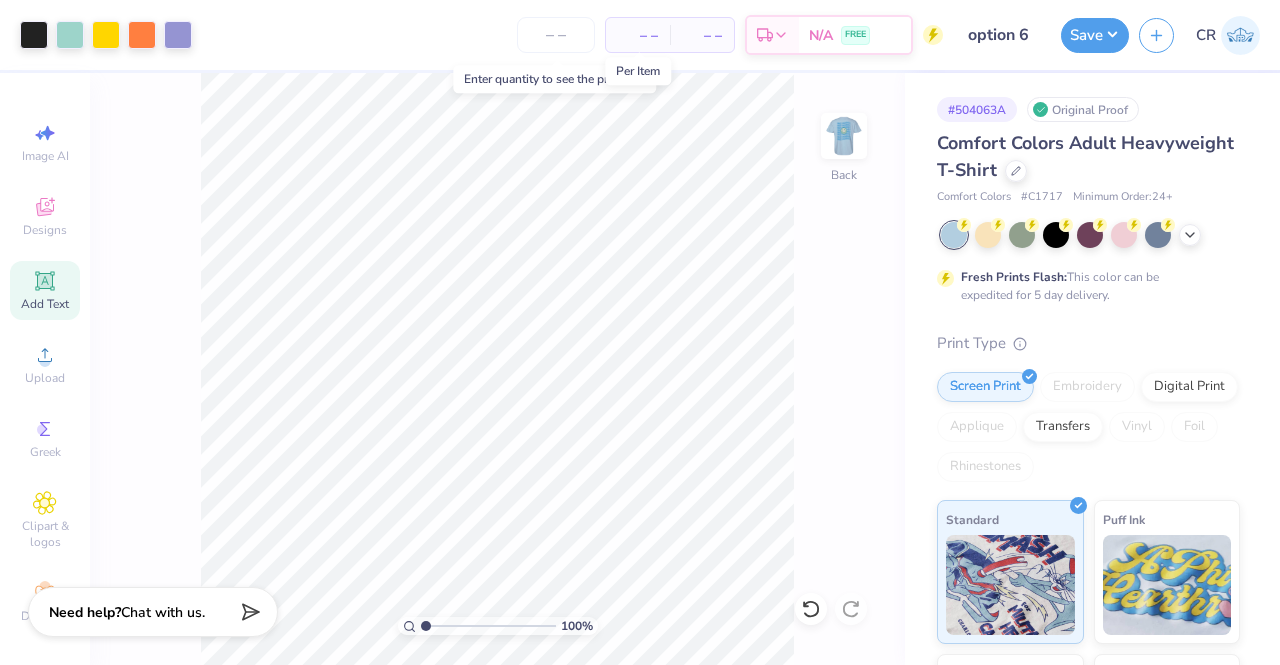 click on "– –" at bounding box center (638, 35) 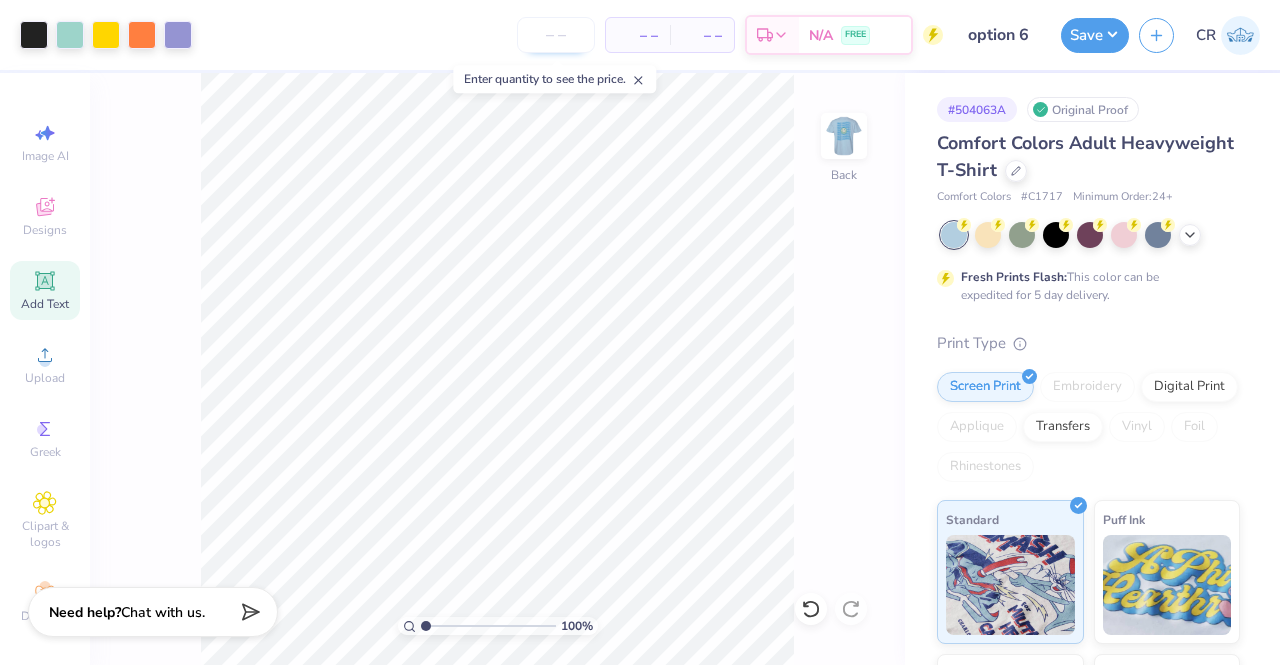 click at bounding box center (556, 35) 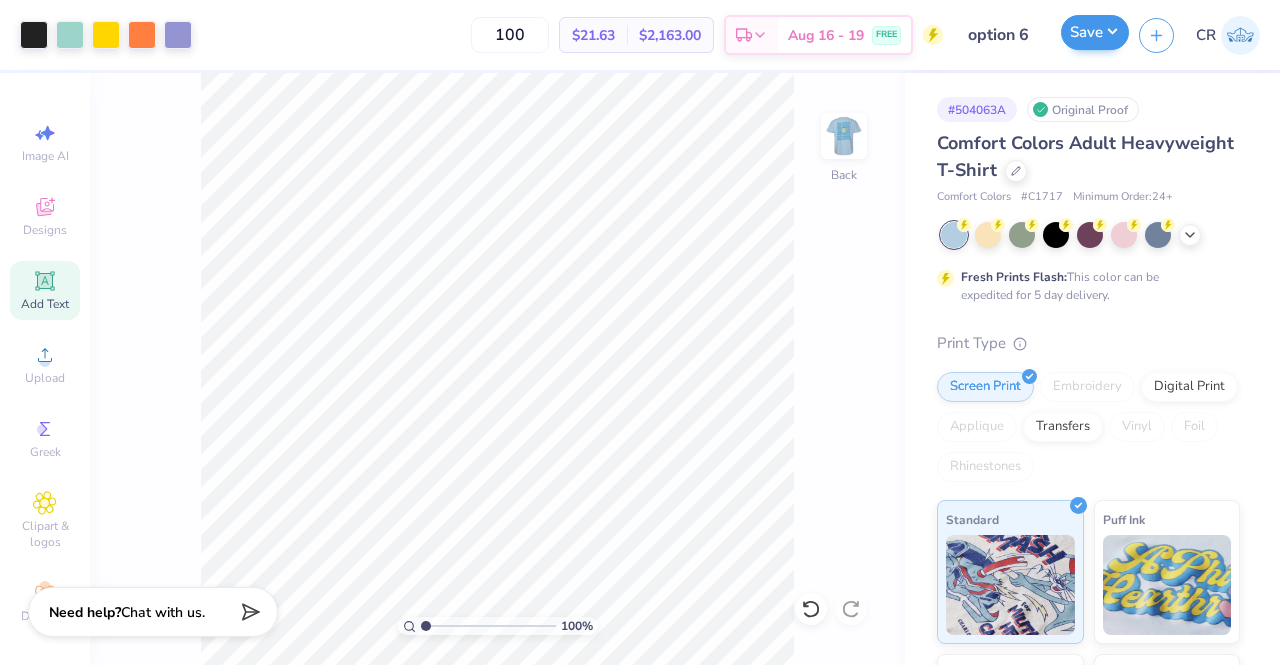 type on "100" 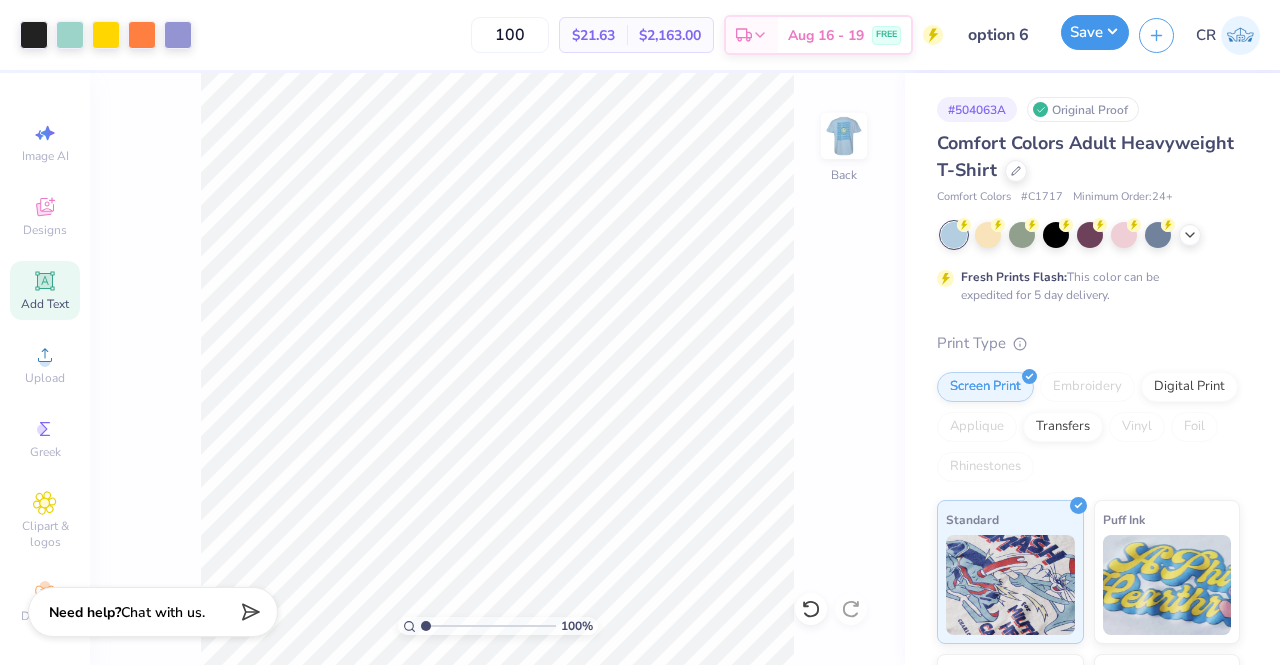 click on "Save" at bounding box center (1095, 32) 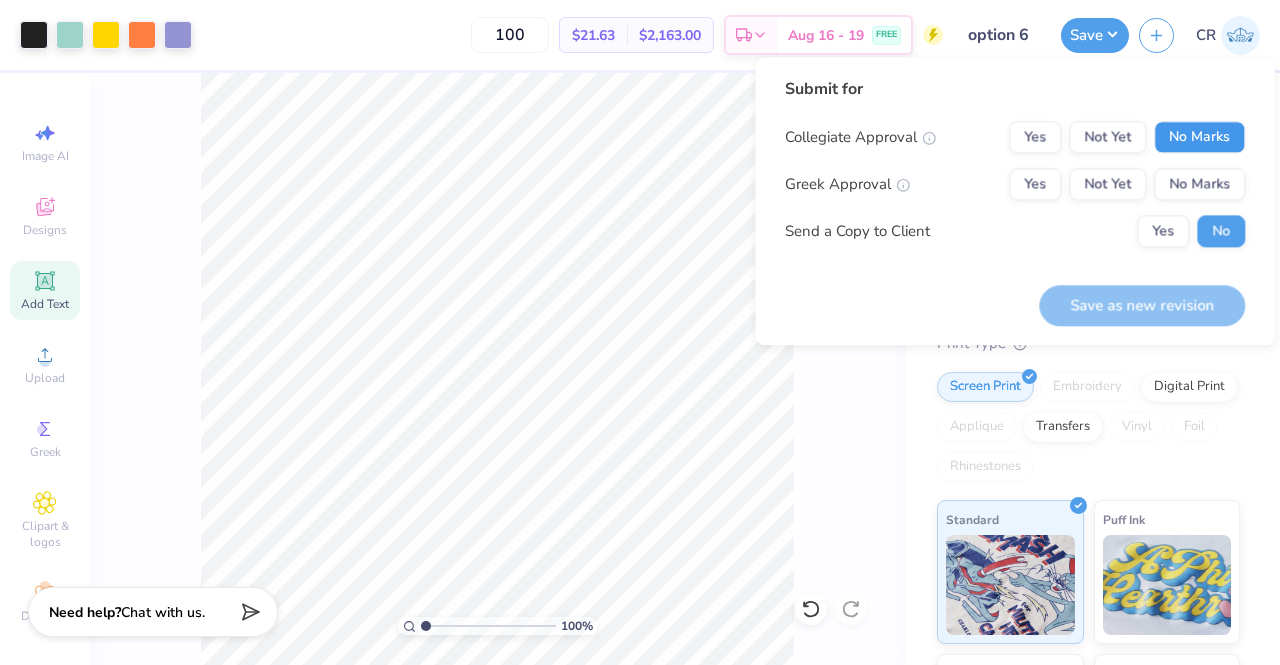 click on "No Marks" at bounding box center (1199, 137) 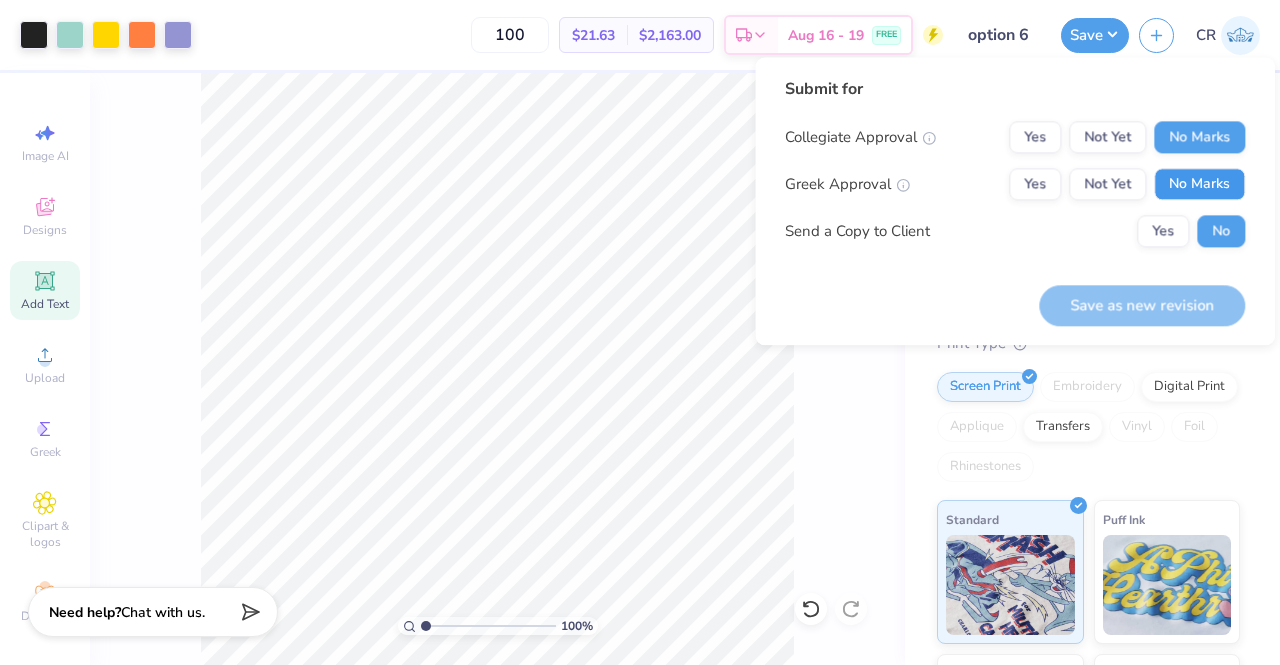 click on "No Marks" at bounding box center [1199, 184] 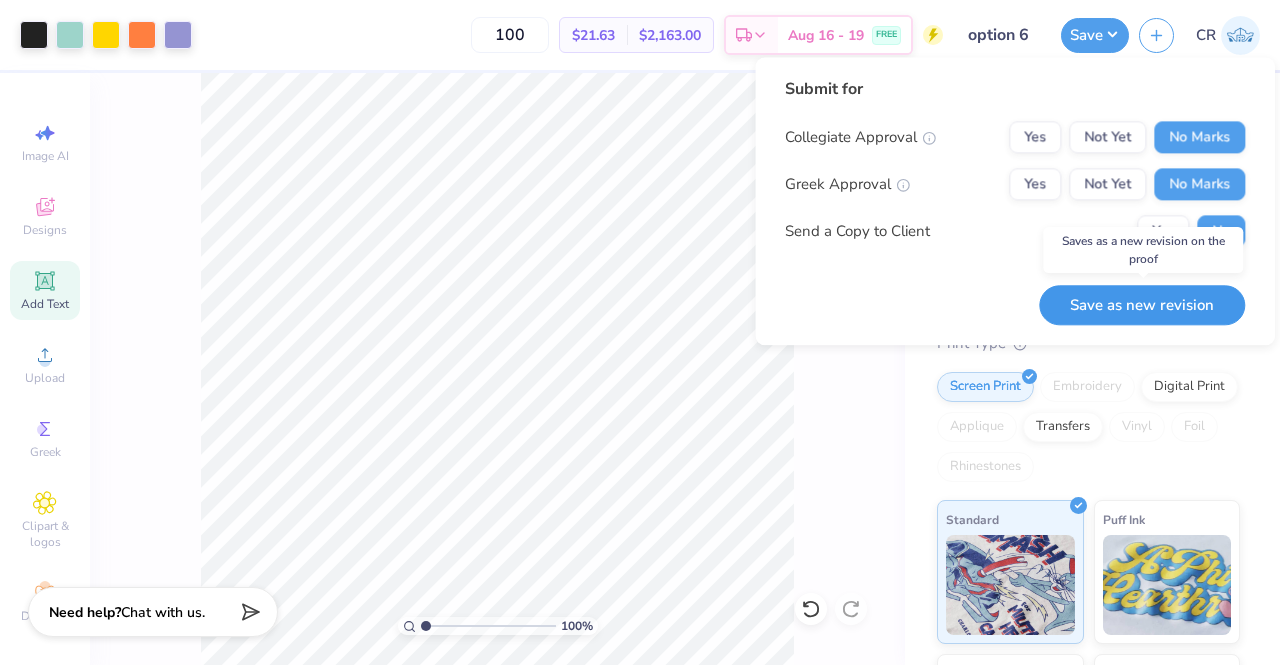 click on "Save as new revision" at bounding box center (1142, 305) 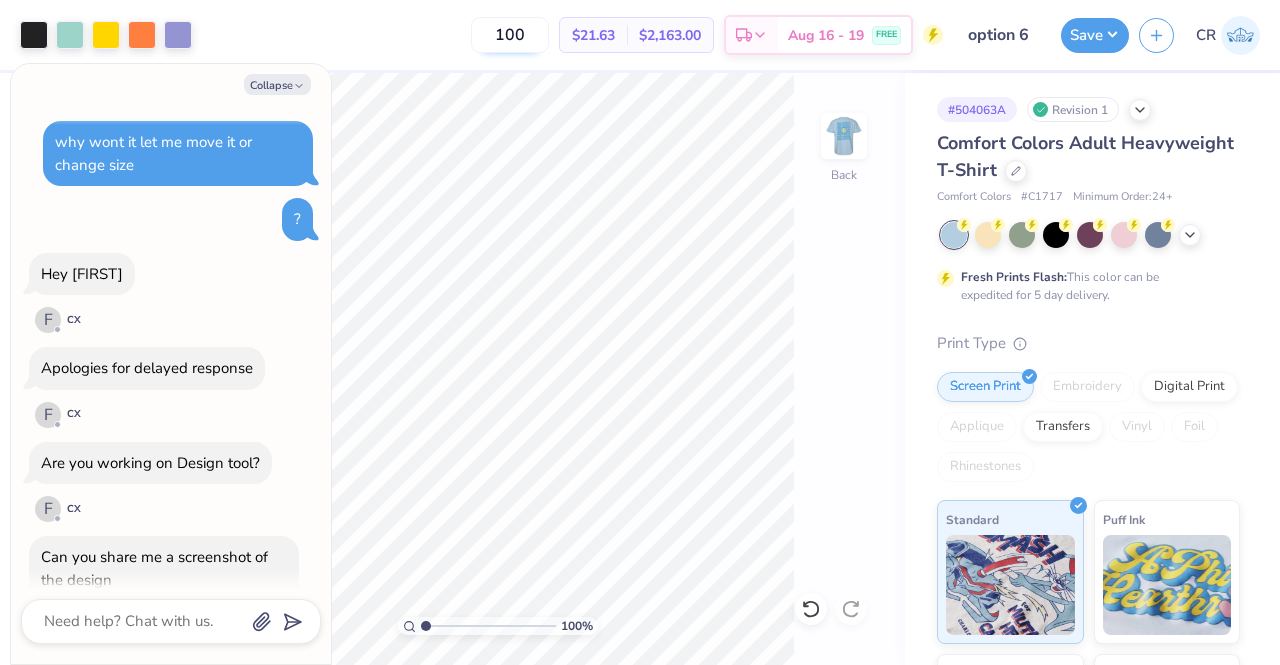 scroll, scrollTop: 1169, scrollLeft: 0, axis: vertical 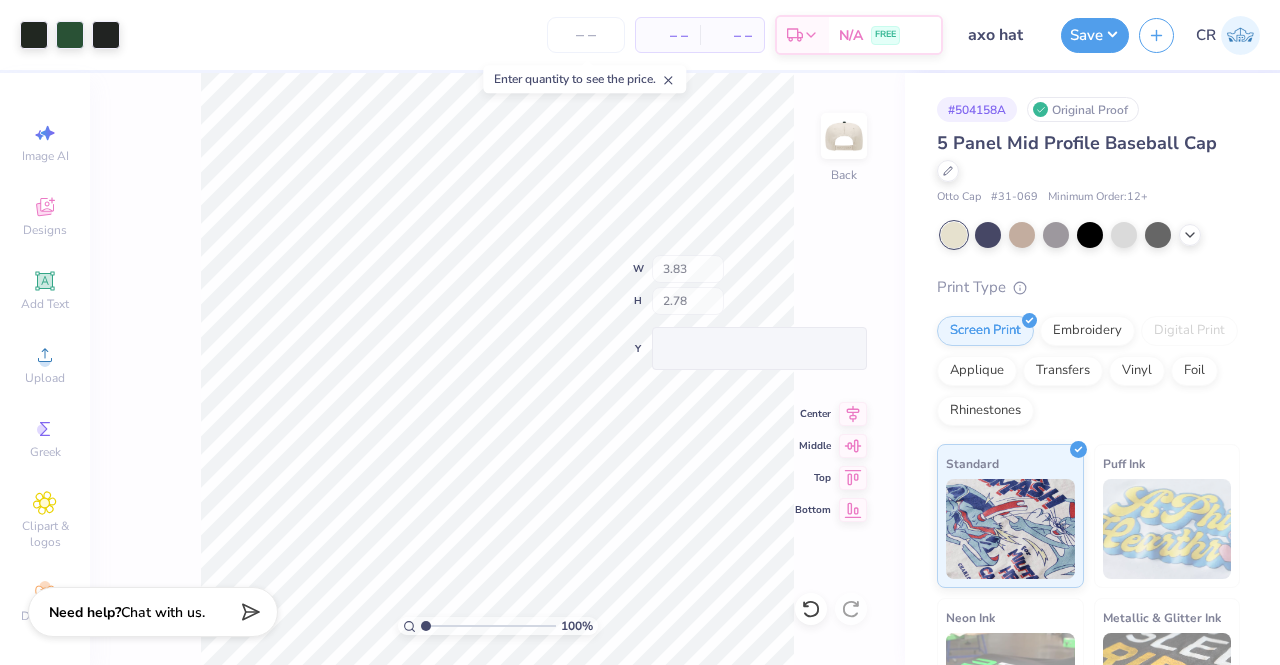 click on "100  % Back W 3.83 H 2.78 Y Center Middle Top Bottom" at bounding box center [497, 369] 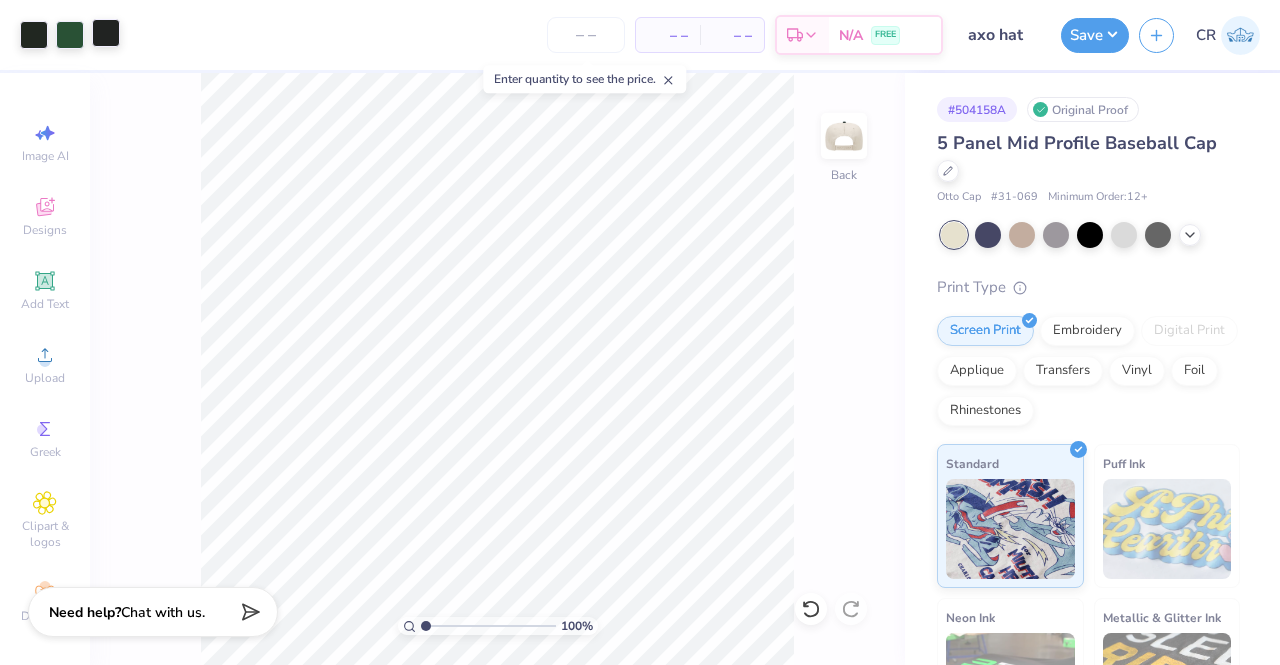 click at bounding box center [106, 33] 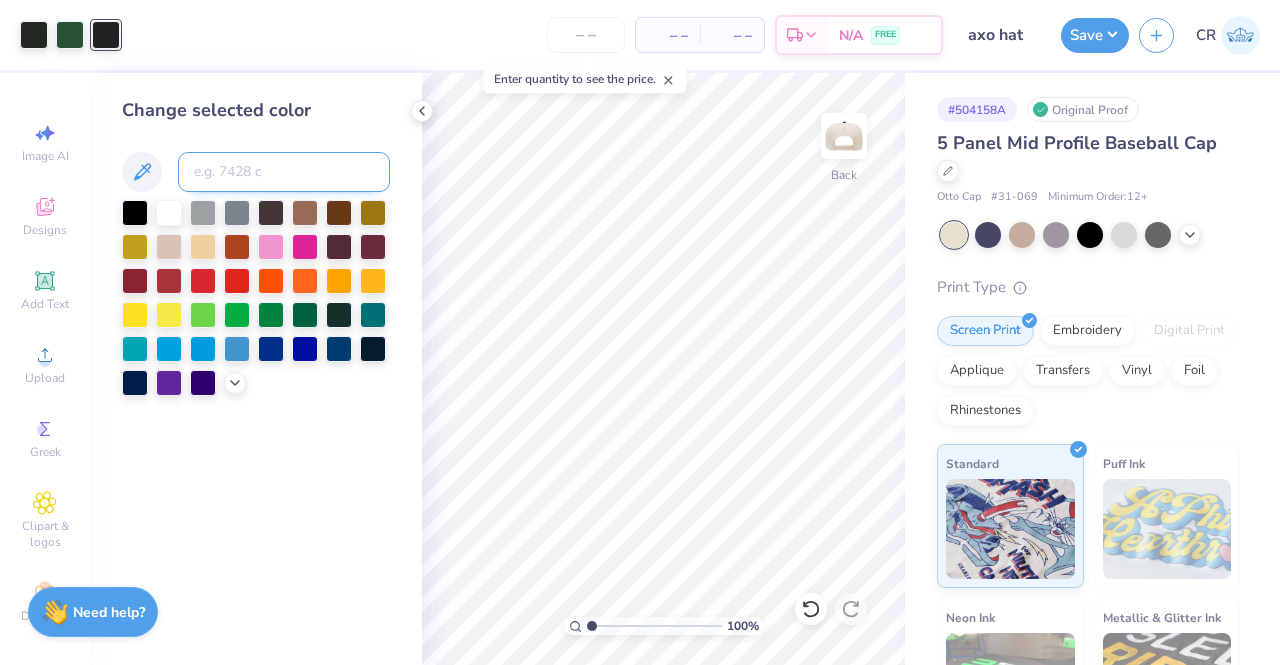 click at bounding box center [284, 172] 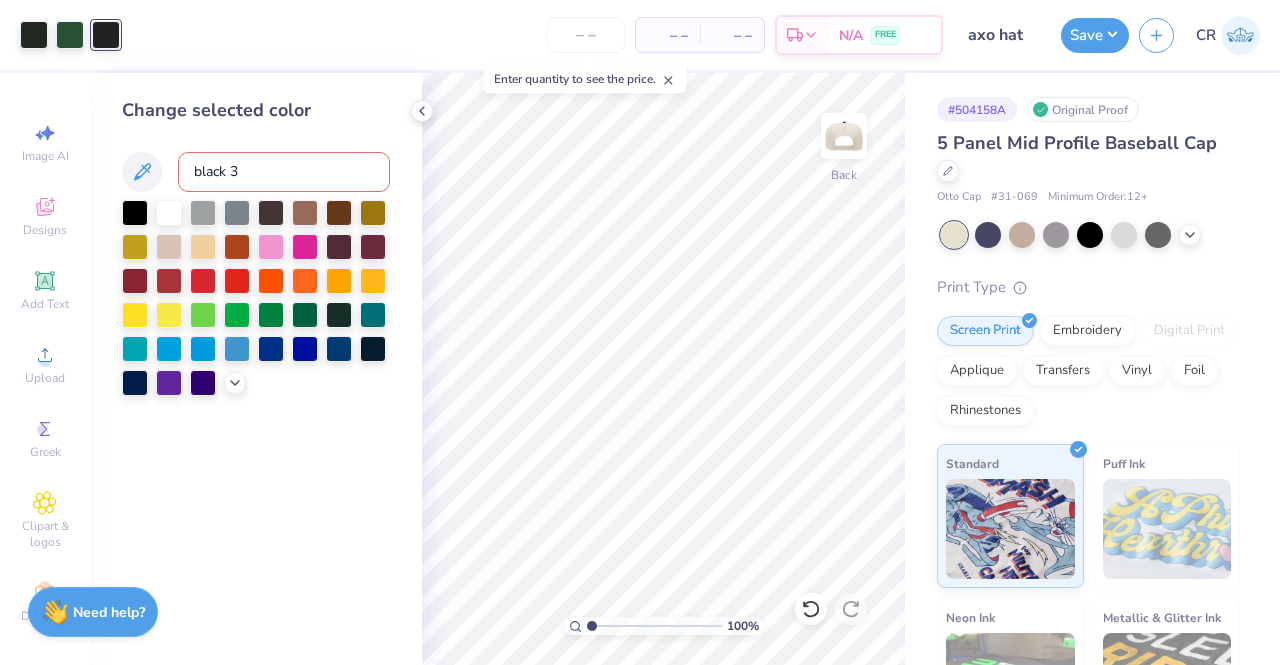 type on "black 3" 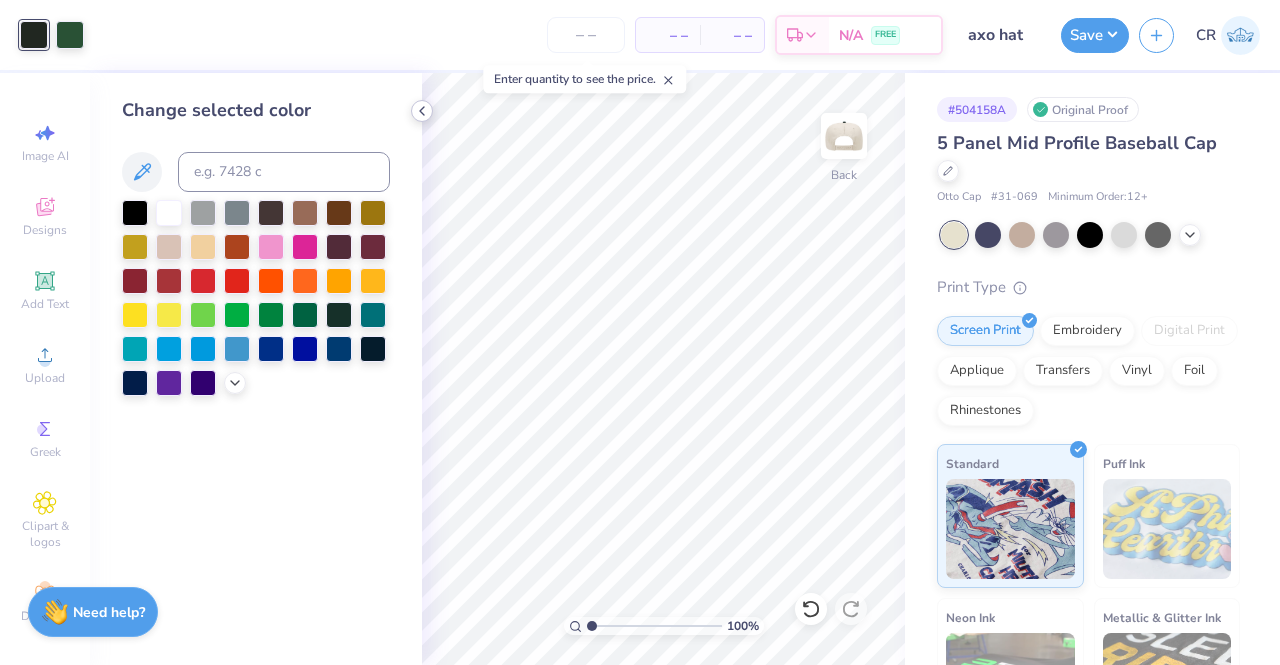 click 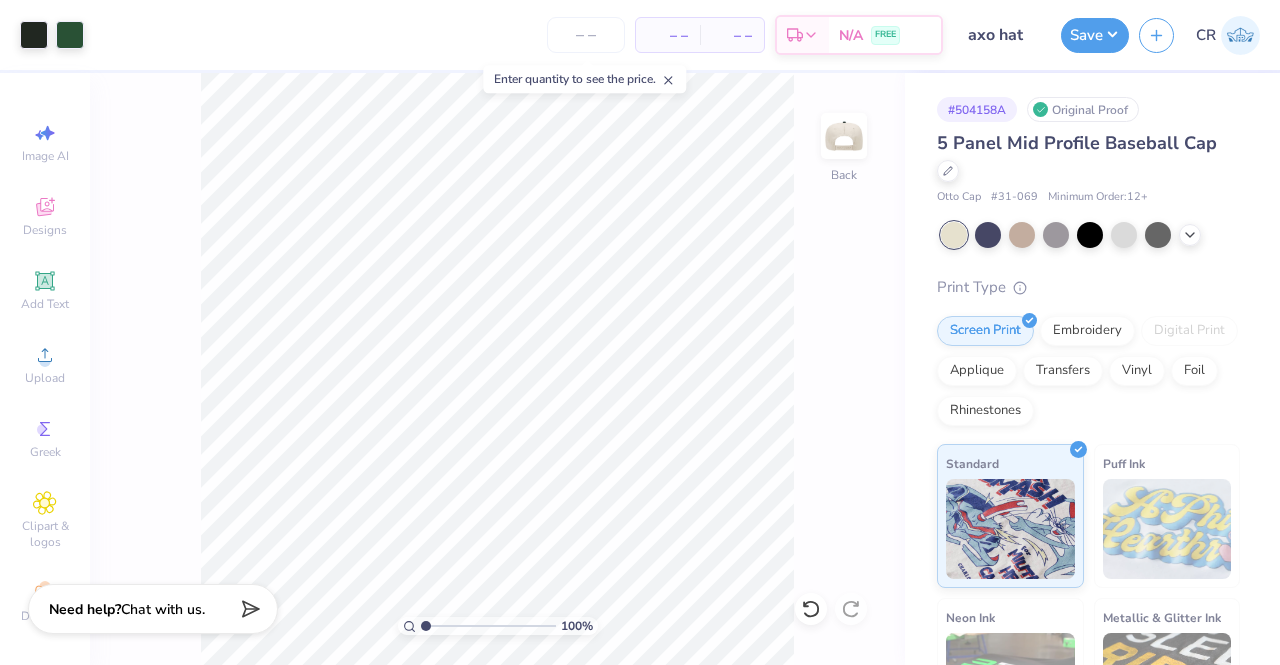 click on "Need help?  Chat with us." at bounding box center (153, 609) 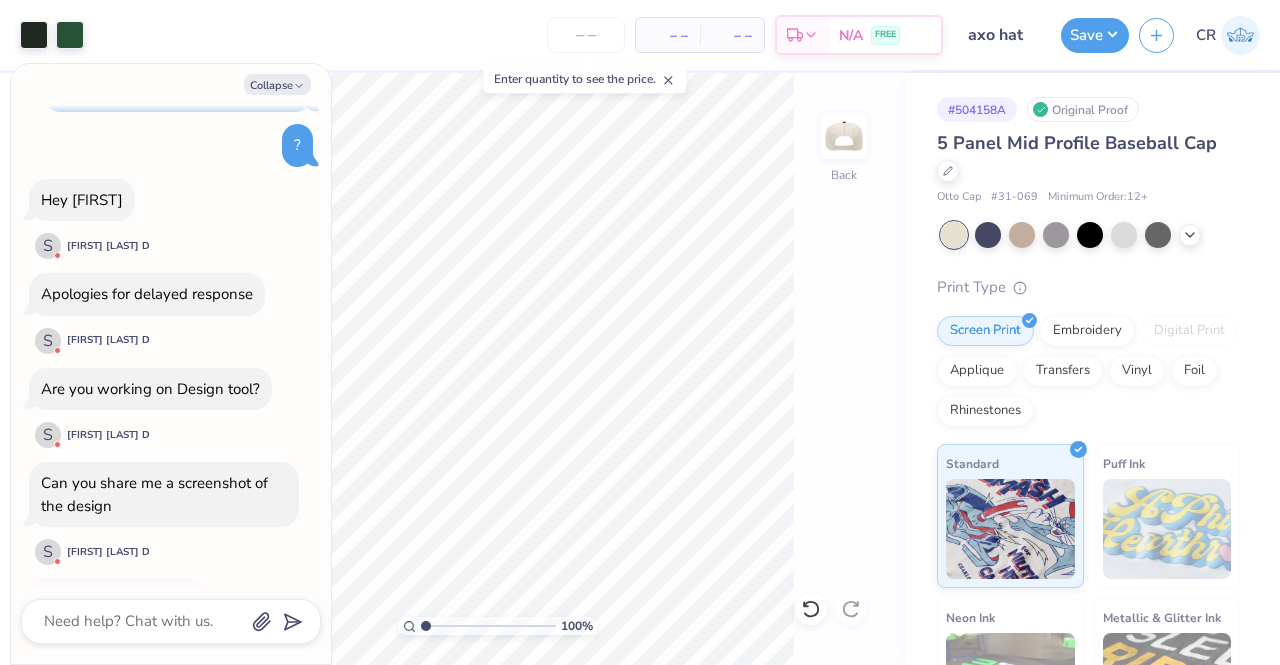 scroll, scrollTop: 121, scrollLeft: 0, axis: vertical 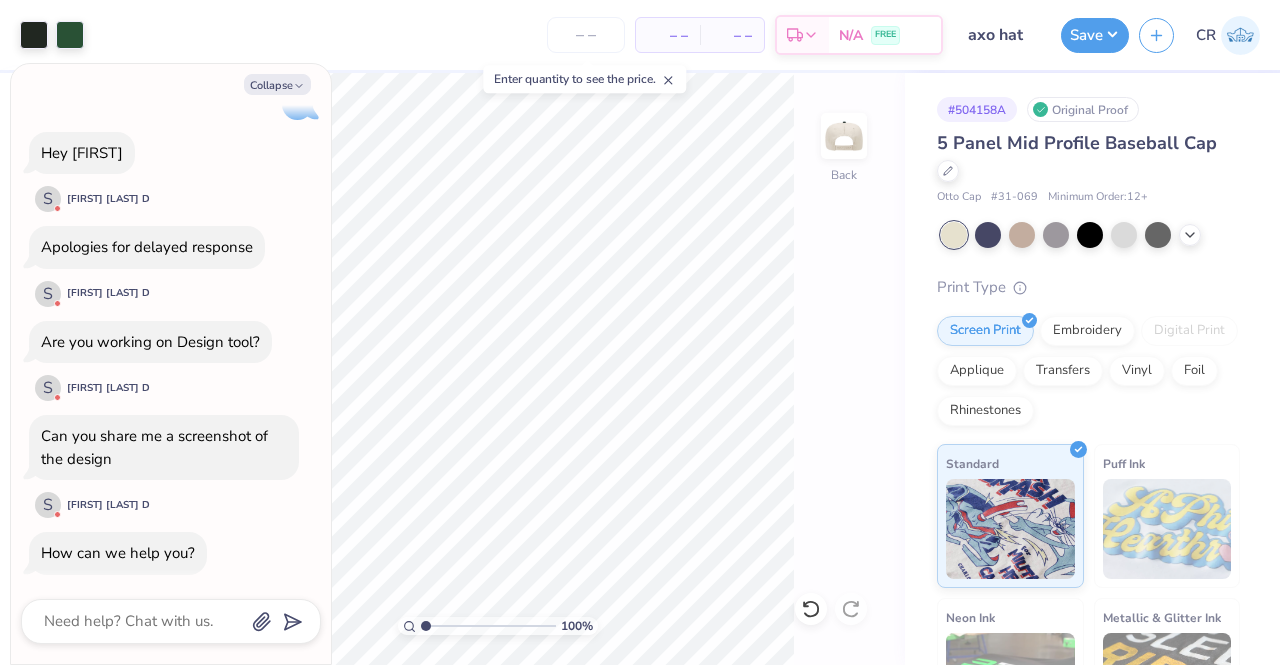click at bounding box center [171, 621] 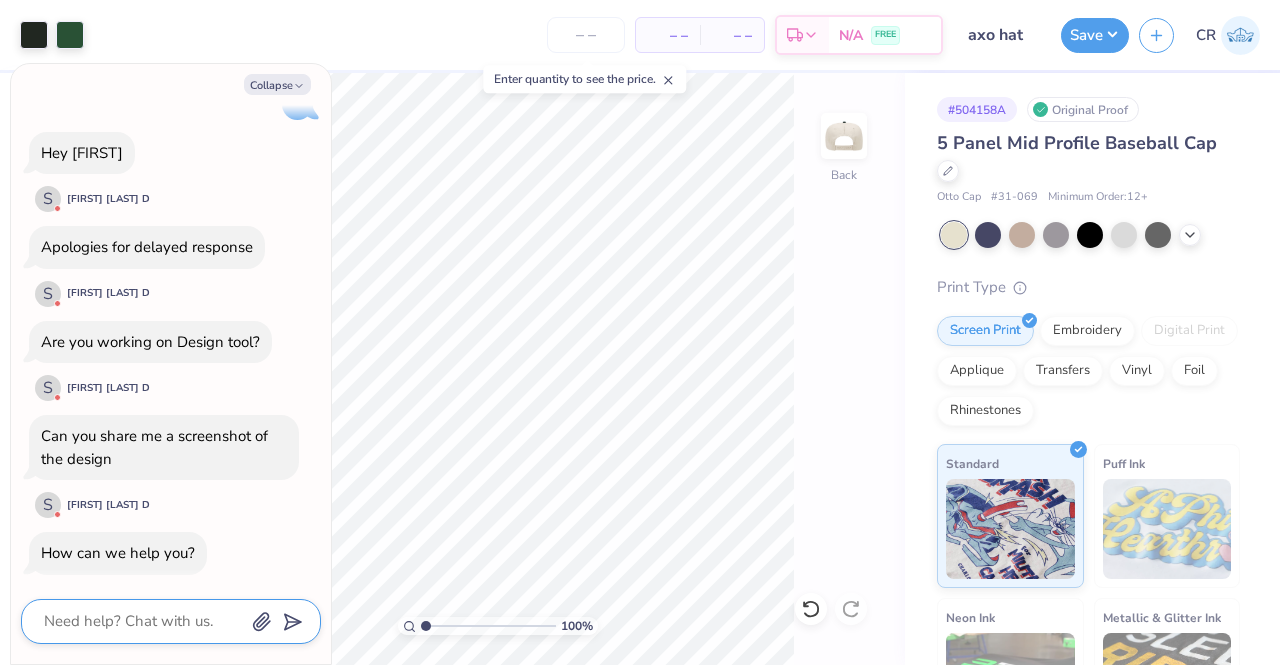 click at bounding box center (143, 621) 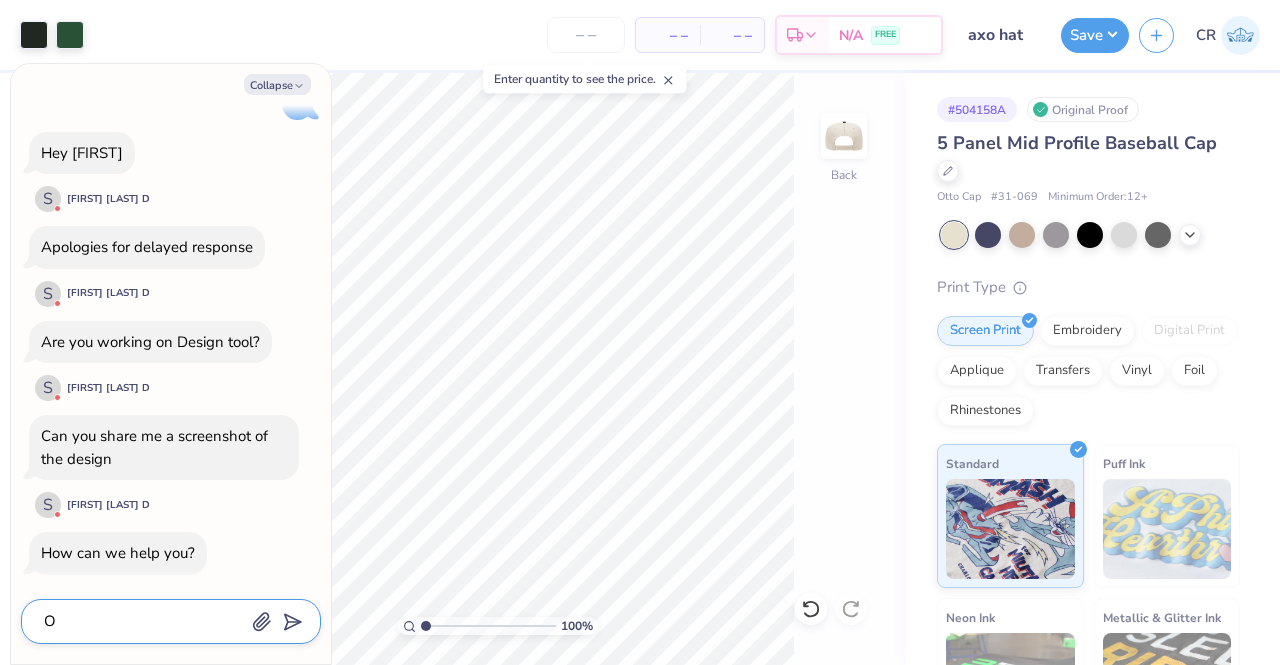 type on "On" 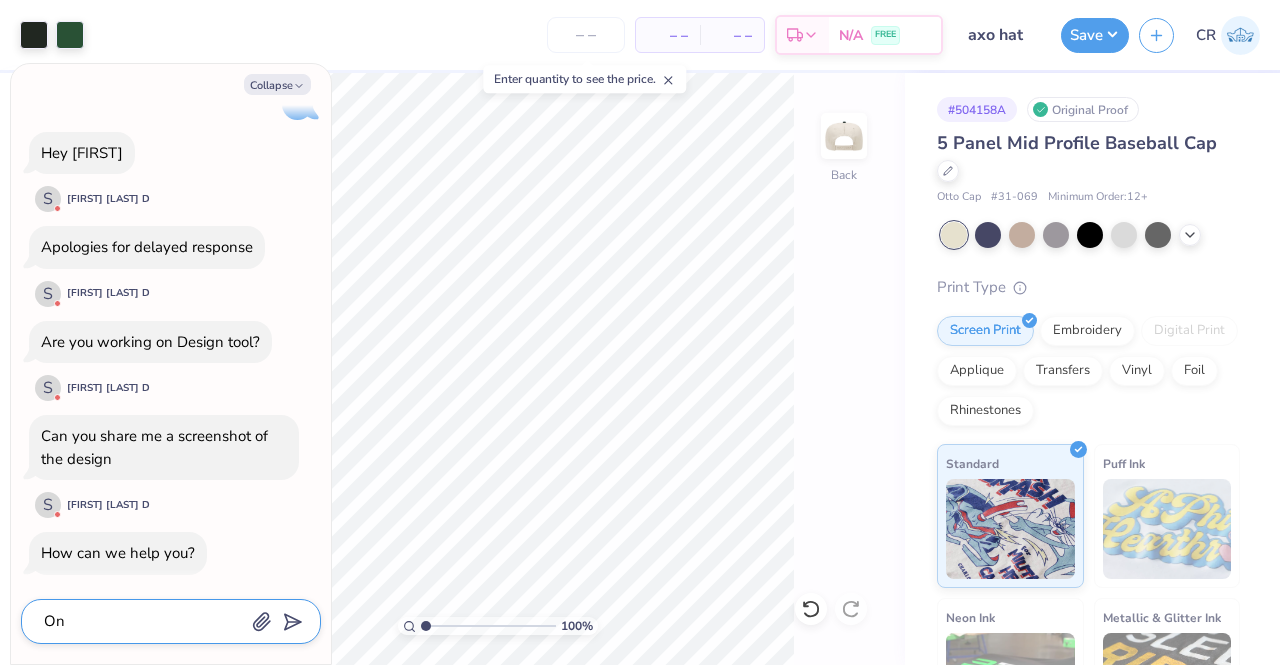 type on "One" 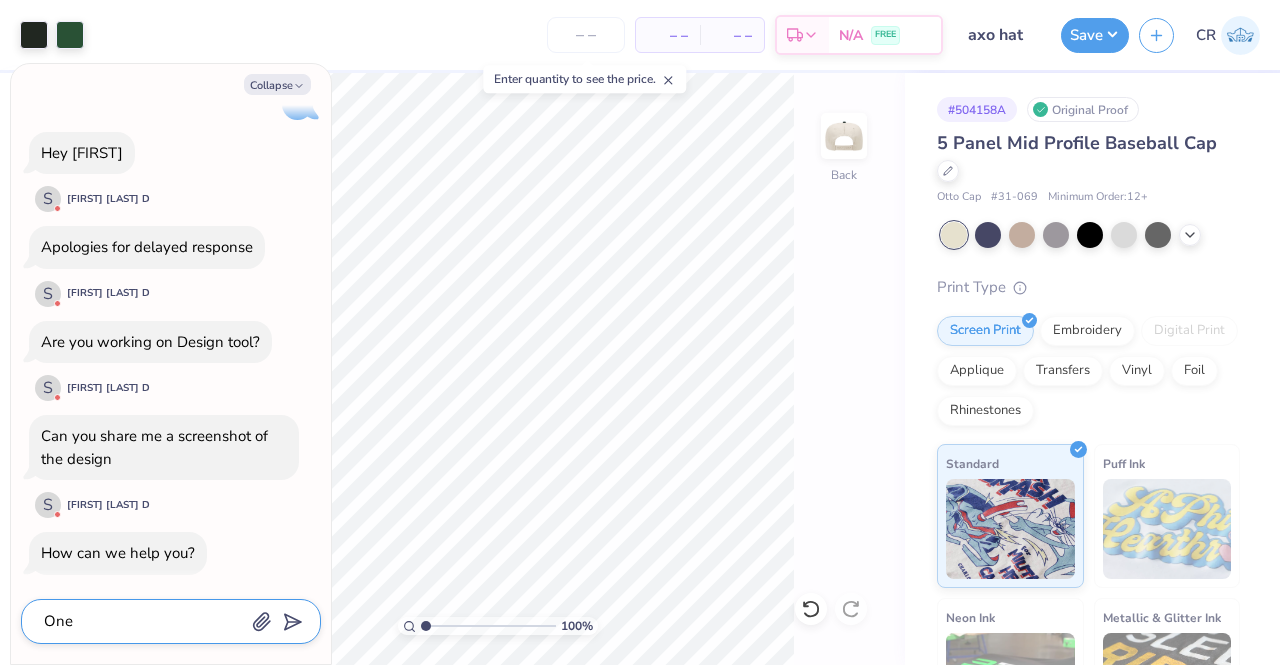 type on "One" 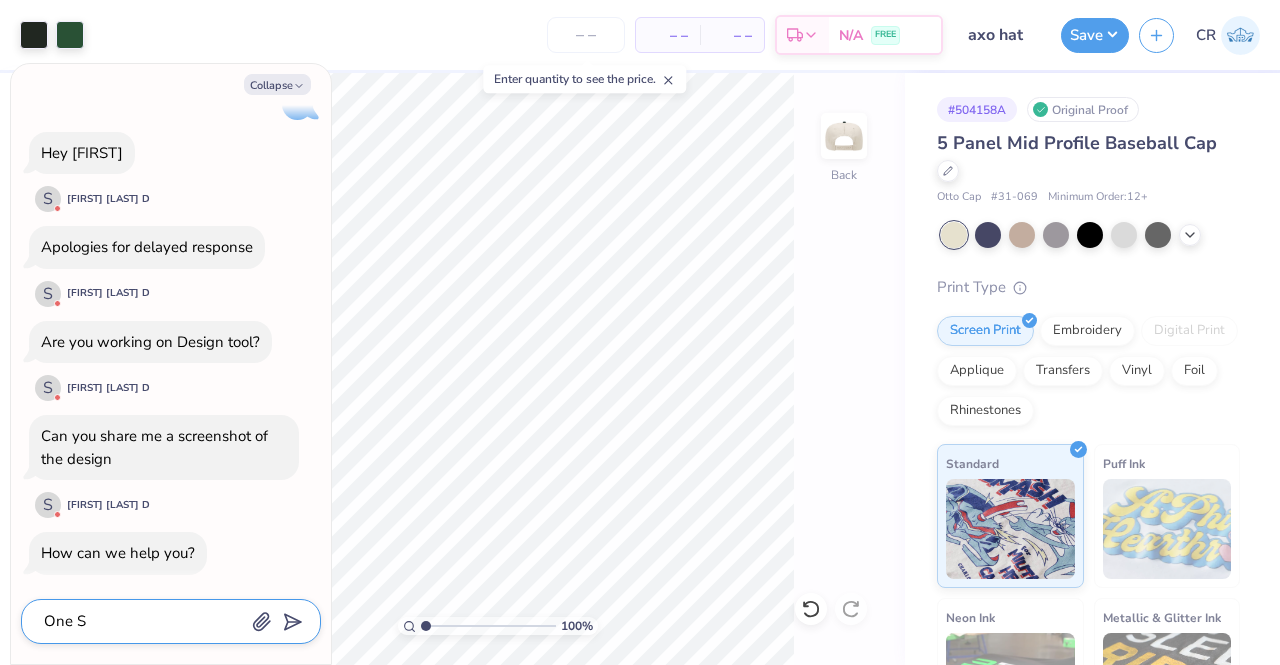 type on "x" 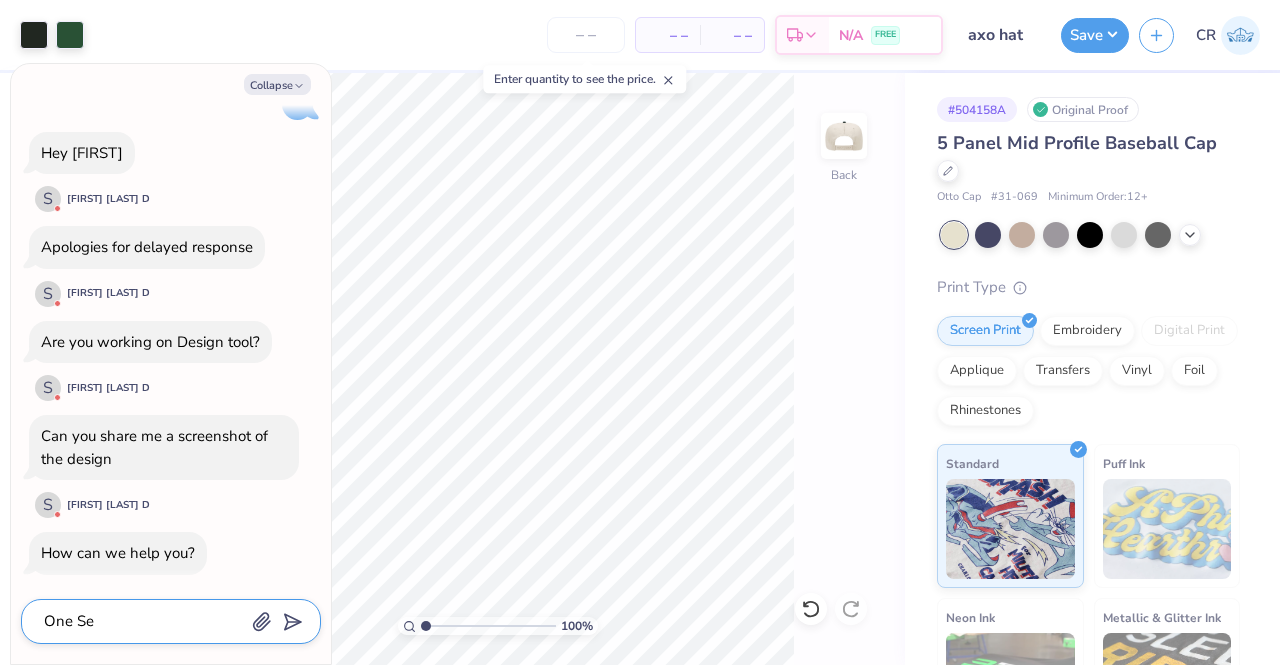 type on "One Sec" 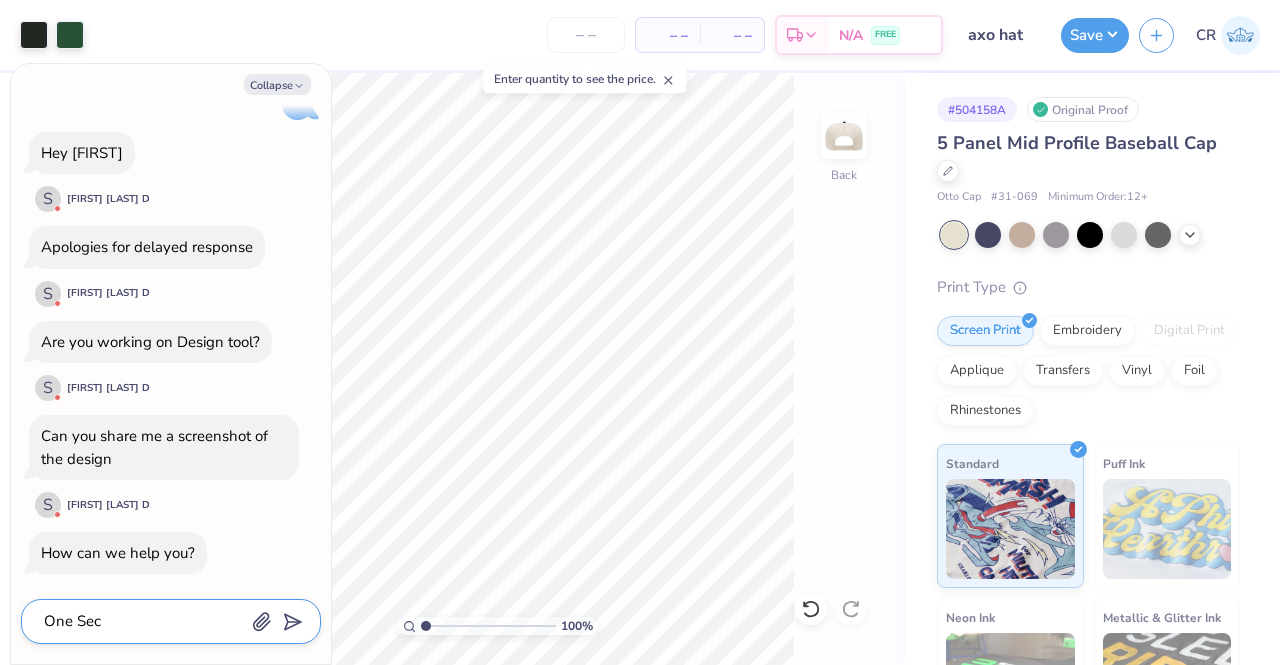 type on "One Seco" 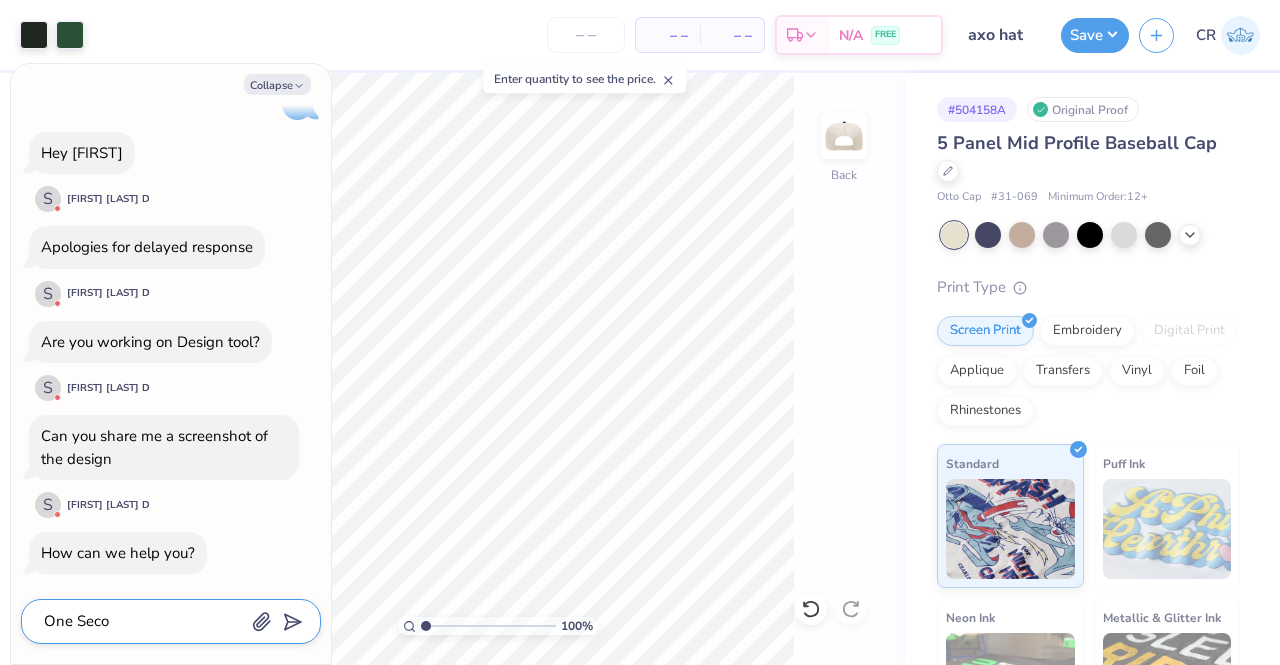 type on "One Secon" 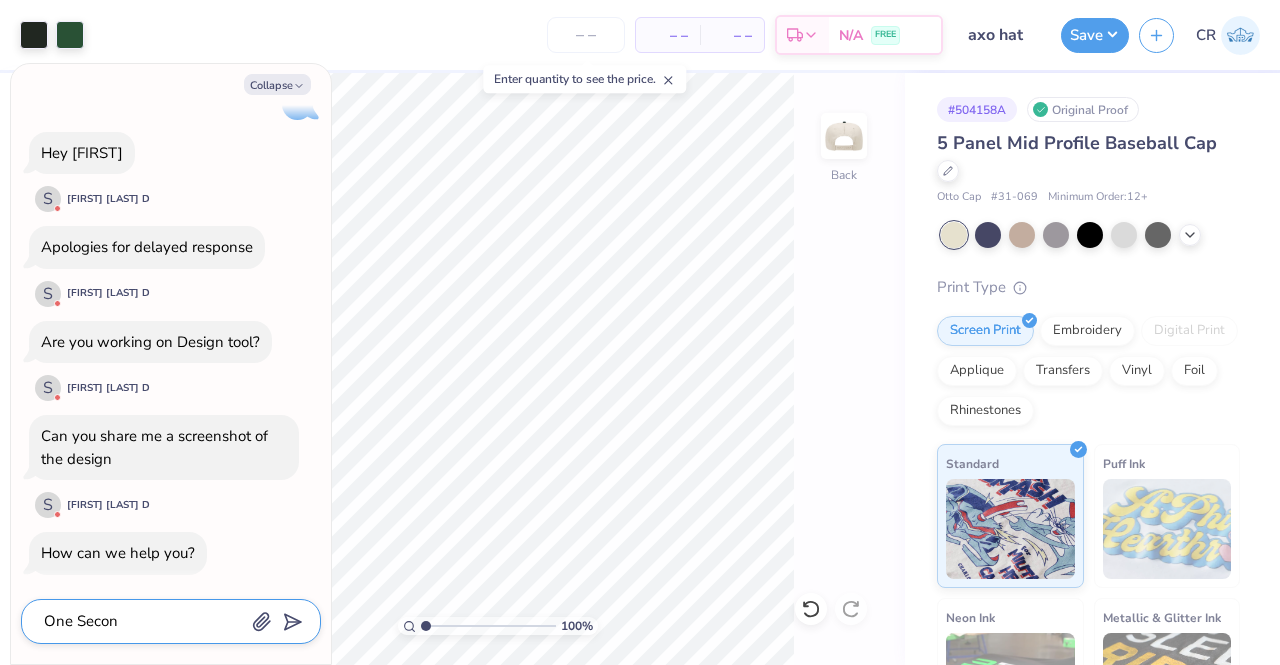 type on "One Second" 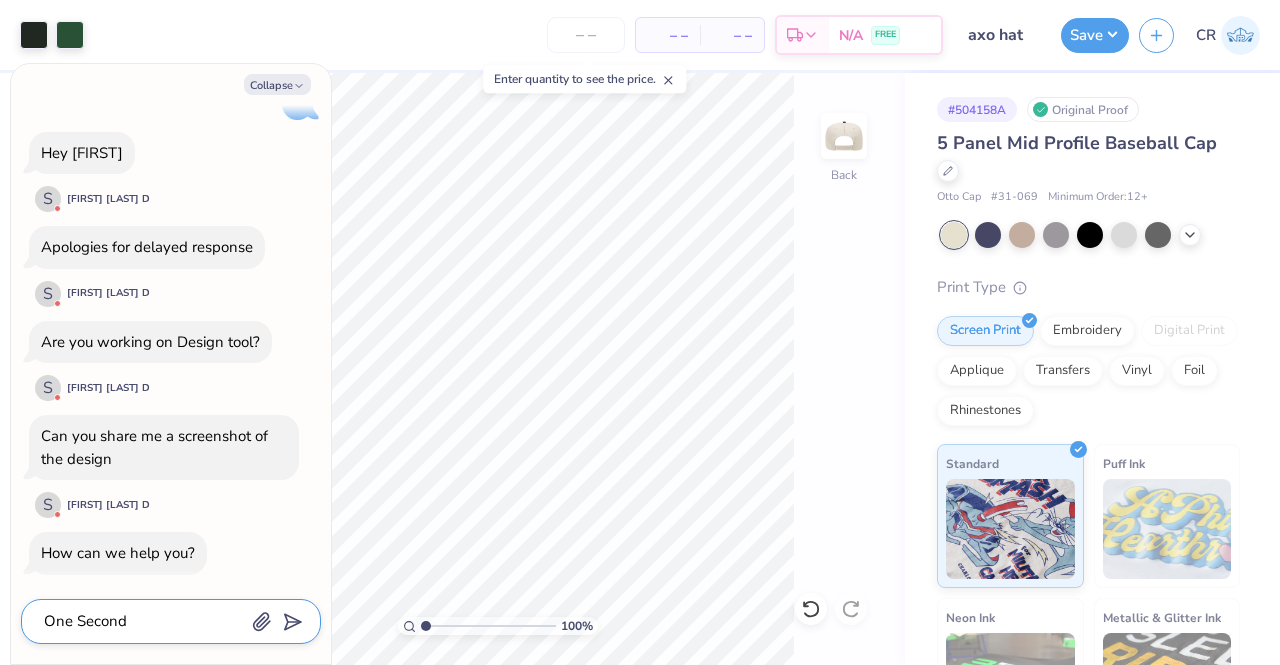 type on "One Second" 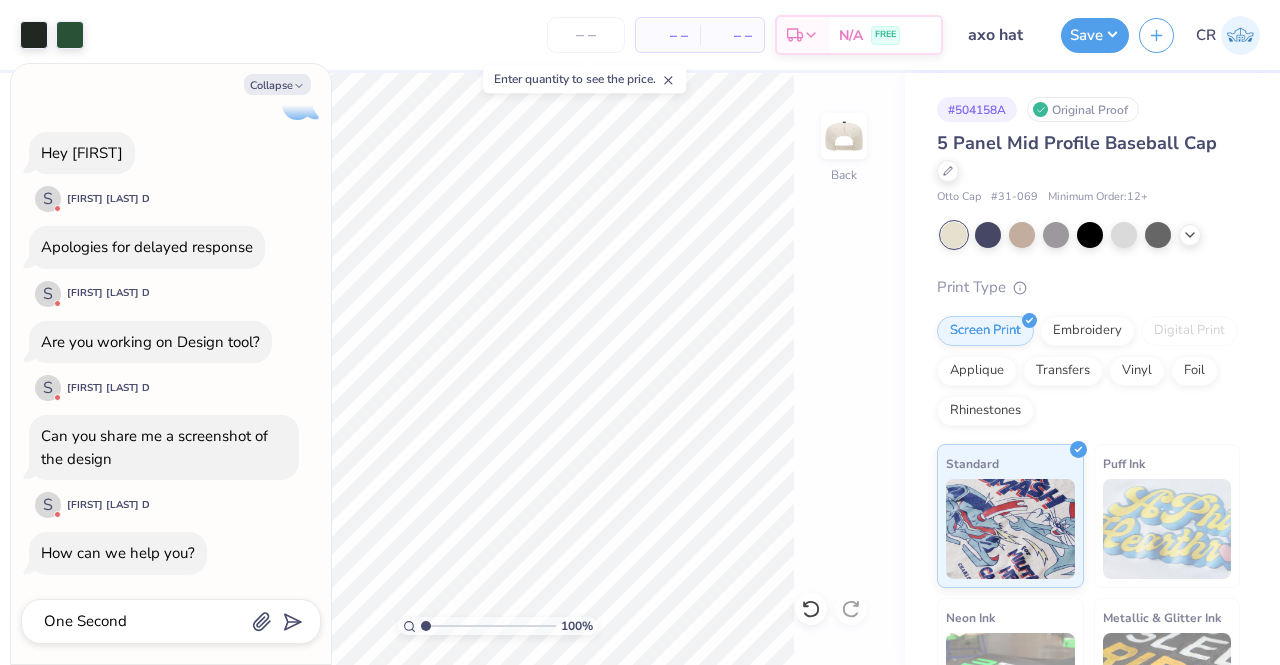 click on "One Second" at bounding box center (171, 621) 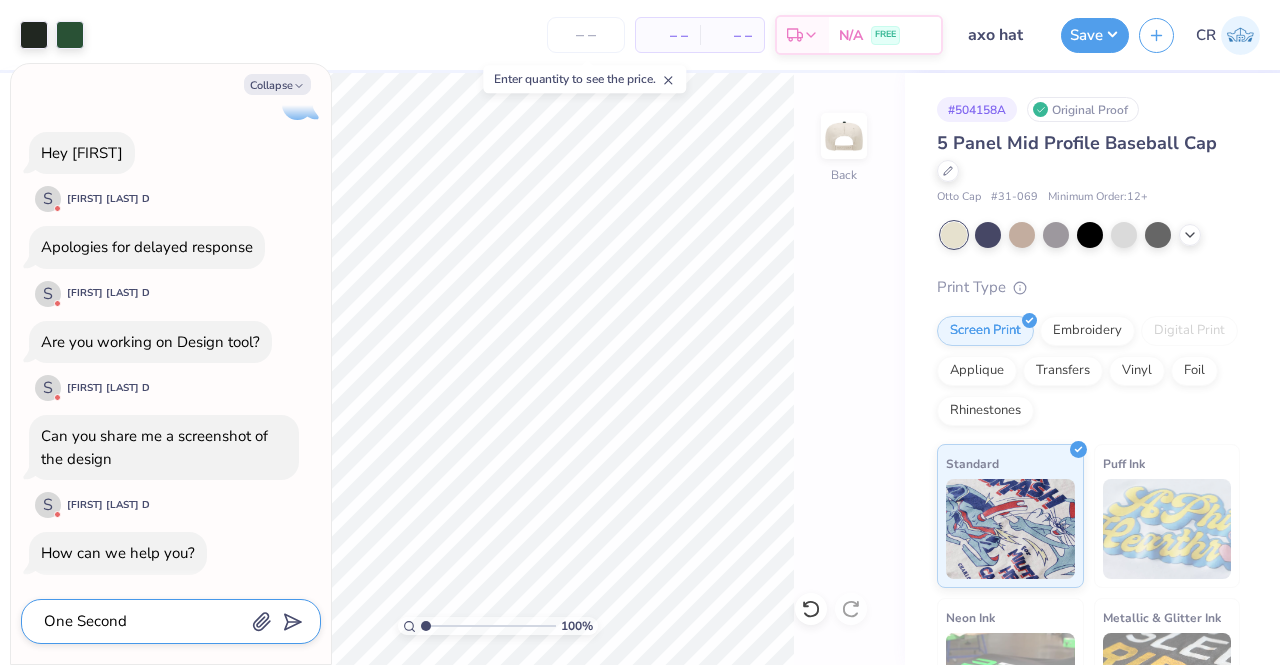 click at bounding box center [289, 620] 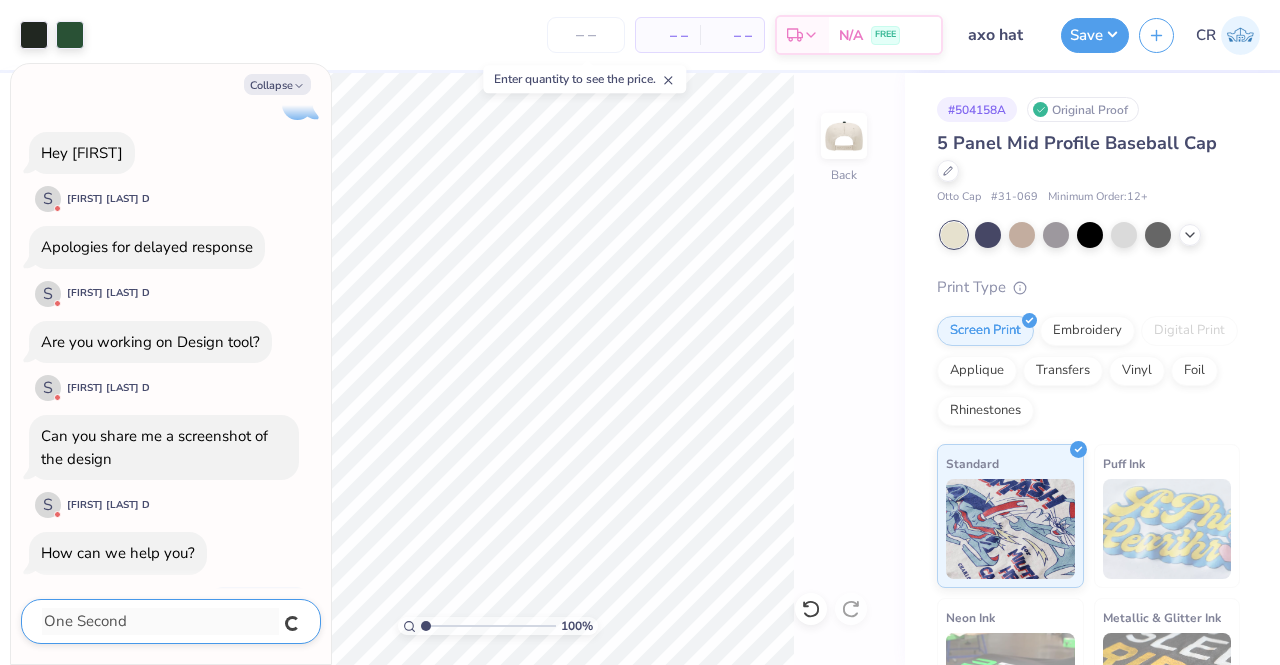 type on "x" 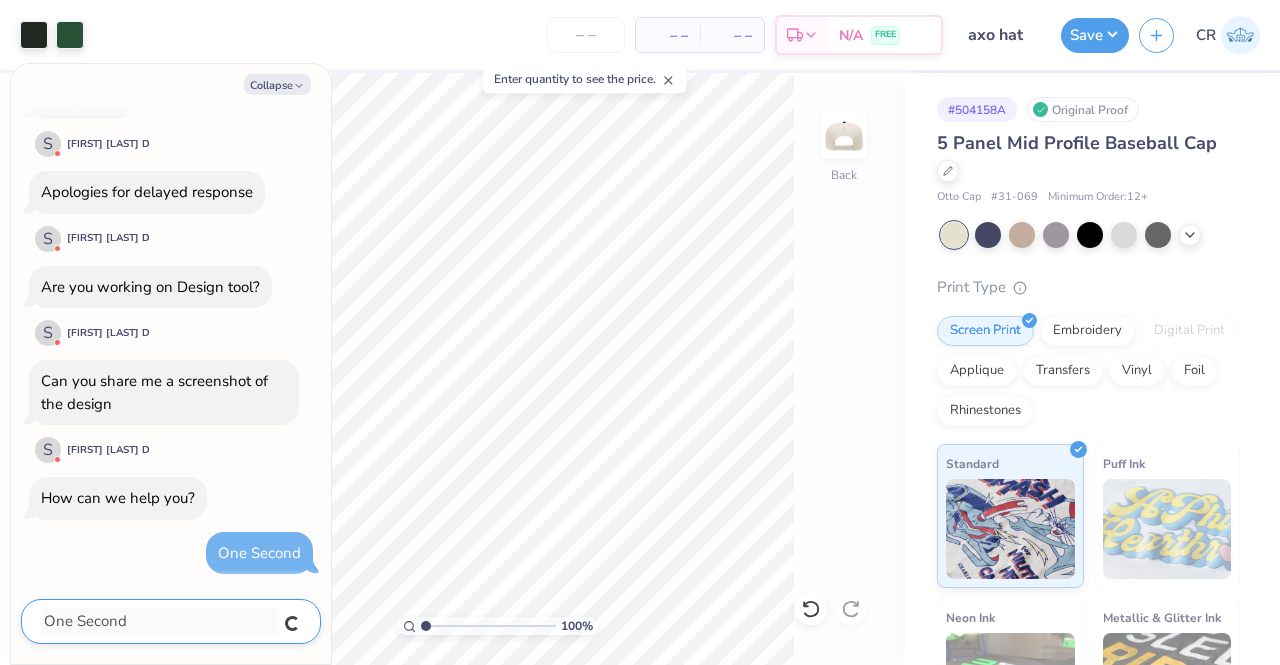 type 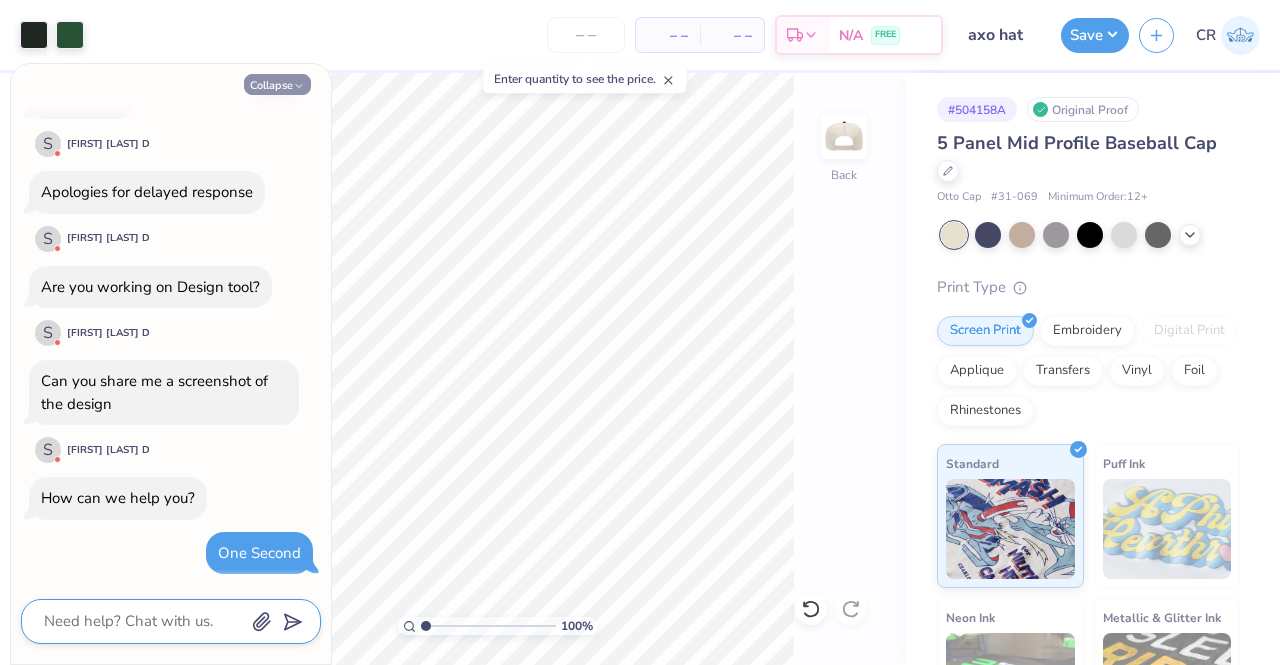 click 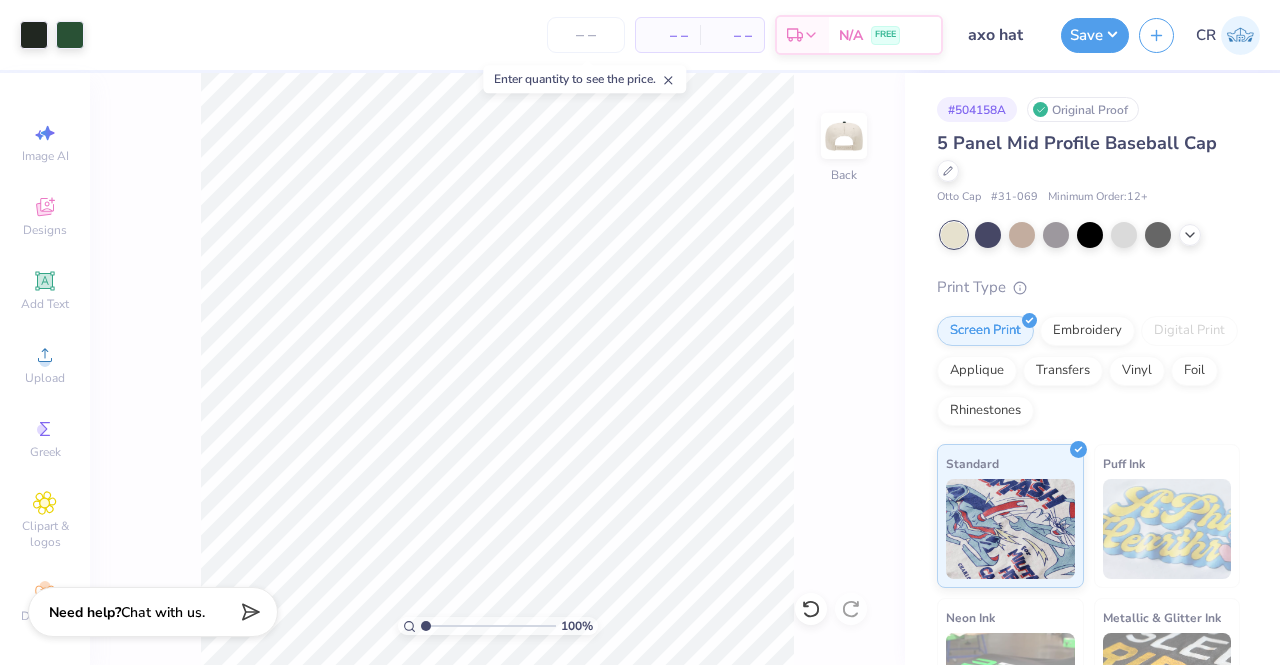 click on "Art colors – – Per Item – – Total Est.  Delivery N/A FREE Design Title axo hat Save CR" at bounding box center (640, 35) 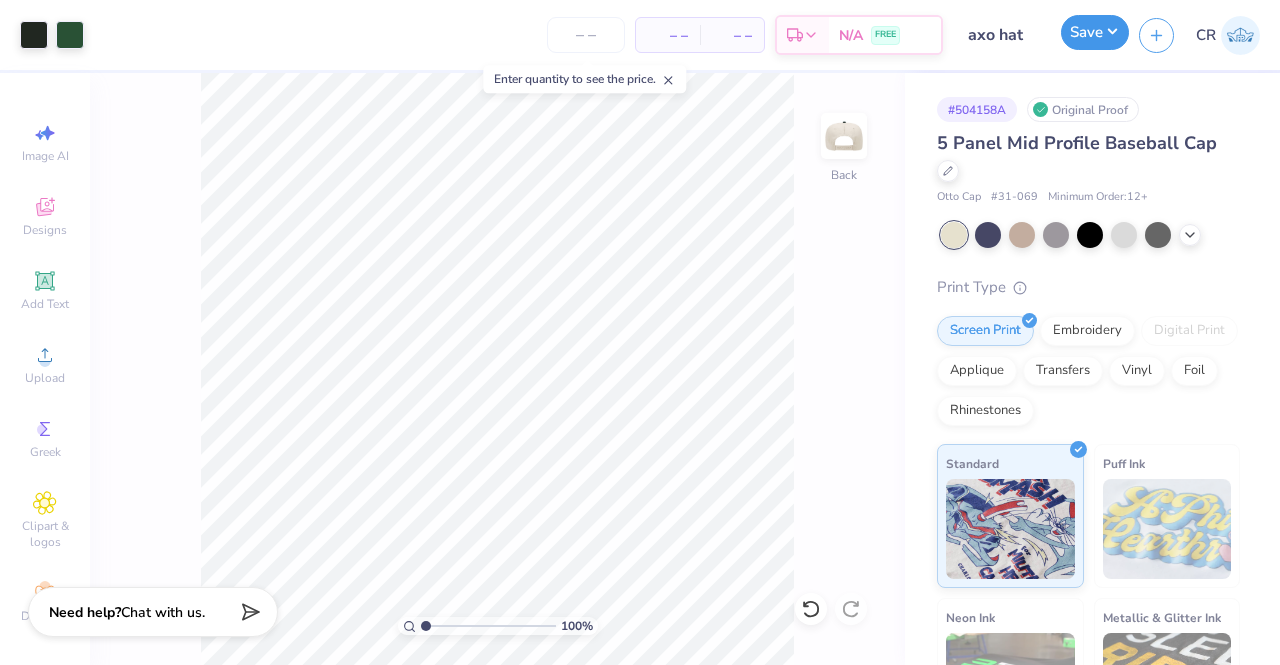 click on "Save" at bounding box center [1095, 32] 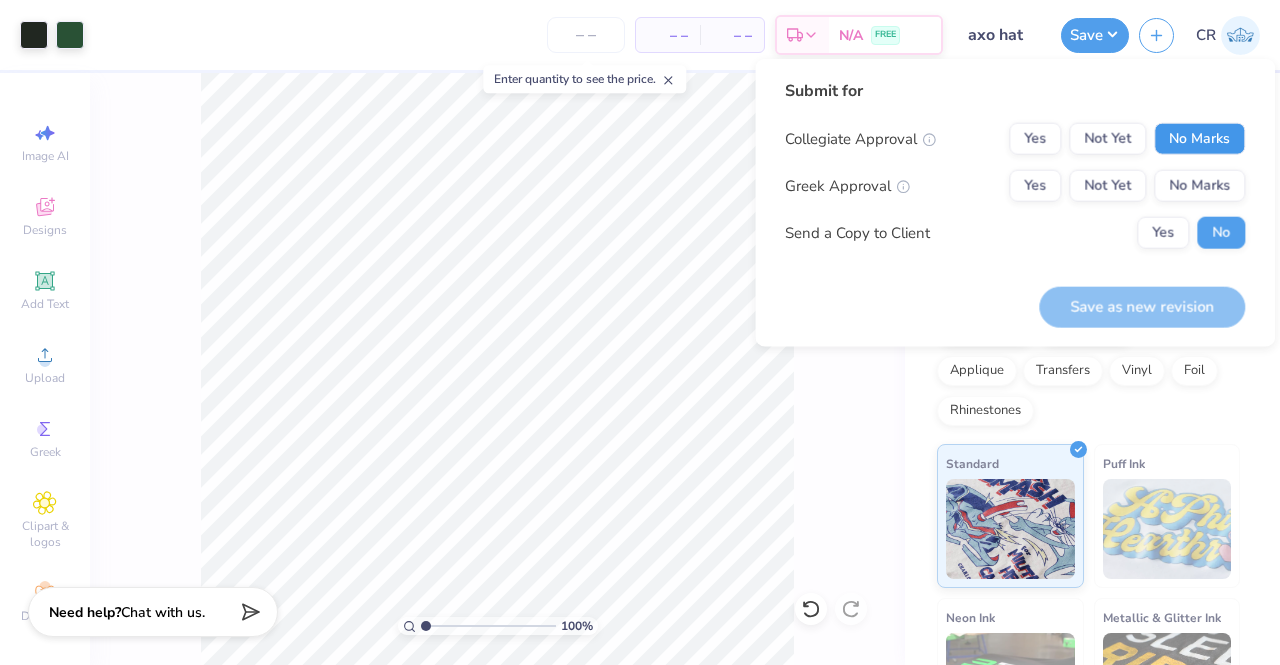 click on "No Marks" at bounding box center (1199, 139) 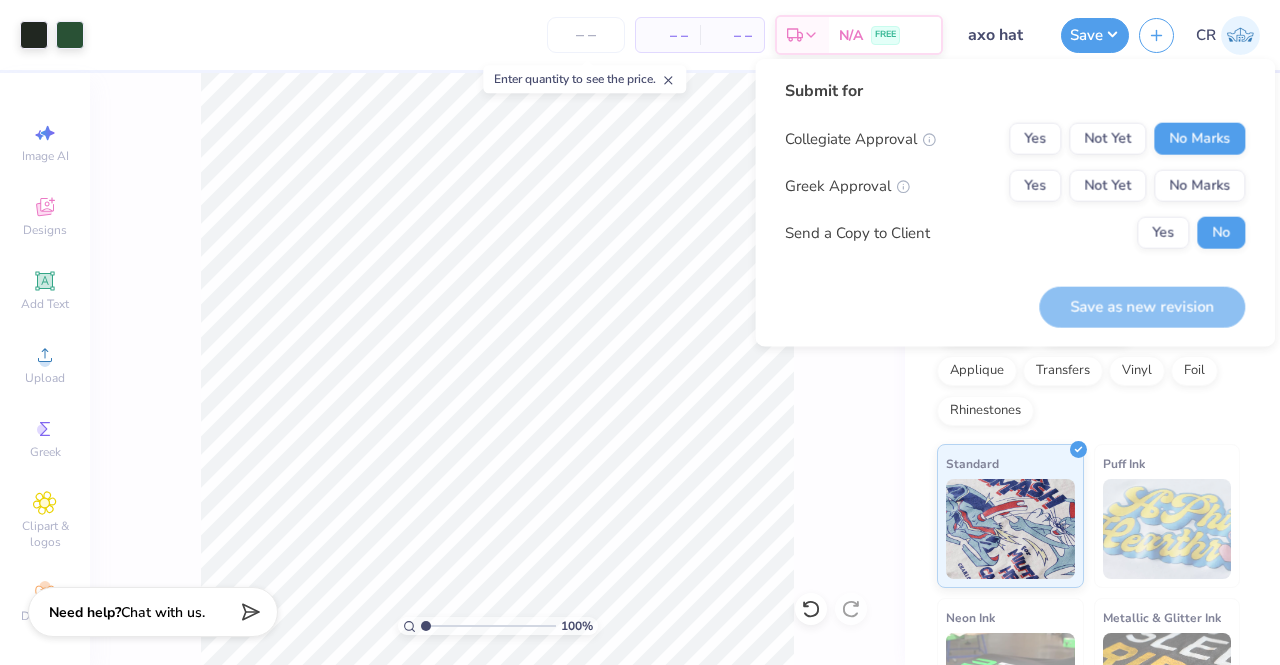 click on "Yes Not Yet No Marks" at bounding box center [1127, 186] 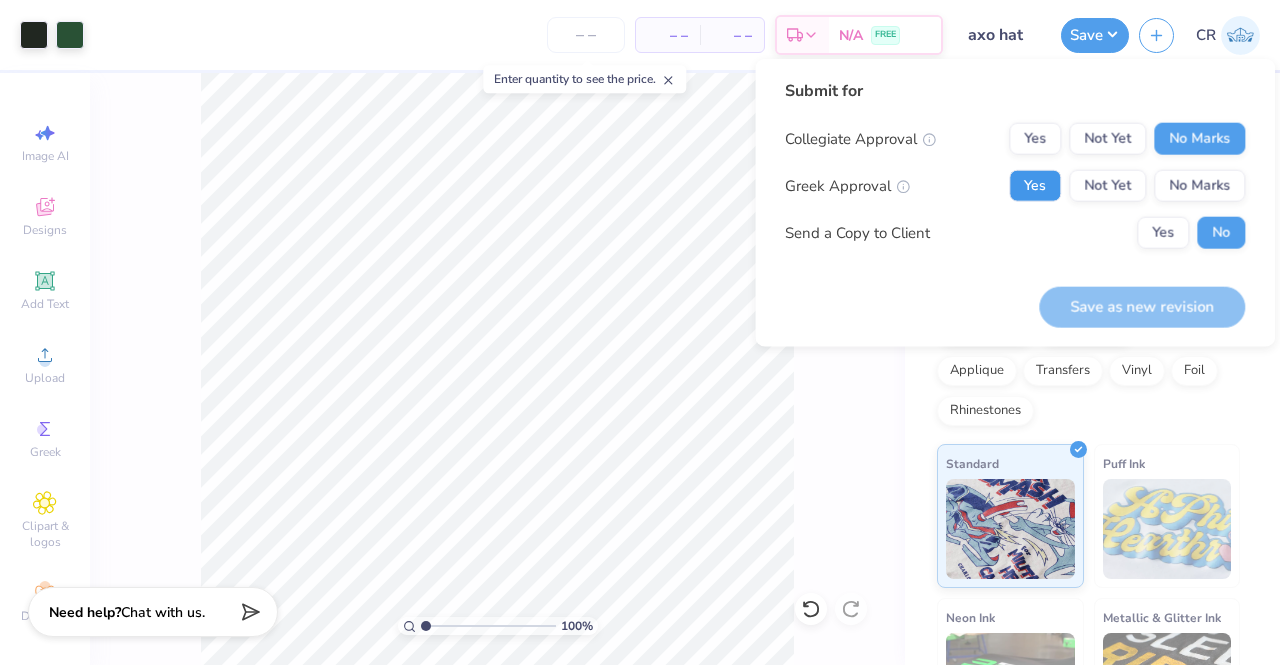 click on "Yes" at bounding box center (1035, 186) 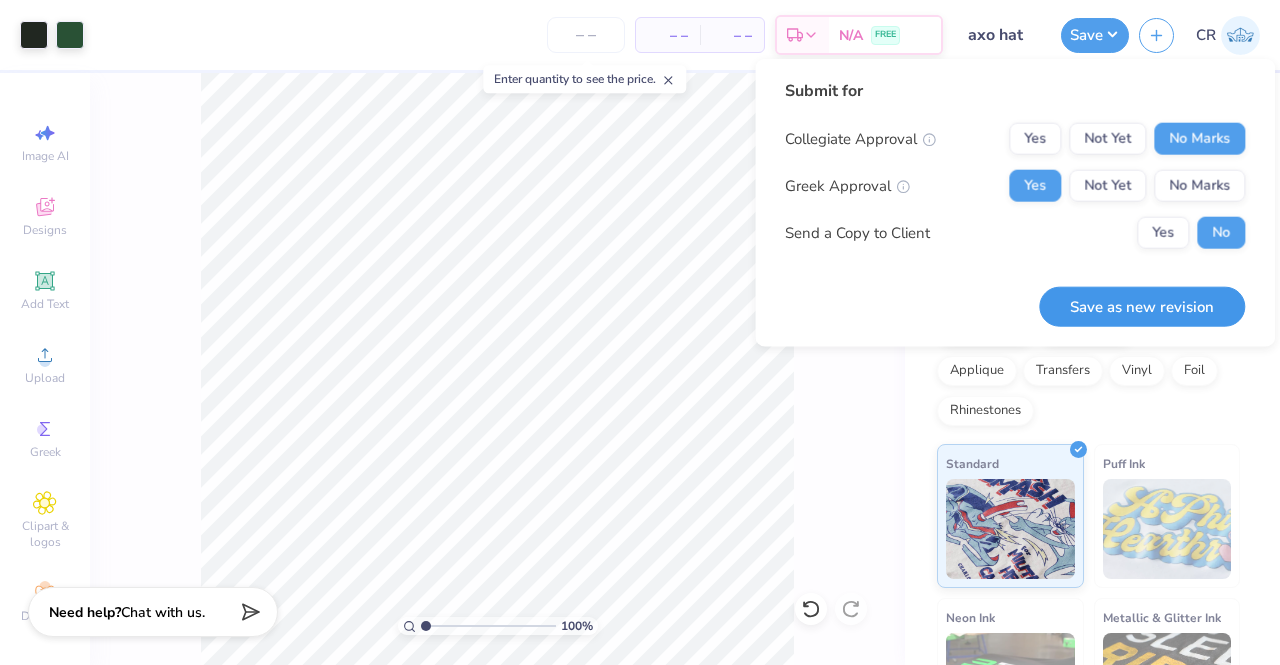 click on "Save as new revision" at bounding box center [1142, 306] 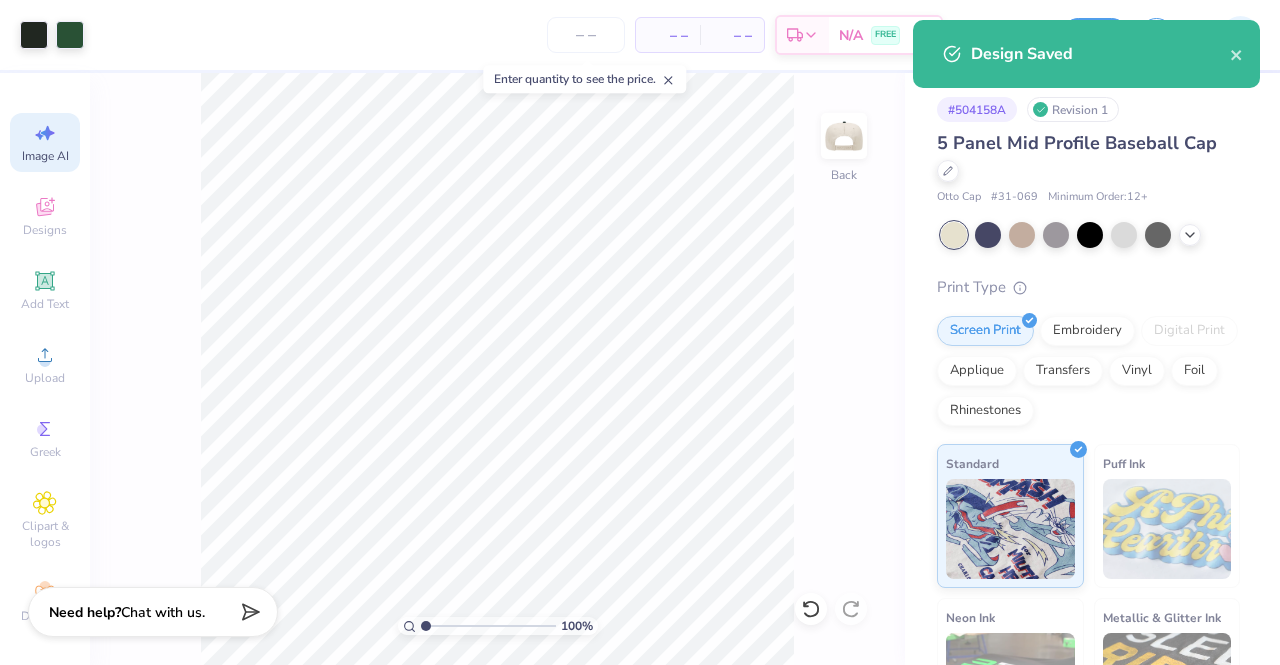 click on "Image AI" at bounding box center [45, 142] 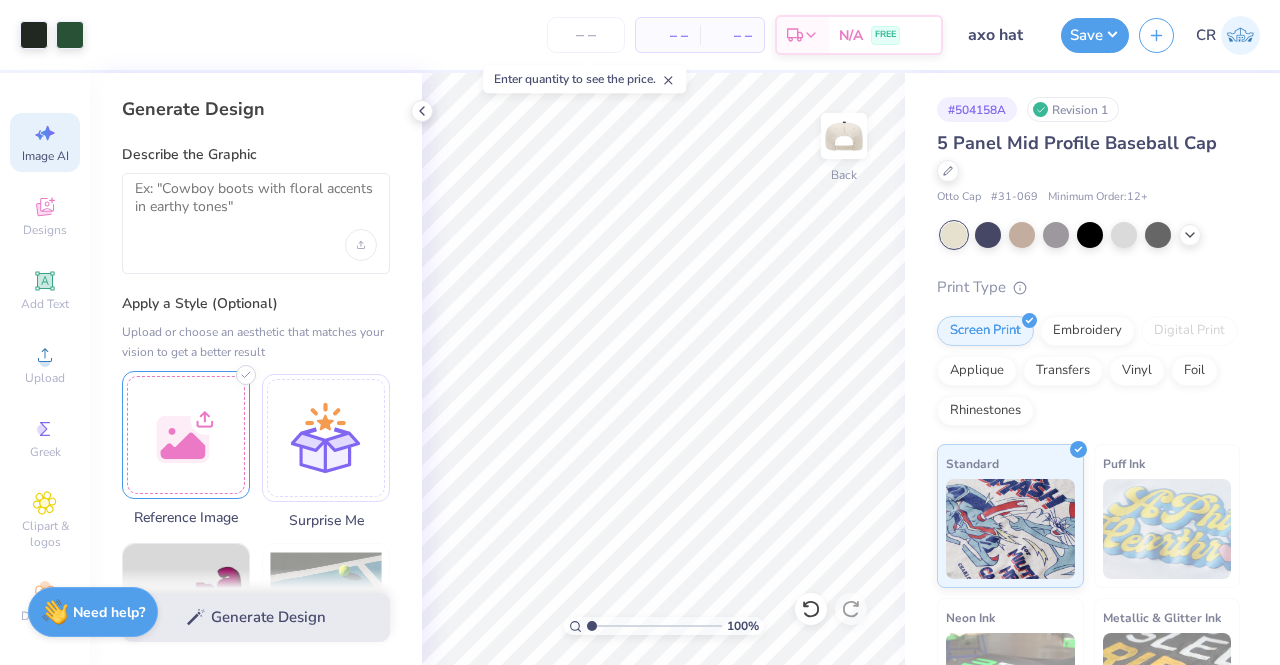 click at bounding box center (186, 435) 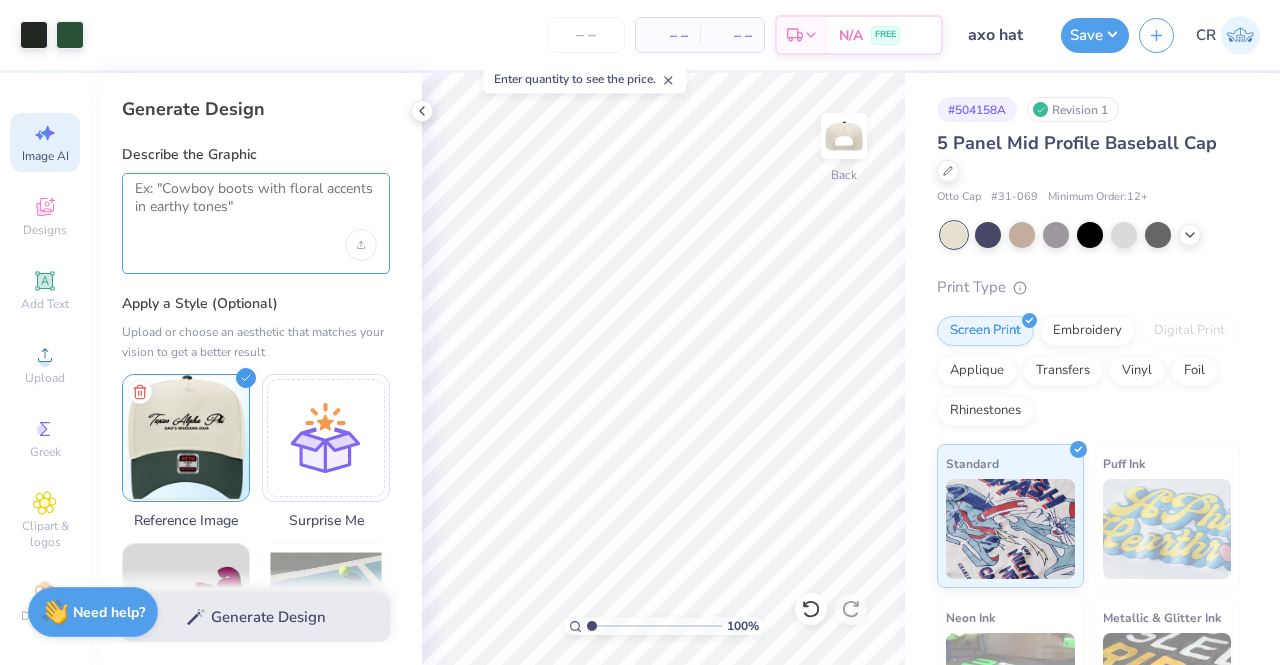 click at bounding box center [256, 205] 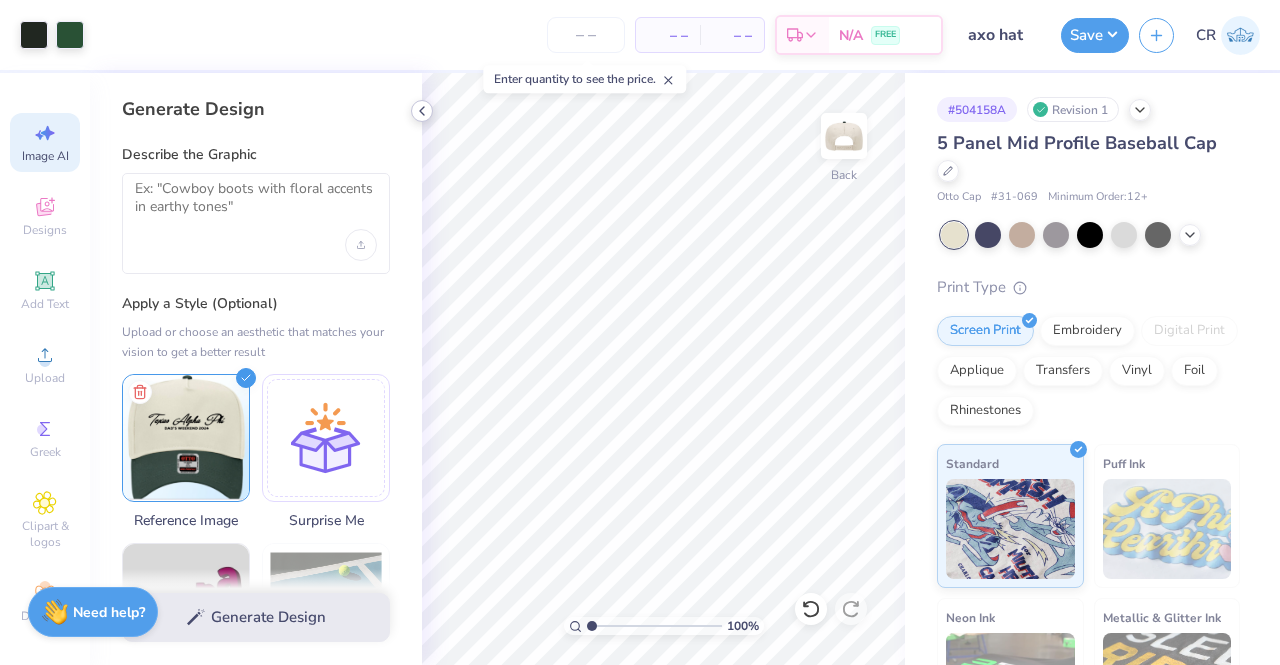 click 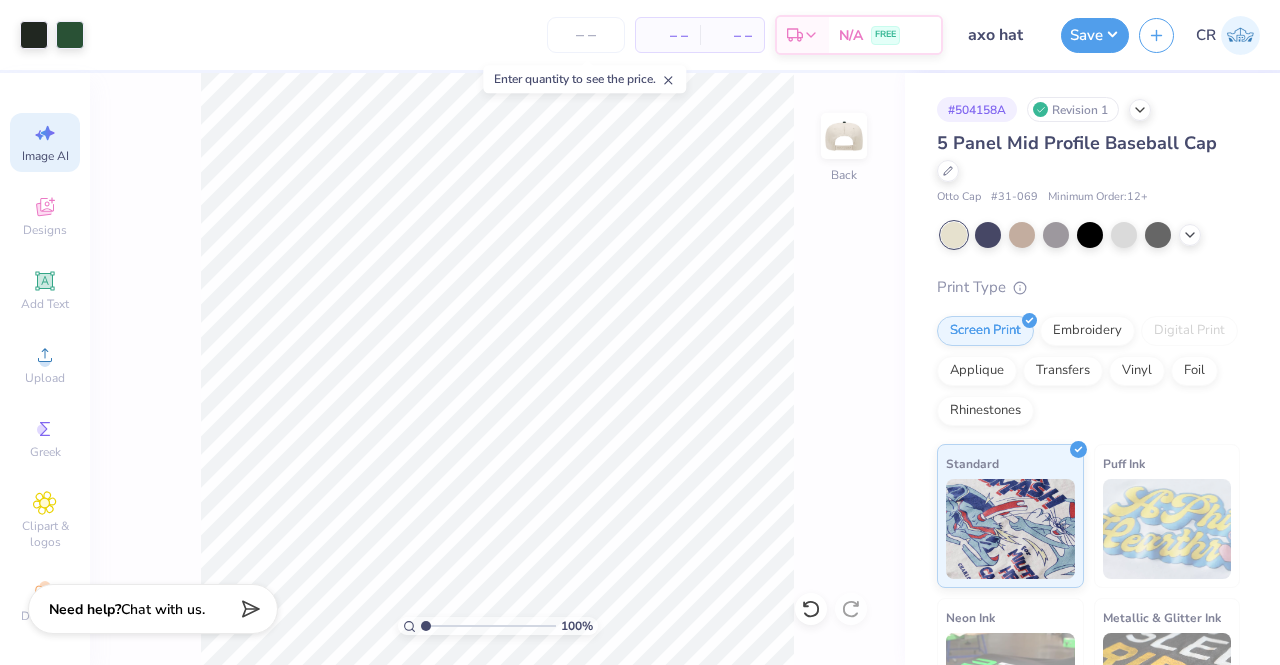 click on "Need help?  Chat with us." at bounding box center [153, 609] 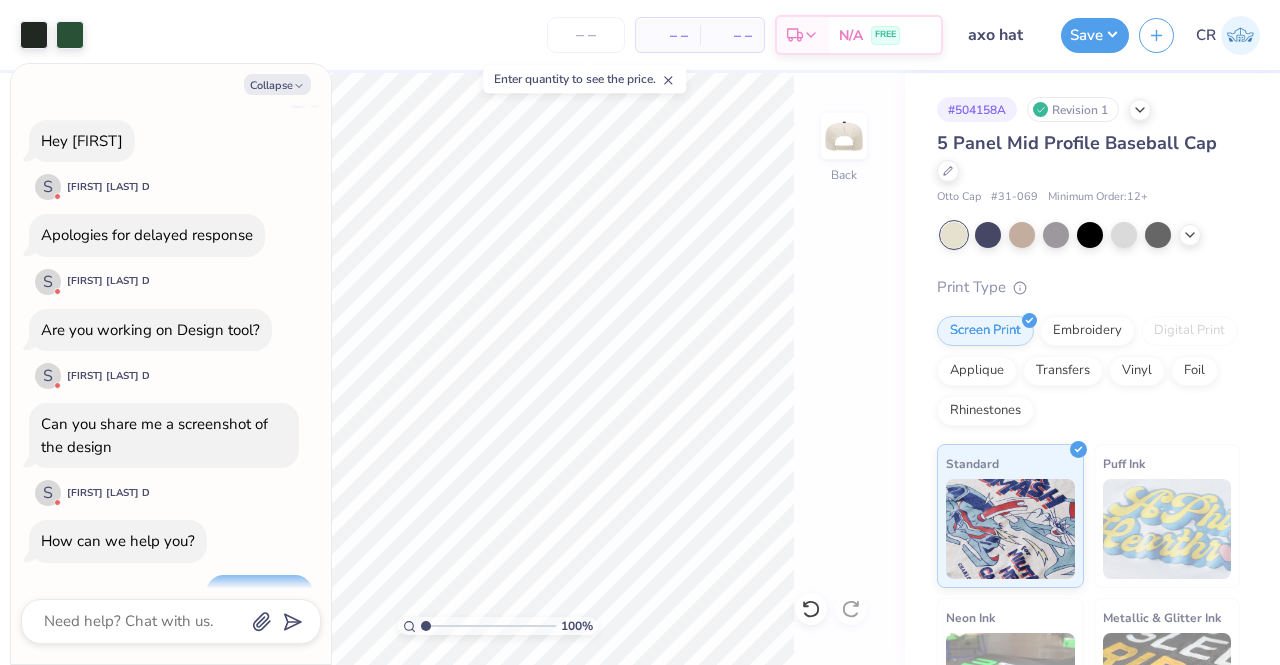 scroll, scrollTop: 176, scrollLeft: 0, axis: vertical 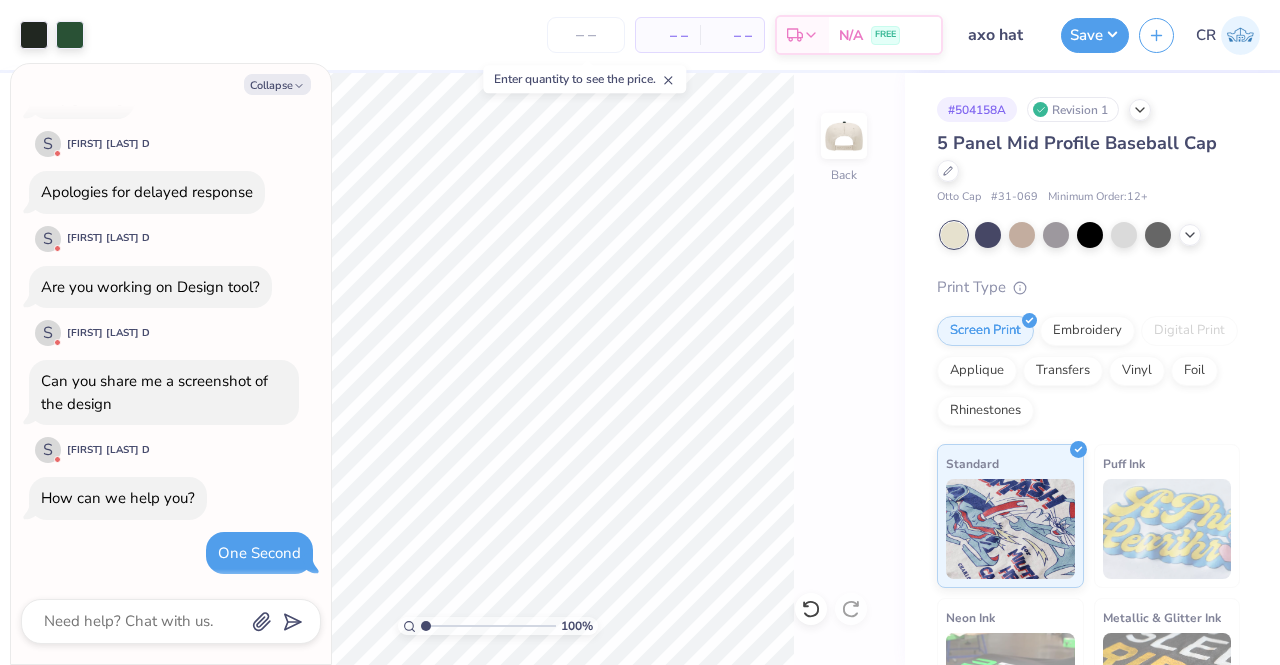 click on "How can we help you?" at bounding box center (118, 498) 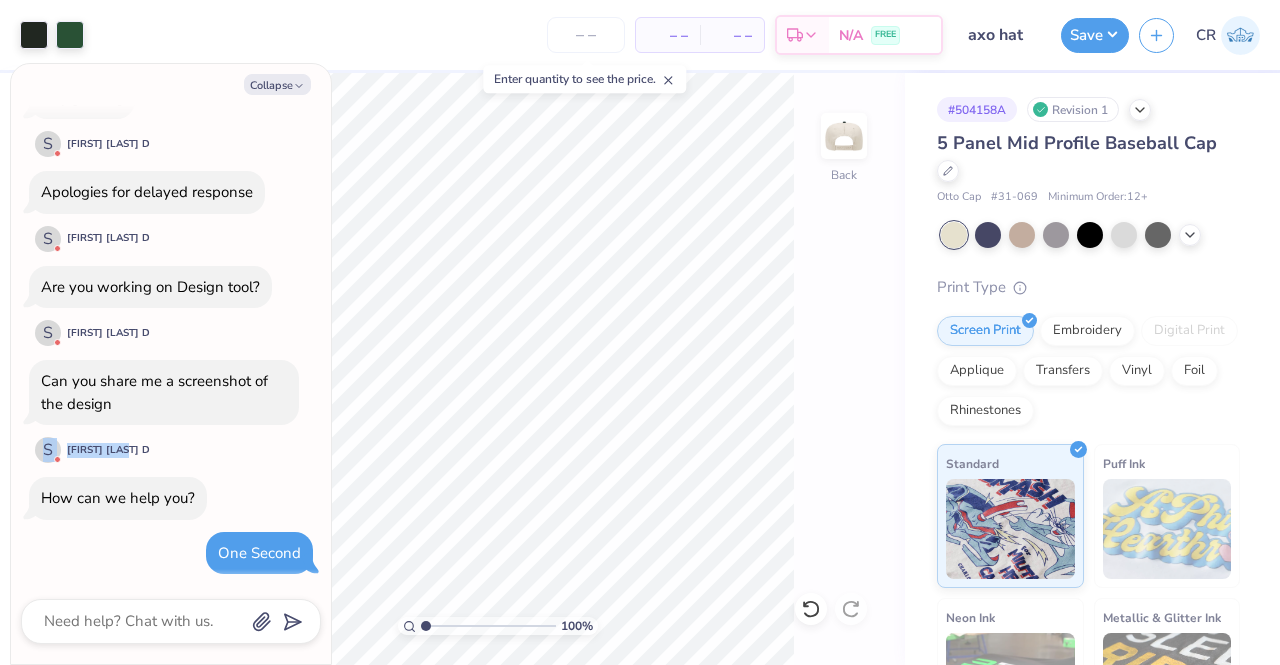drag, startPoint x: 236, startPoint y: 473, endPoint x: 144, endPoint y: 457, distance: 93.38094 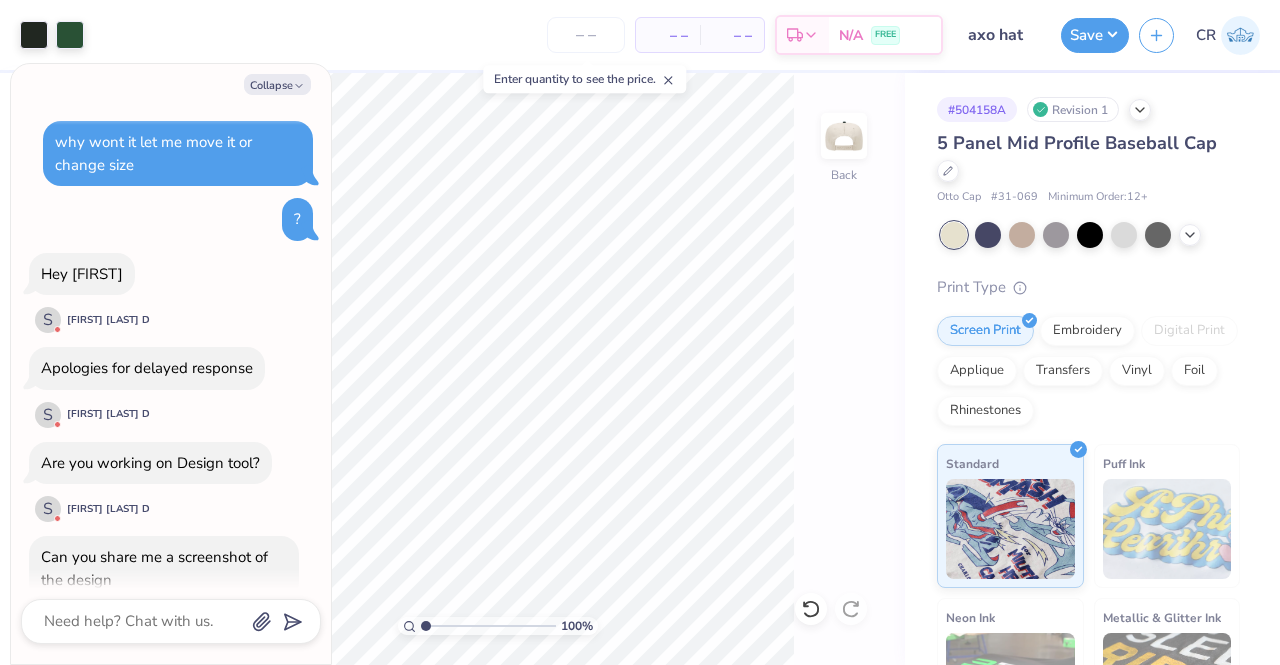 click on "why wont it let me move it or change size ? Hey [FIRST] S [LAST] [LAST] Apologies for delayed response S [LAST] [LAST] Are you working on Design tool? S [LAST] [LAST] Can you share me a screenshot of the design S [LAST] [LAST] How can we help you? One Second" at bounding box center [171, 435] 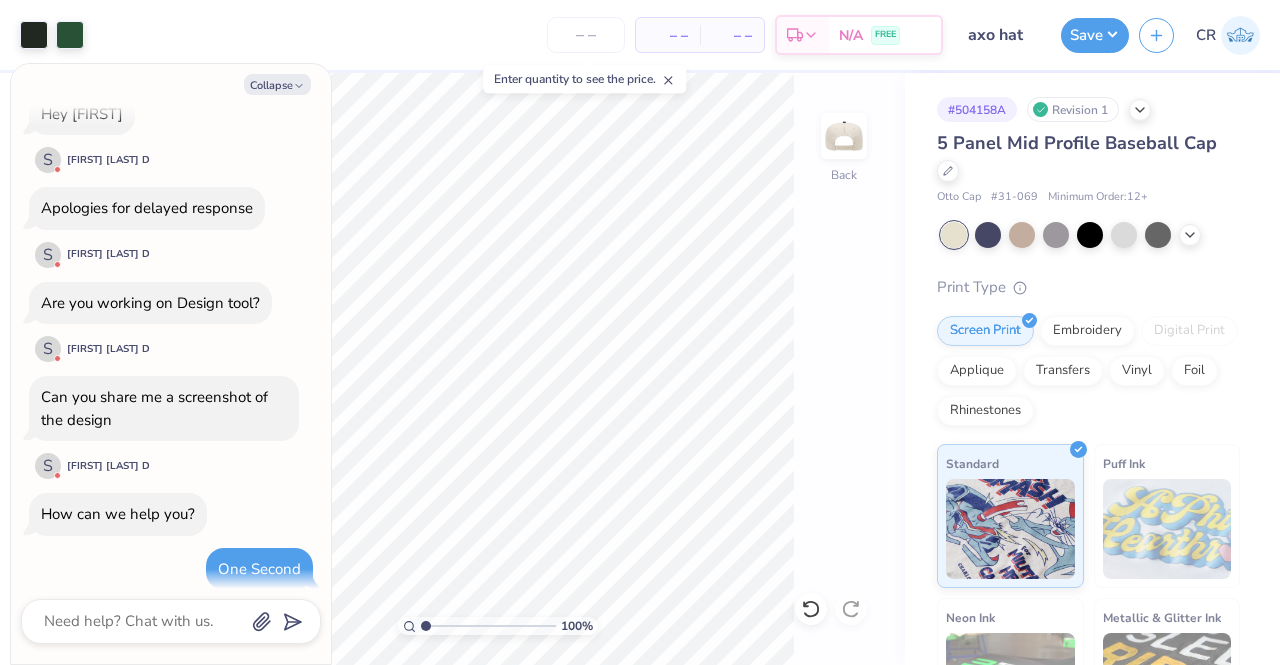 scroll, scrollTop: 176, scrollLeft: 0, axis: vertical 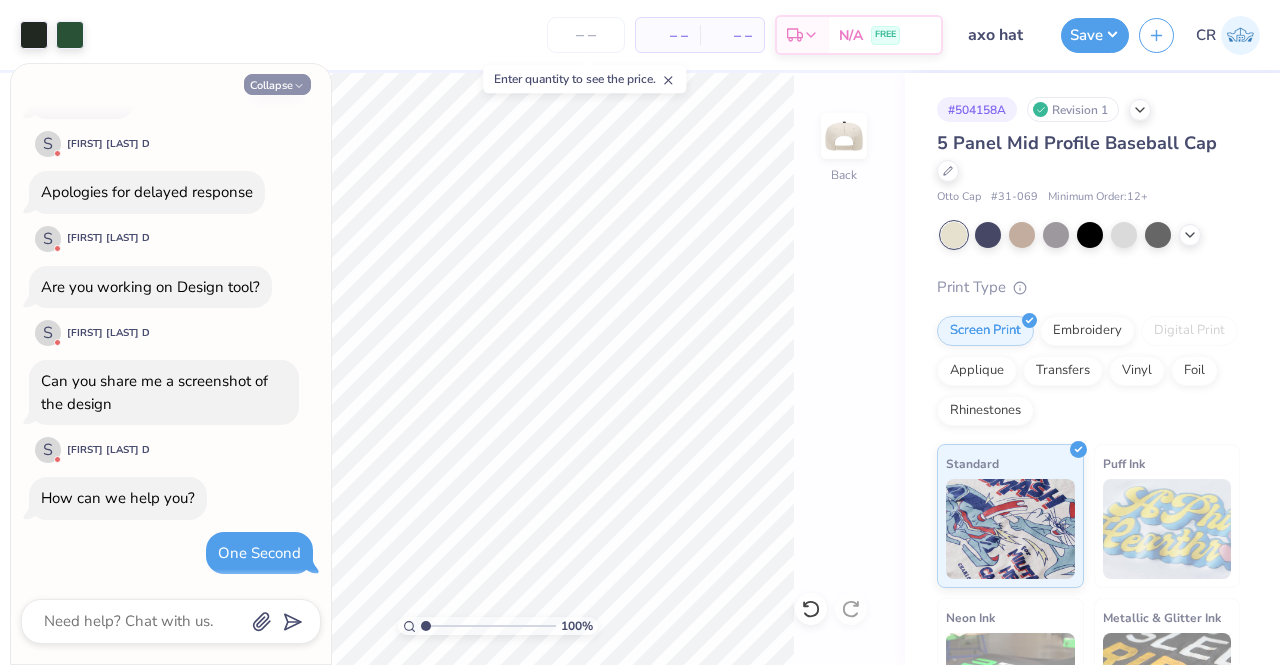 click 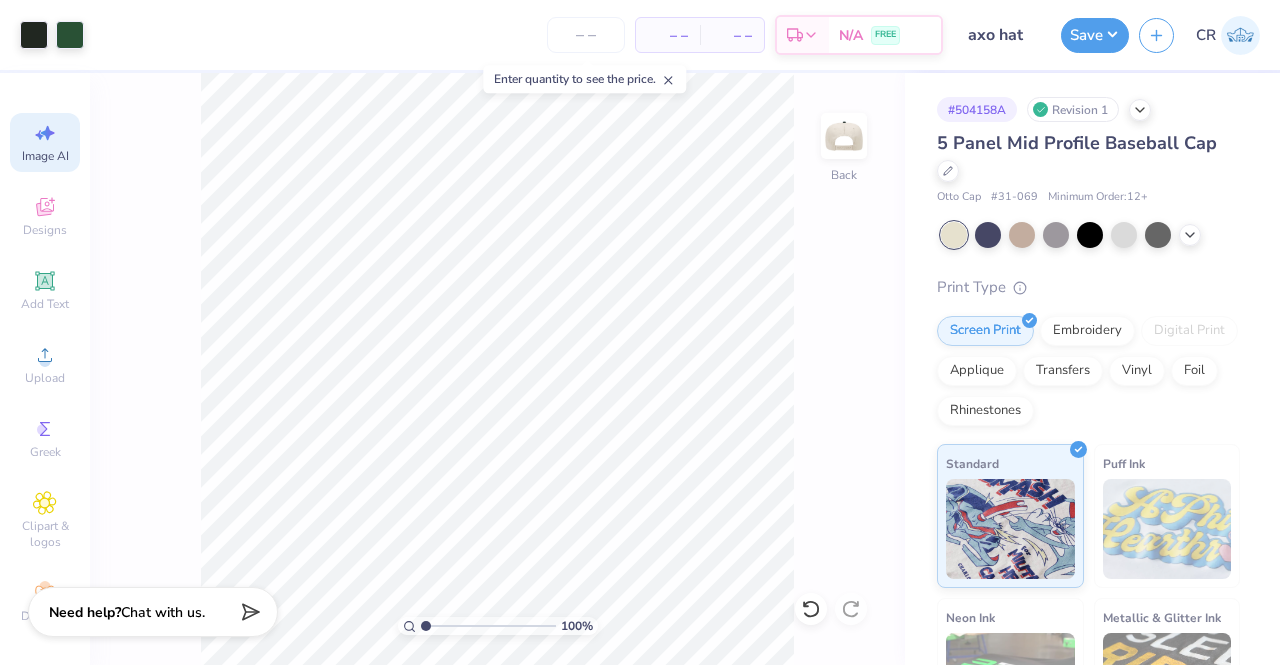 type on "x" 